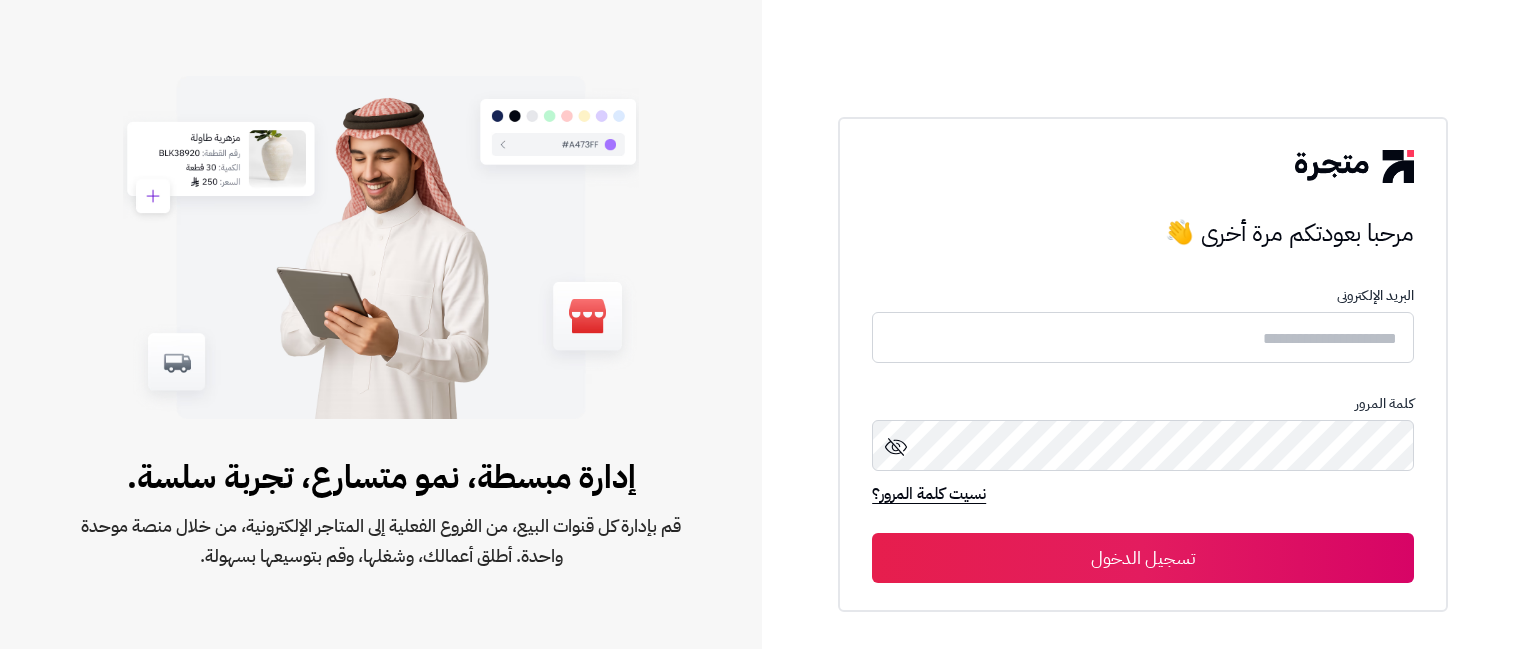 scroll, scrollTop: 0, scrollLeft: 0, axis: both 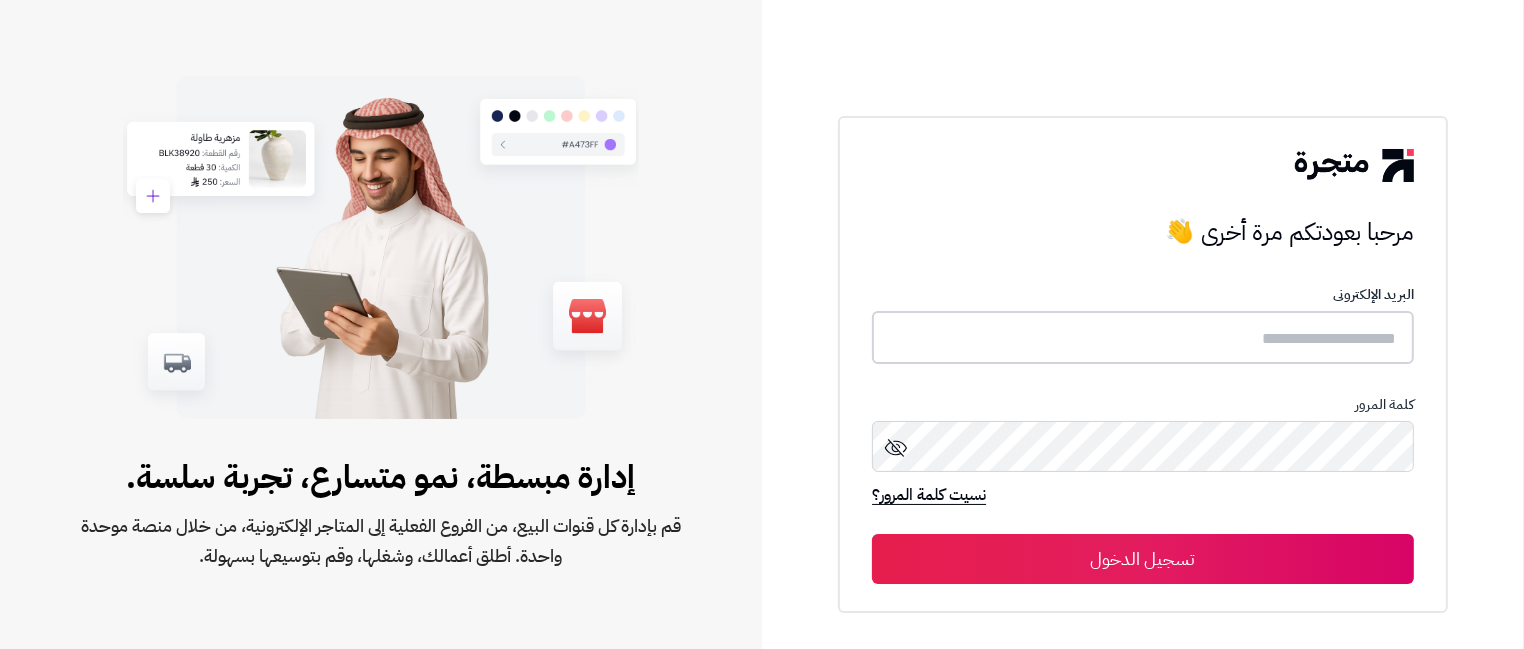 type on "****" 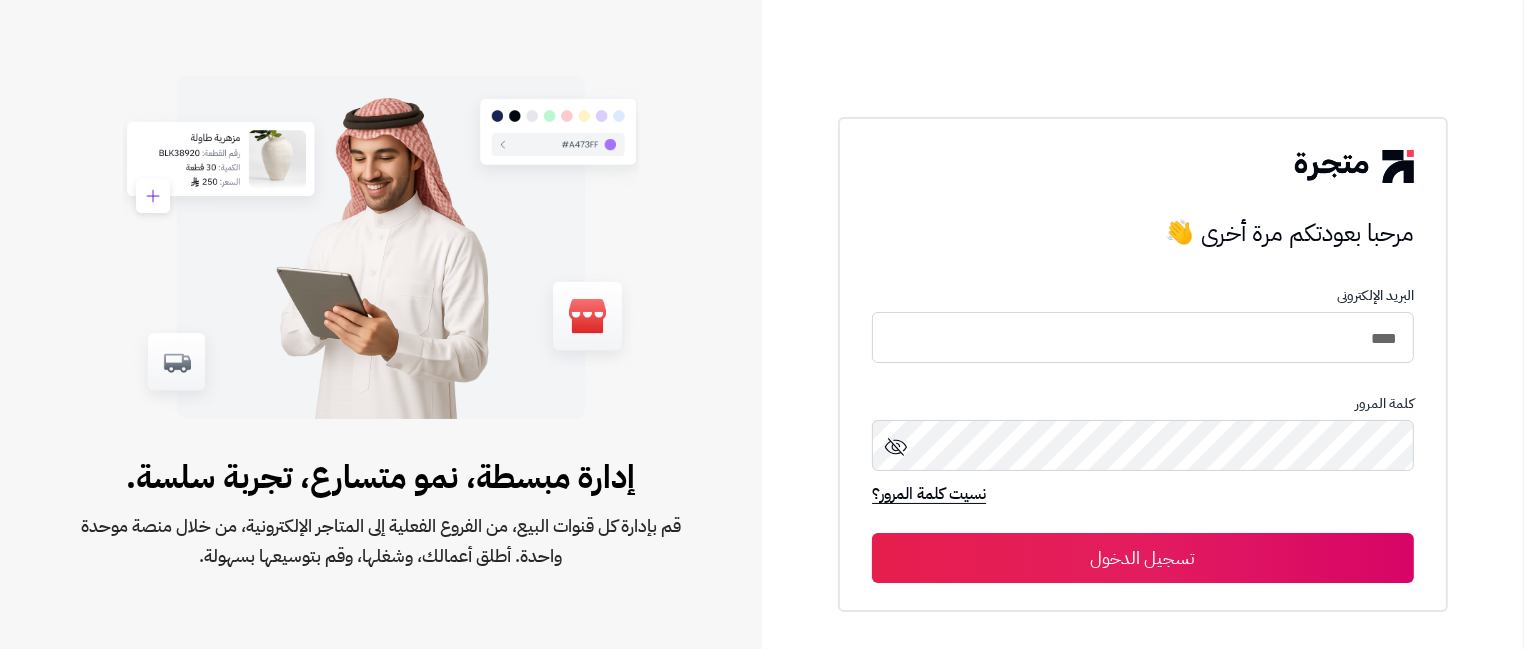 click on "تسجيل الدخول" at bounding box center (1143, 558) 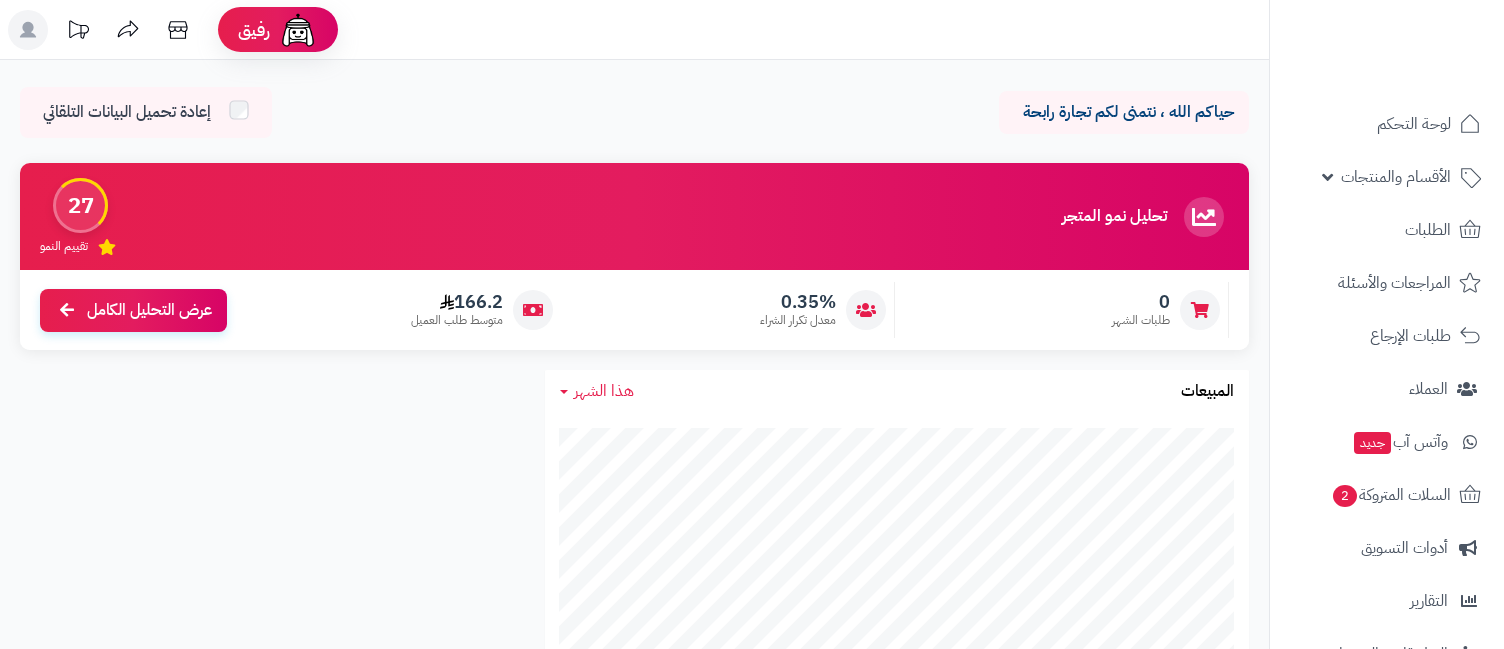 scroll, scrollTop: 0, scrollLeft: 0, axis: both 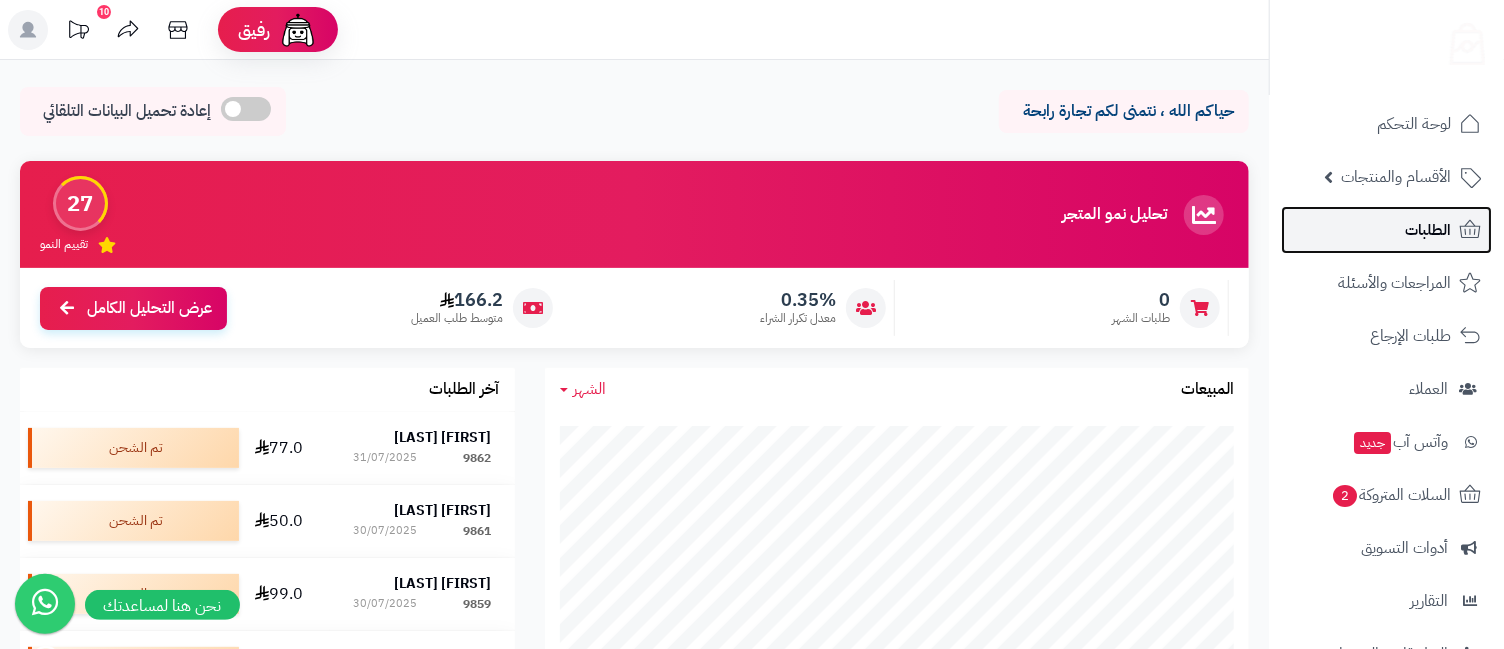 click on "الطلبات" at bounding box center [1386, 230] 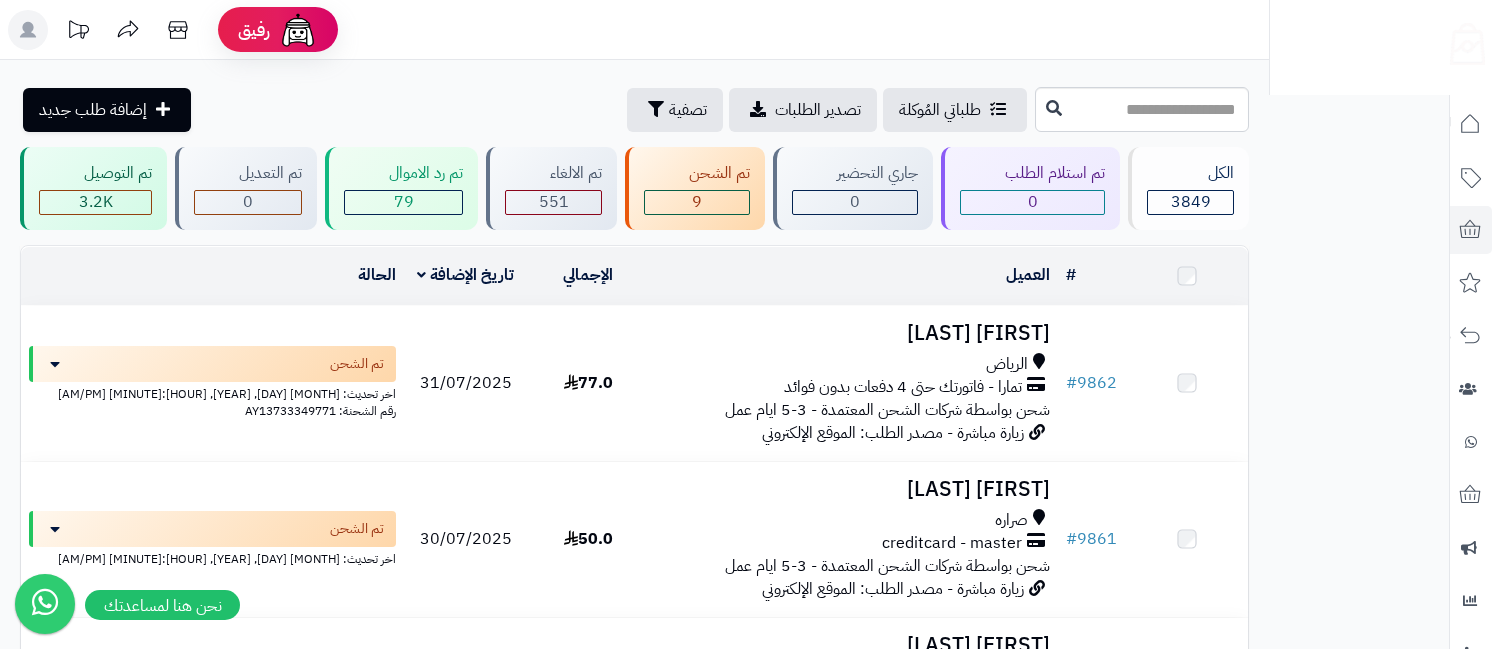 scroll, scrollTop: 0, scrollLeft: 0, axis: both 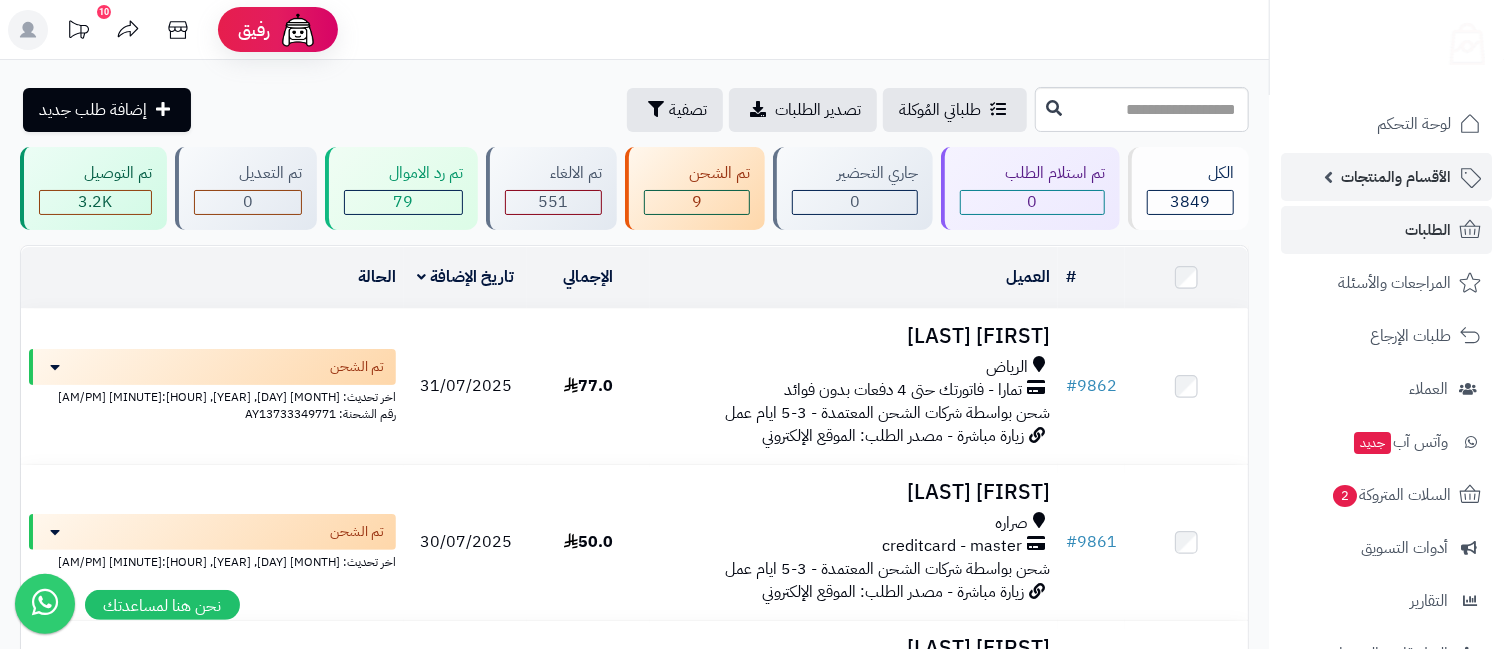 click on "الأقسام والمنتجات" at bounding box center [1396, 177] 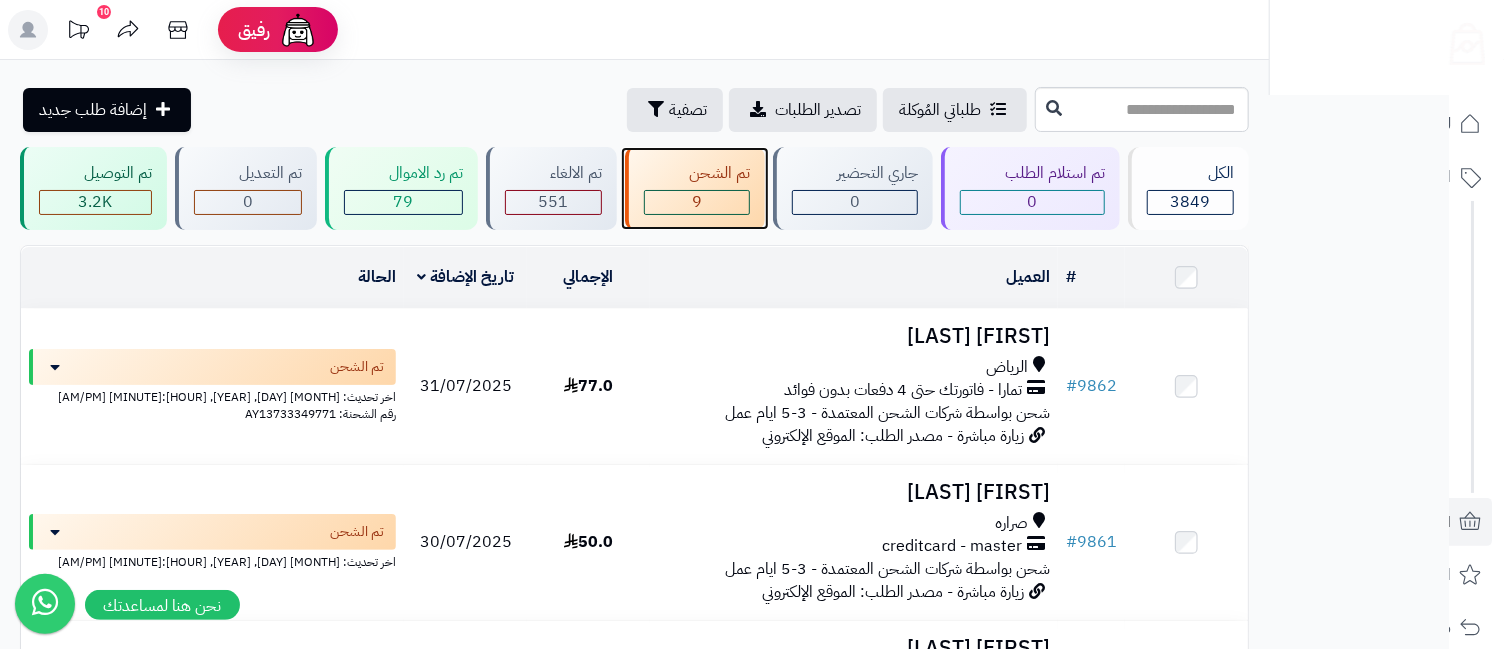 click on "9" at bounding box center (697, 202) 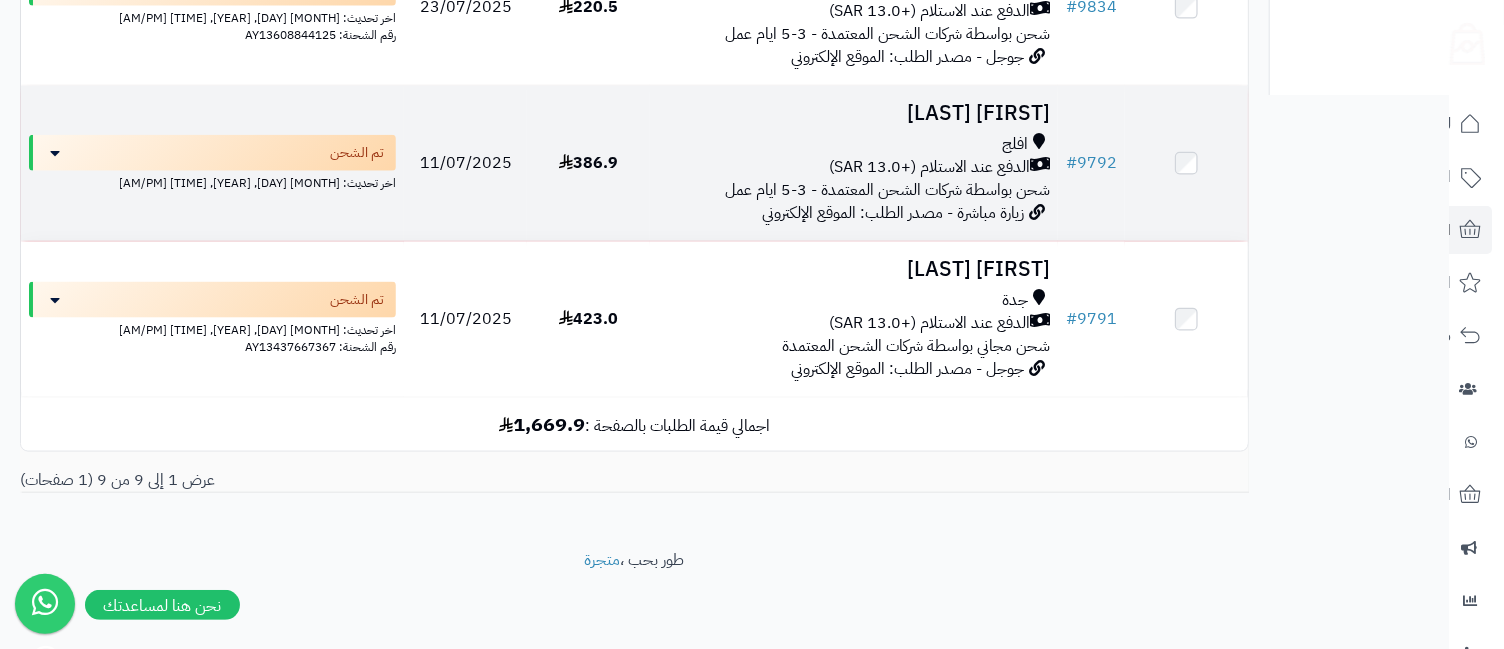 scroll, scrollTop: 873, scrollLeft: 0, axis: vertical 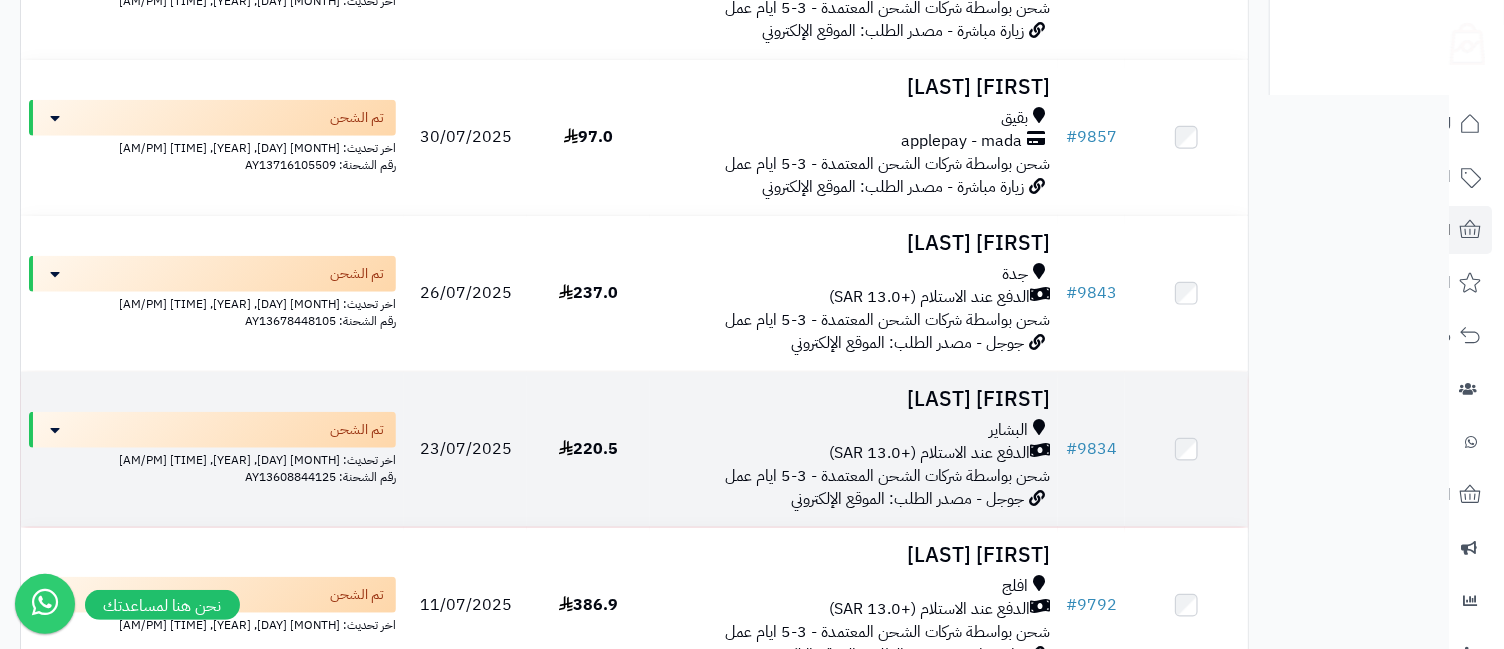 click on "سعد الخثعمي" at bounding box center [854, 399] 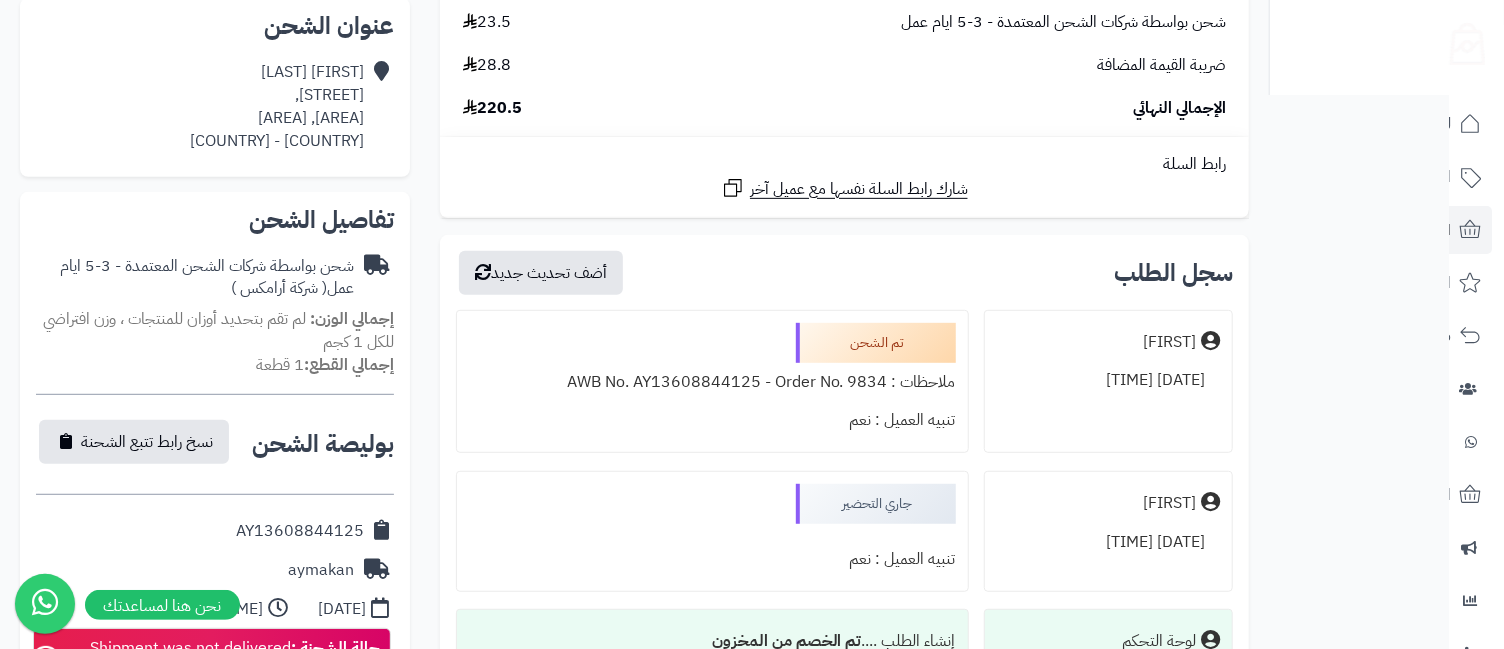 scroll, scrollTop: 0, scrollLeft: 0, axis: both 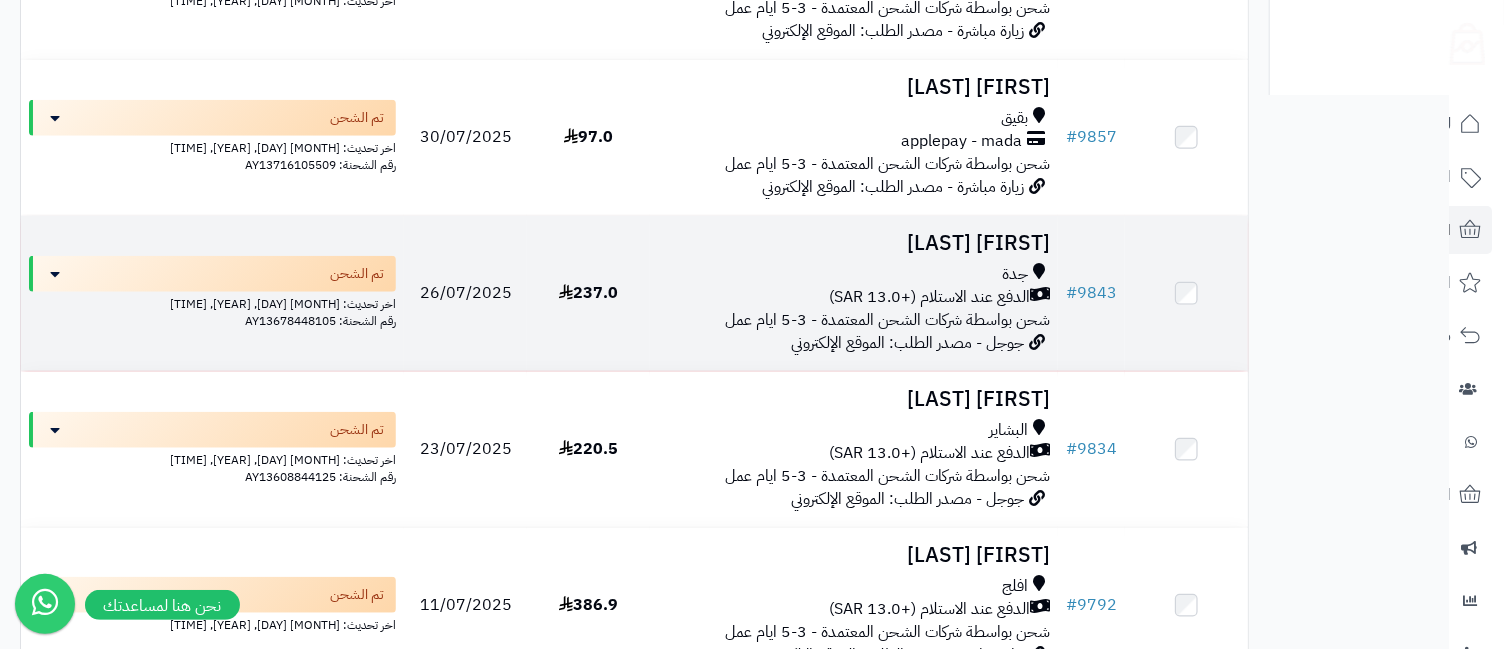 click on "[FIRST] [LAST]" at bounding box center (854, 243) 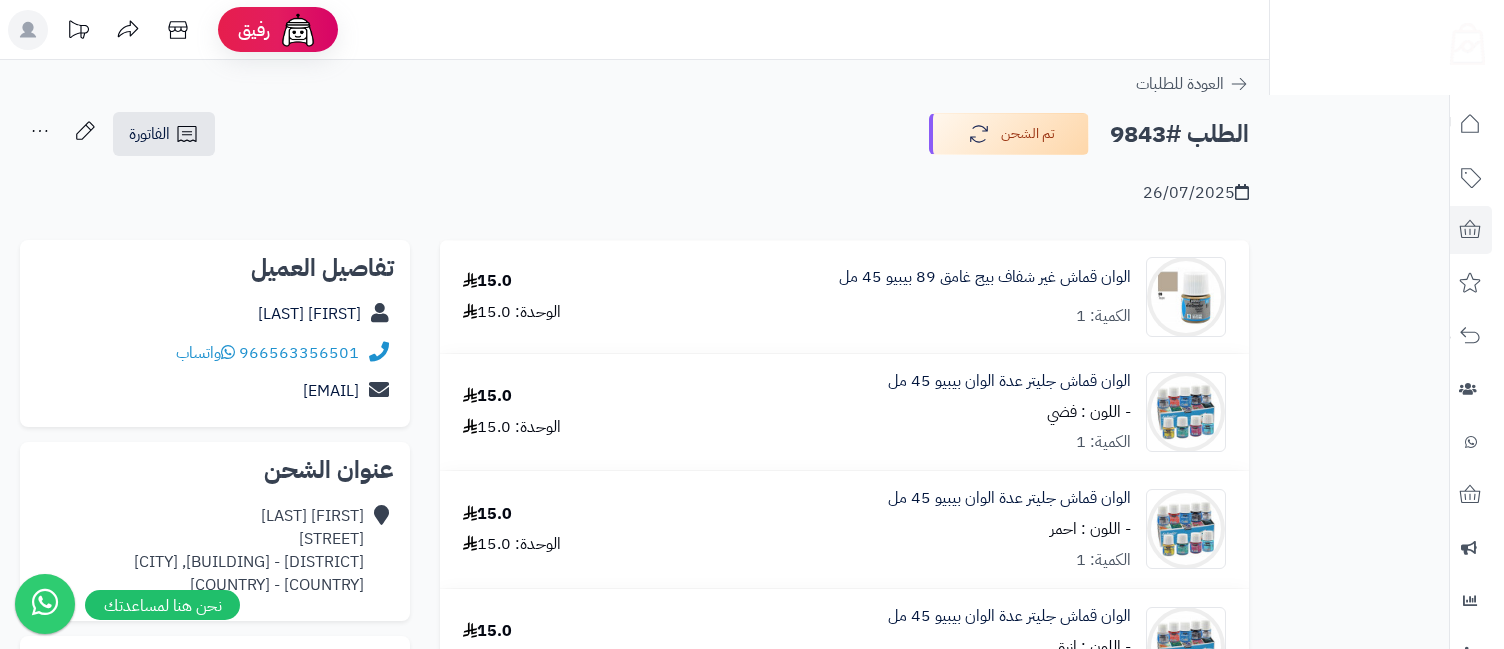 scroll, scrollTop: 0, scrollLeft: 0, axis: both 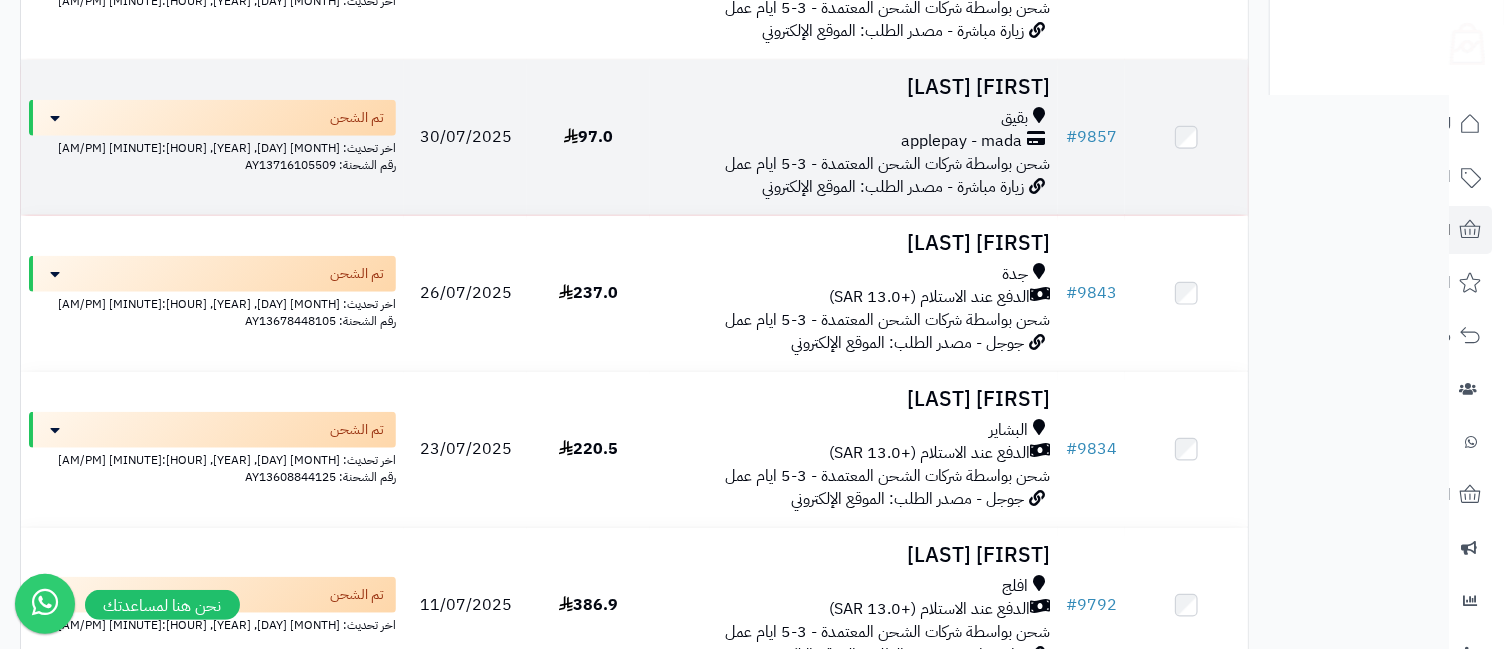 click on "[FIRST] [LAST]" at bounding box center [854, 87] 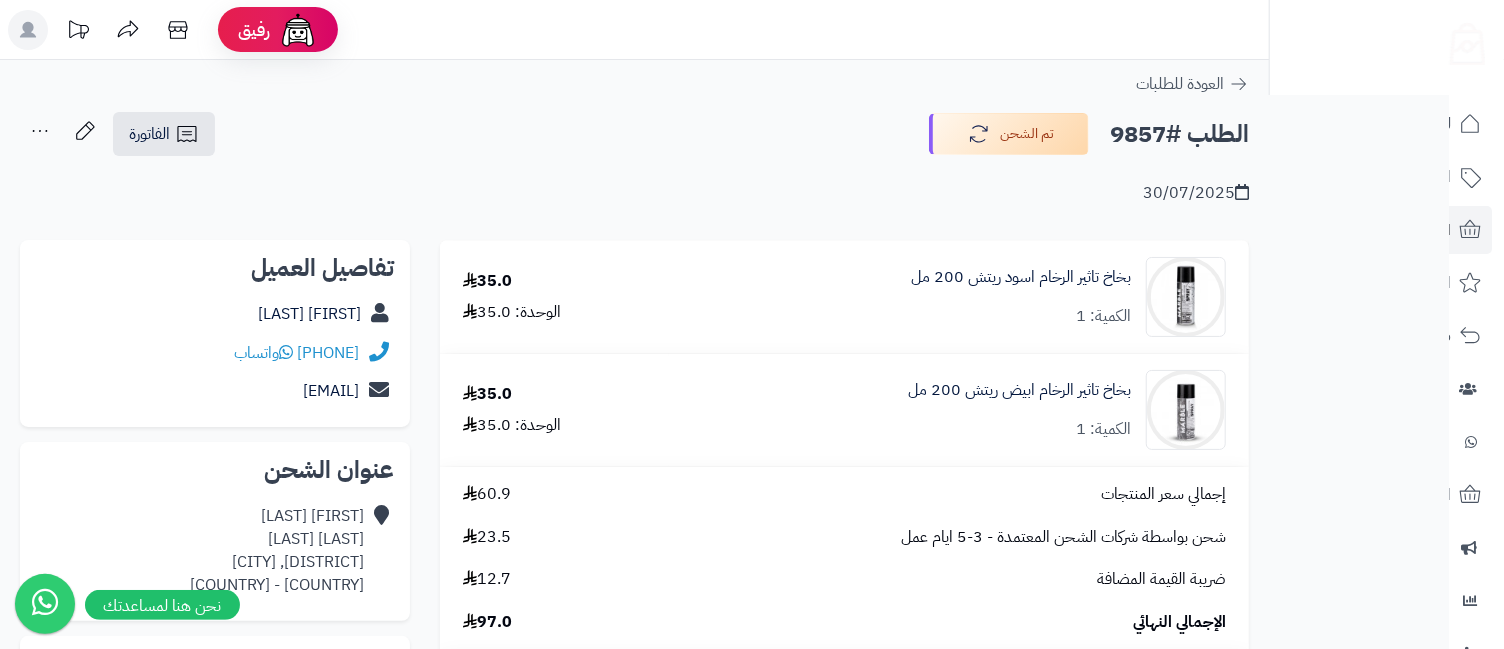 scroll, scrollTop: 888, scrollLeft: 0, axis: vertical 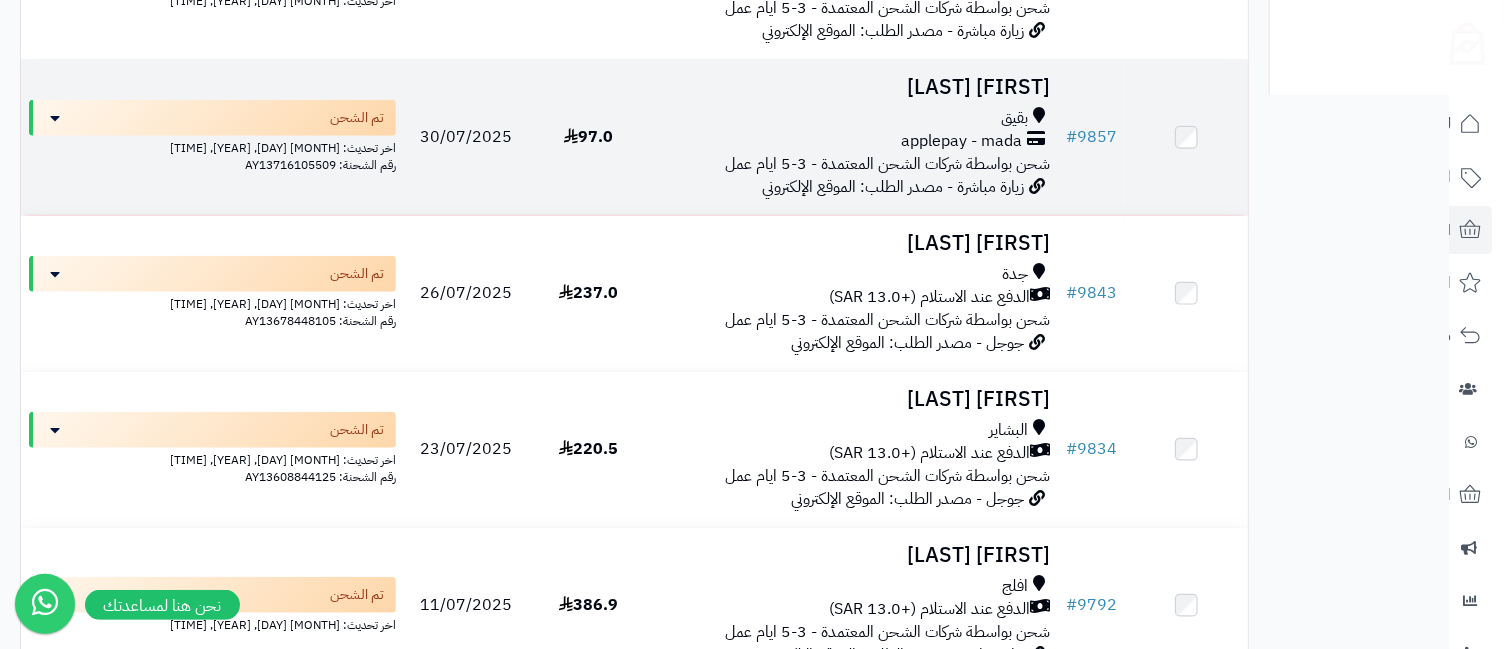 click on "[FIRST] [LAST]" at bounding box center (854, 87) 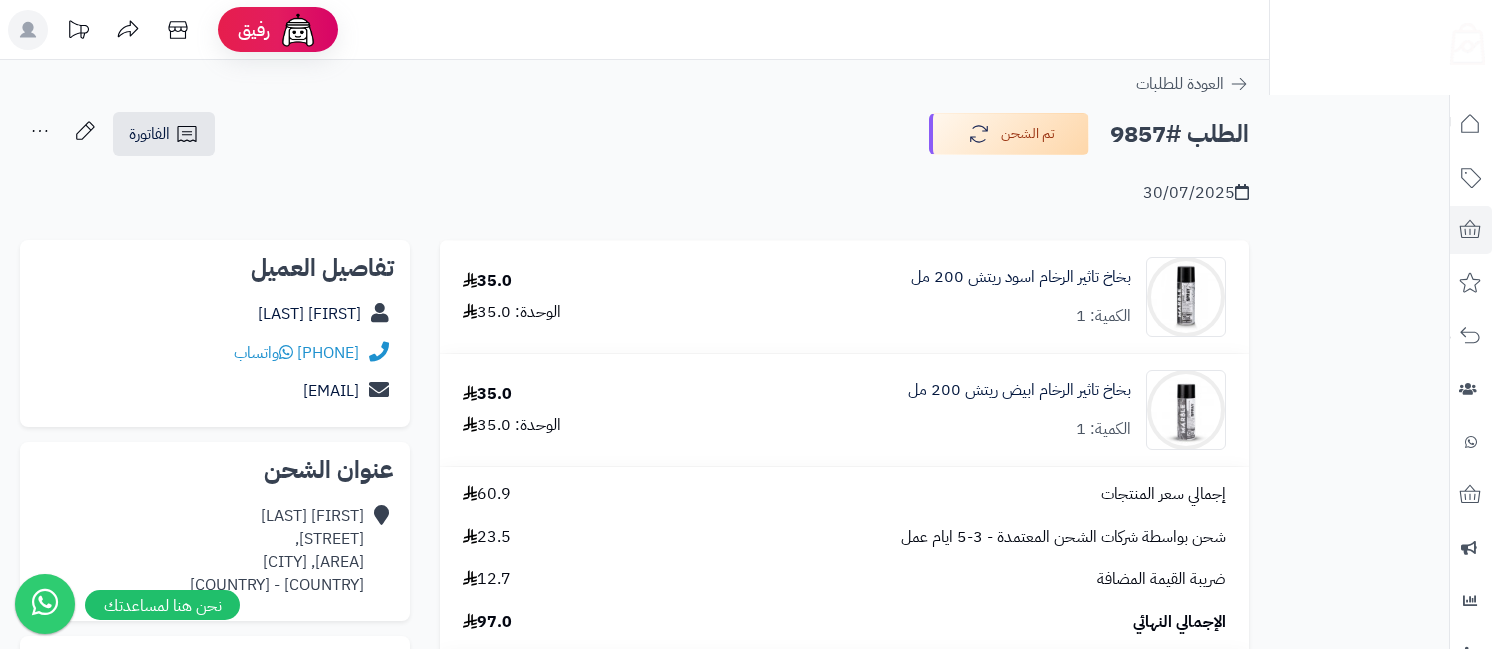 scroll, scrollTop: 0, scrollLeft: 0, axis: both 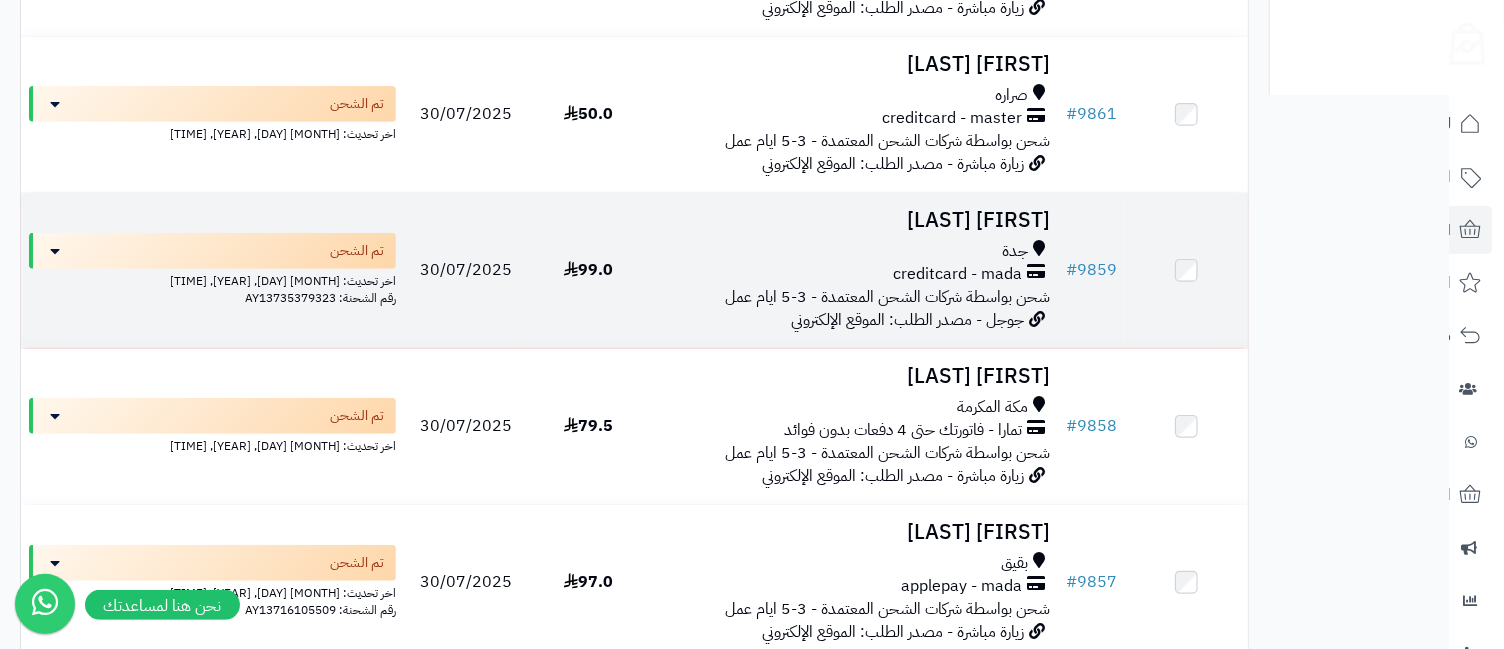 click on "[FIRST] [LAST]" at bounding box center [854, 220] 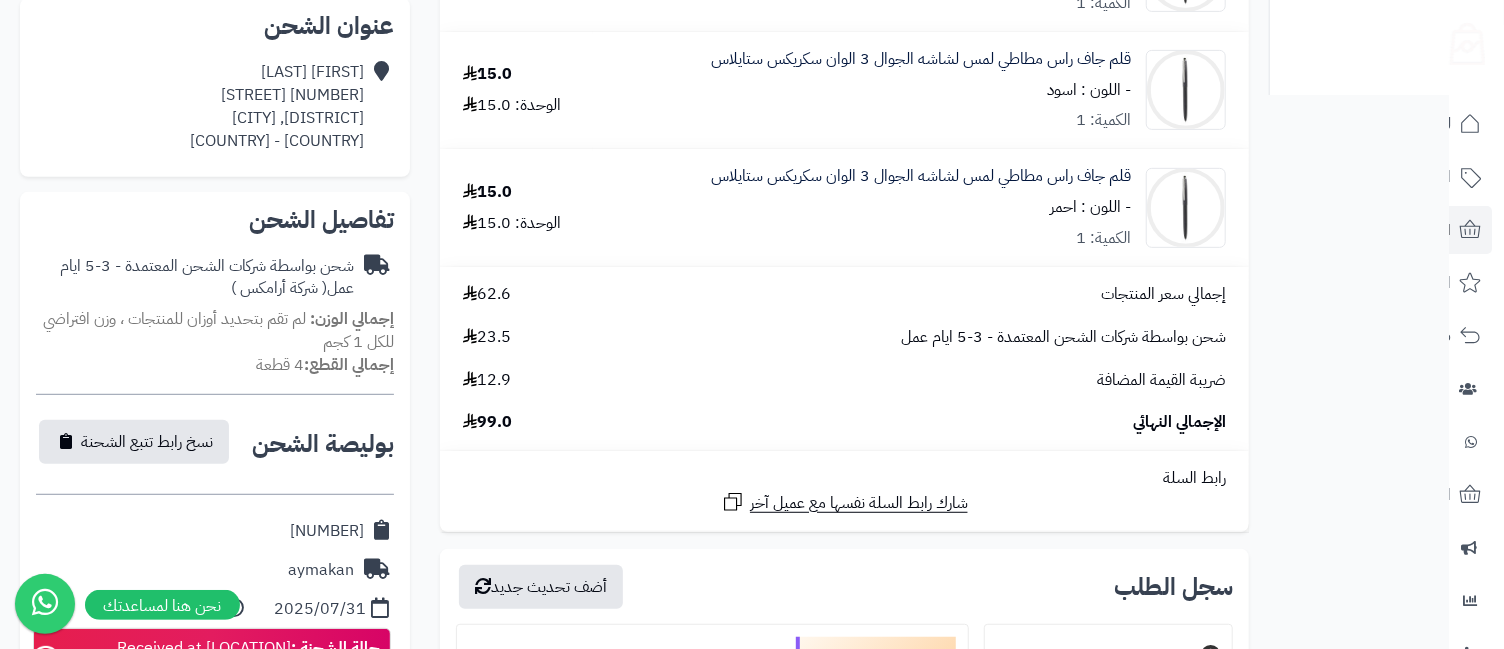 scroll, scrollTop: 888, scrollLeft: 0, axis: vertical 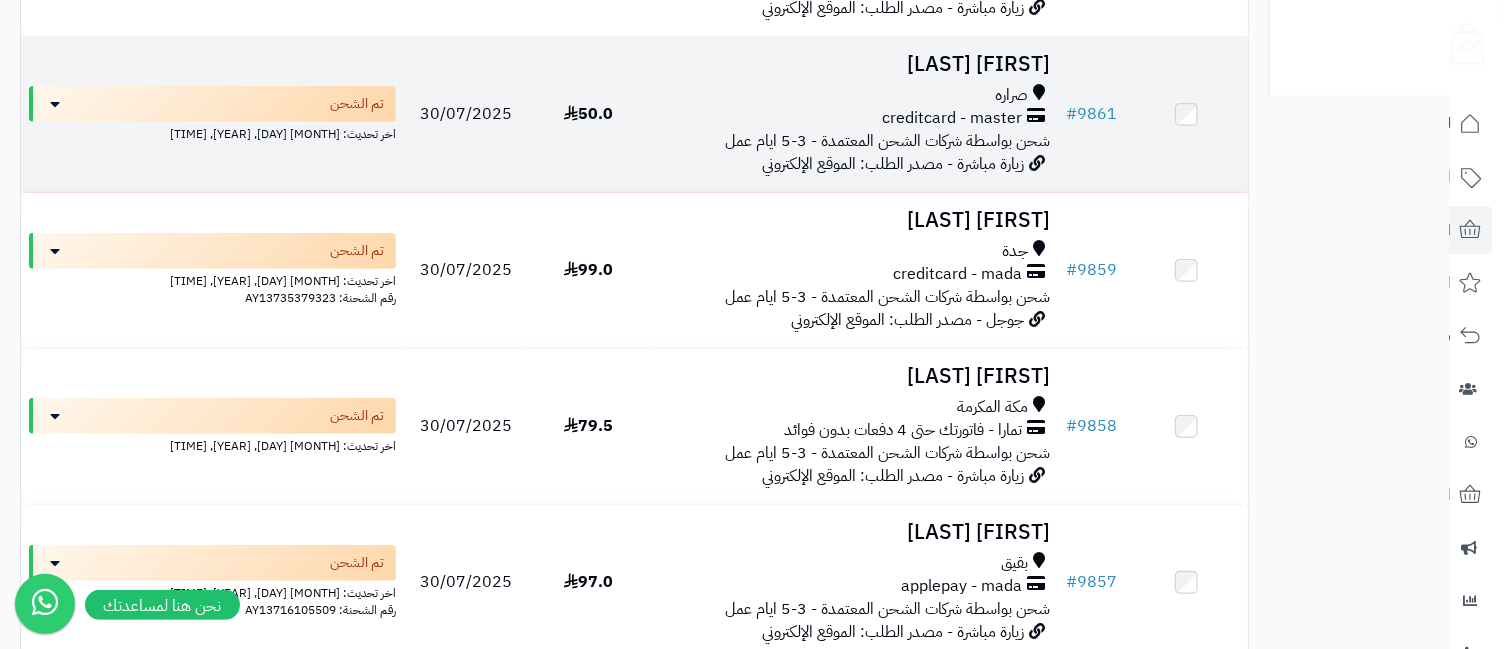 click on "[FIRST] [LAST]" at bounding box center [854, 64] 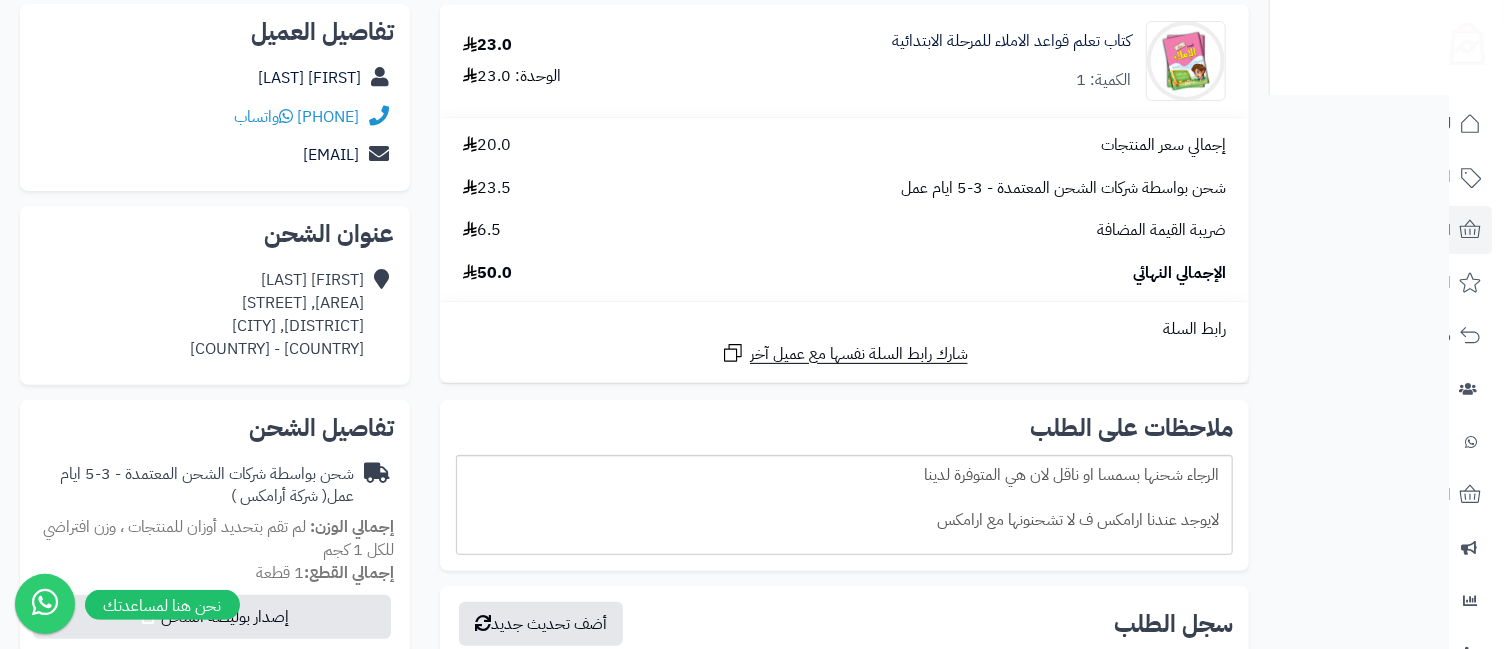 scroll, scrollTop: 0, scrollLeft: 0, axis: both 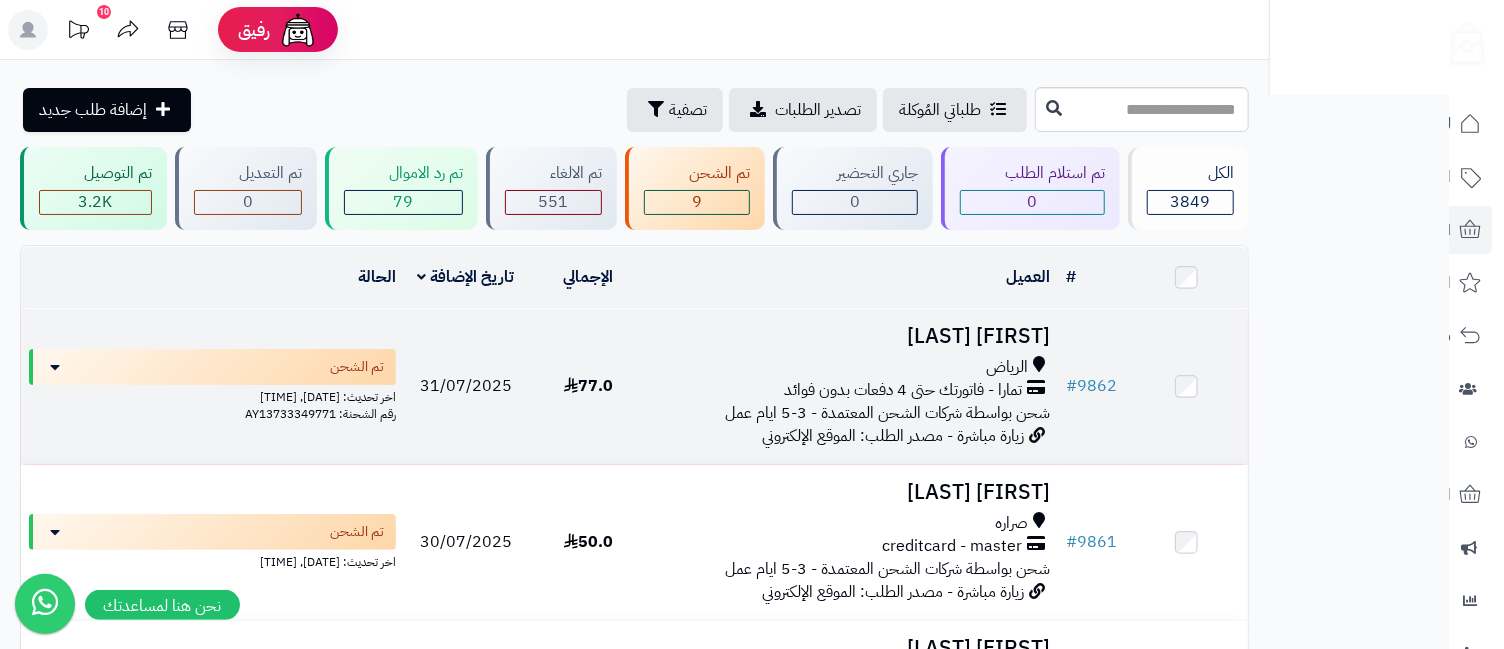 click on "ايمن العسيري" at bounding box center [854, 336] 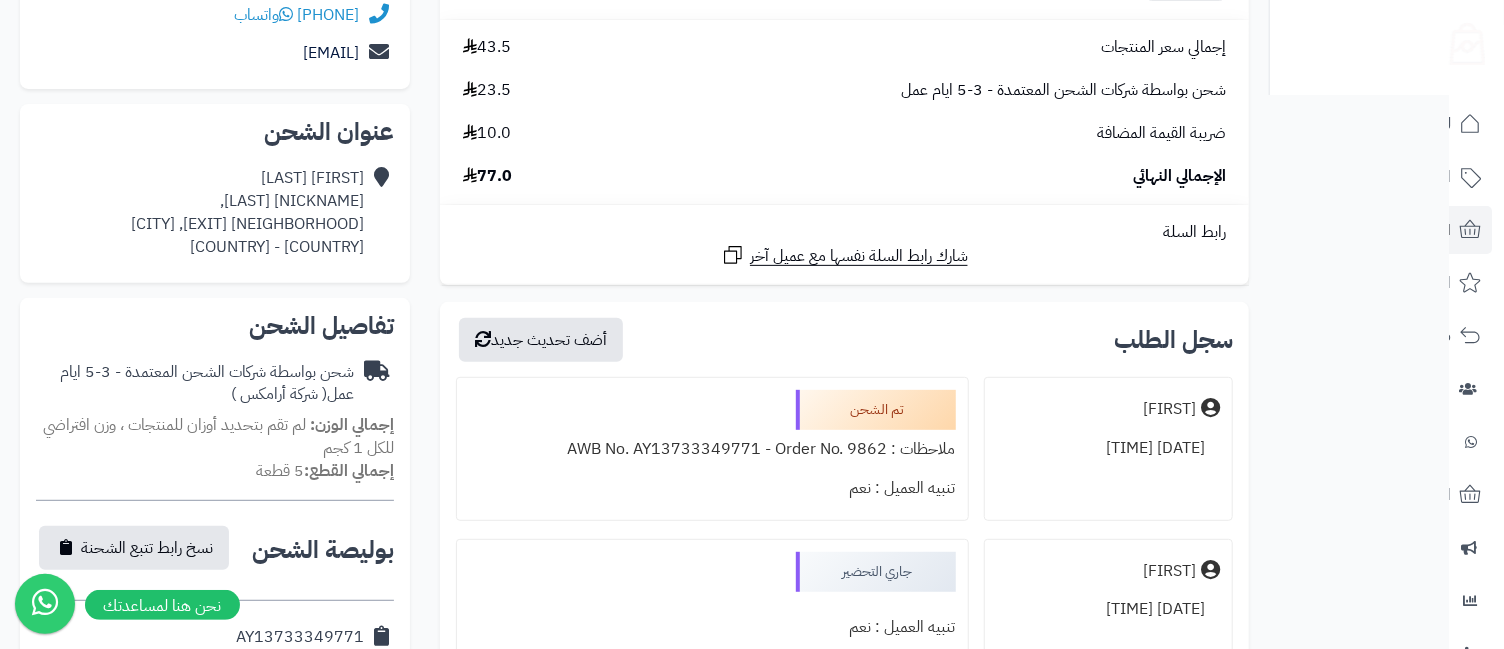 scroll, scrollTop: 0, scrollLeft: 0, axis: both 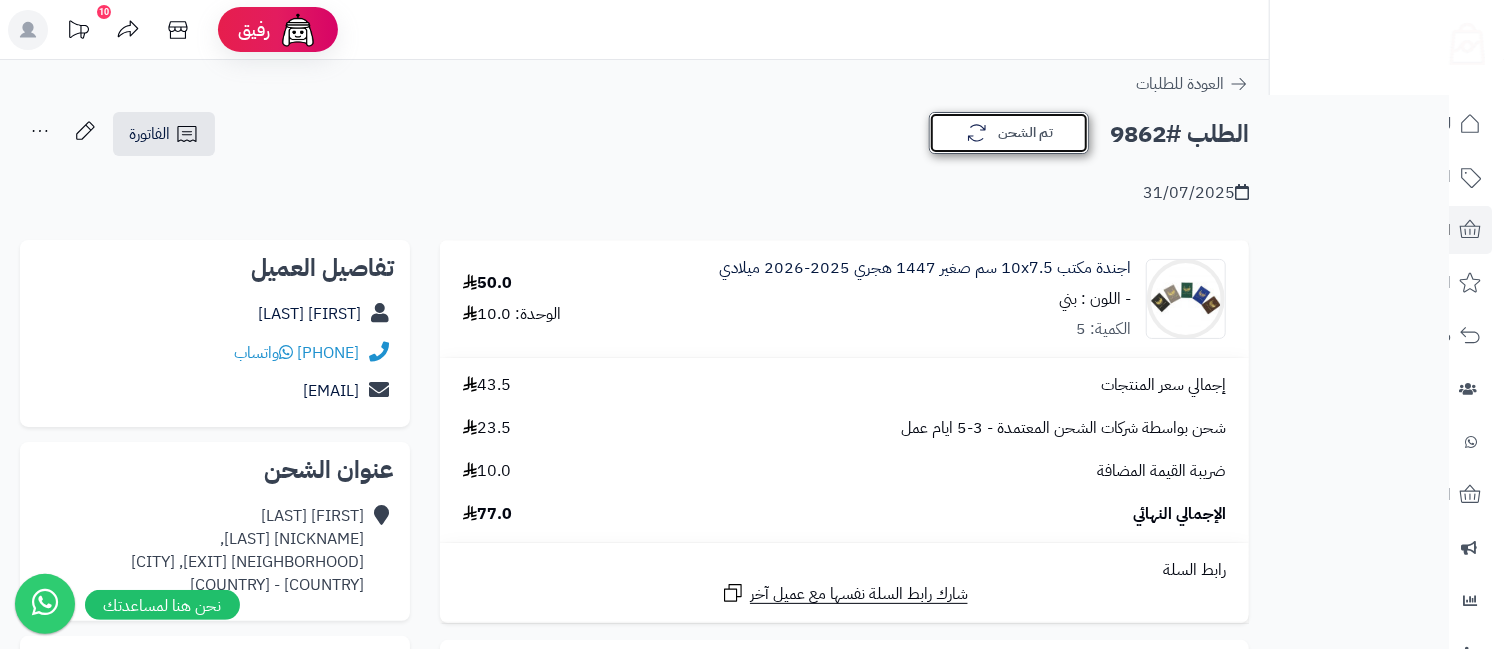 click 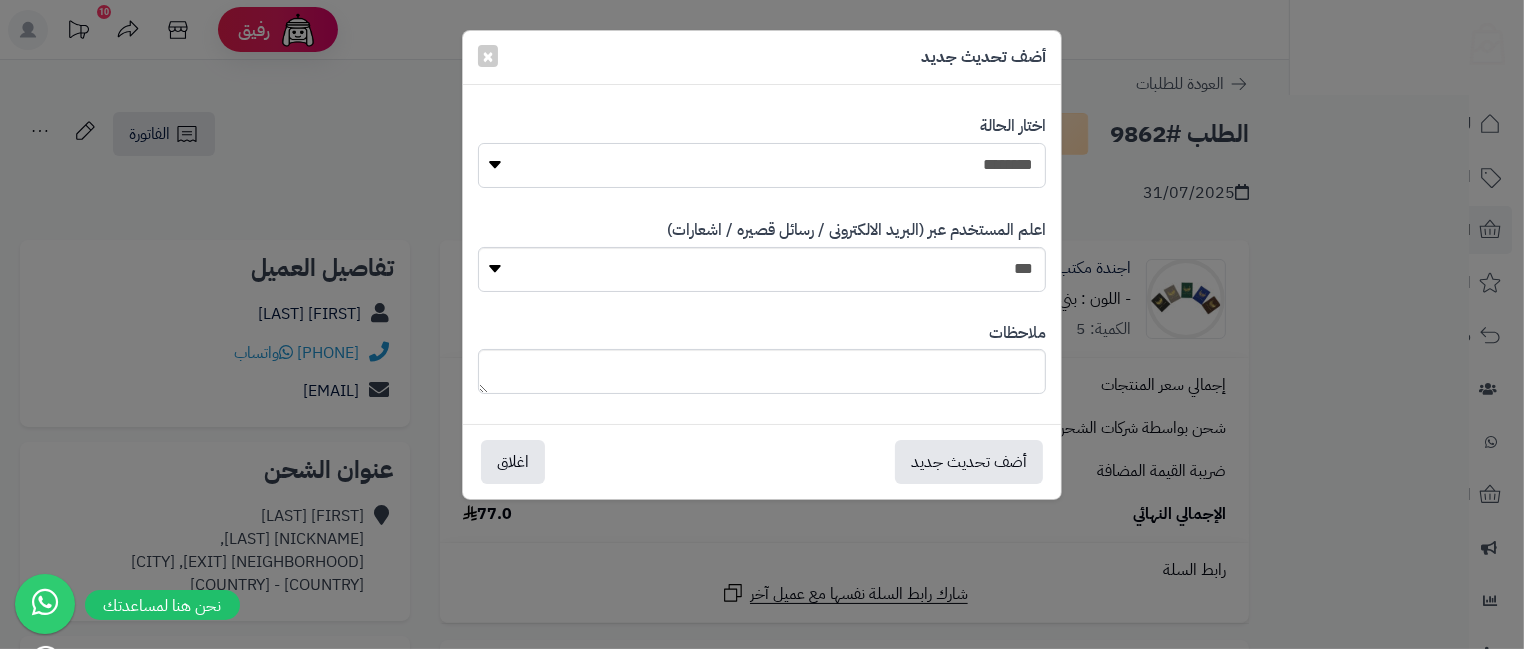 click on "**********" at bounding box center (762, 165) 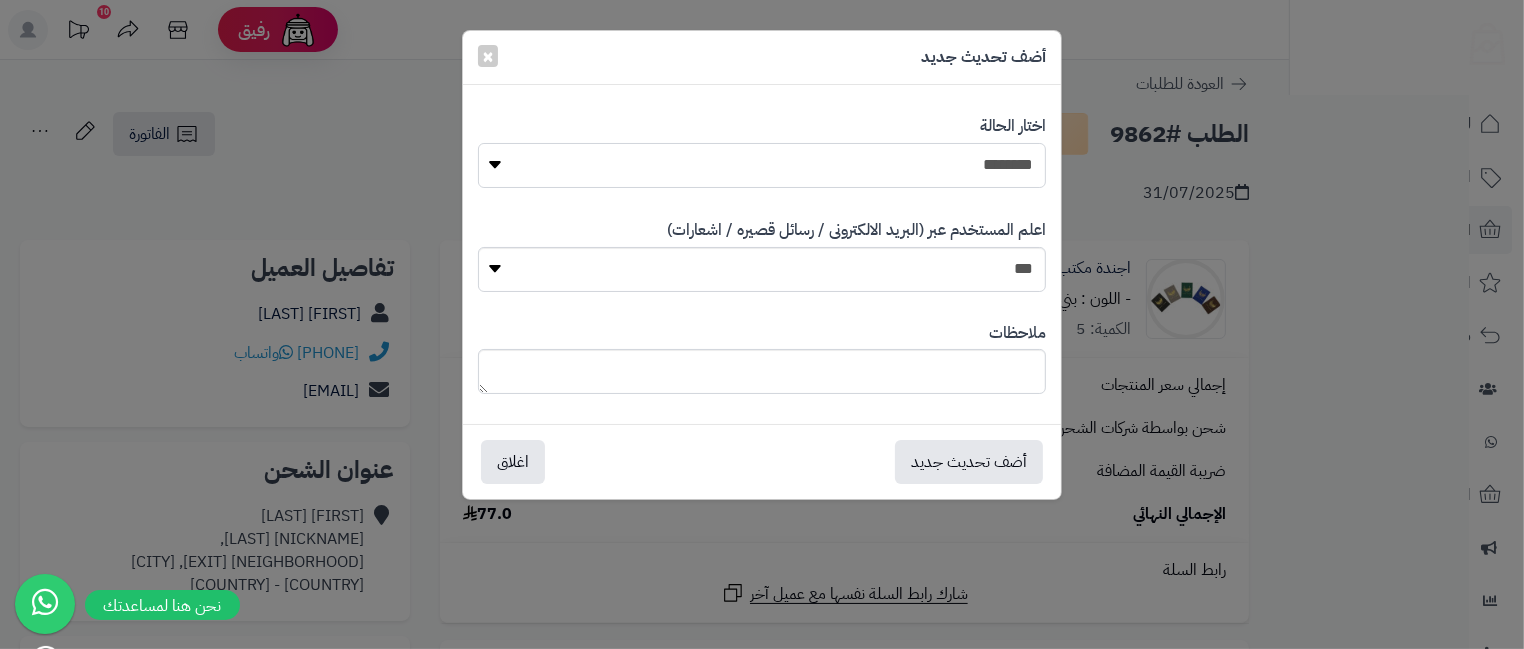 select on "**" 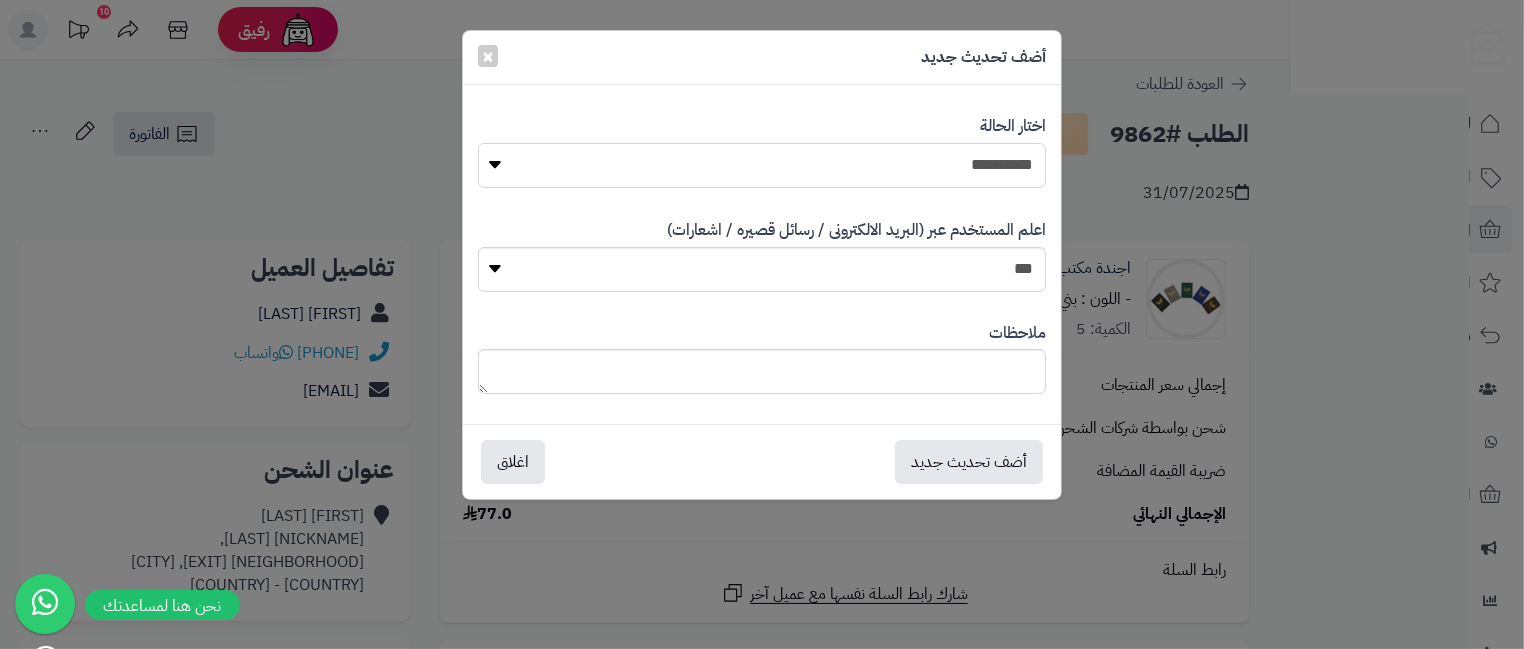 click on "**********" at bounding box center (762, 165) 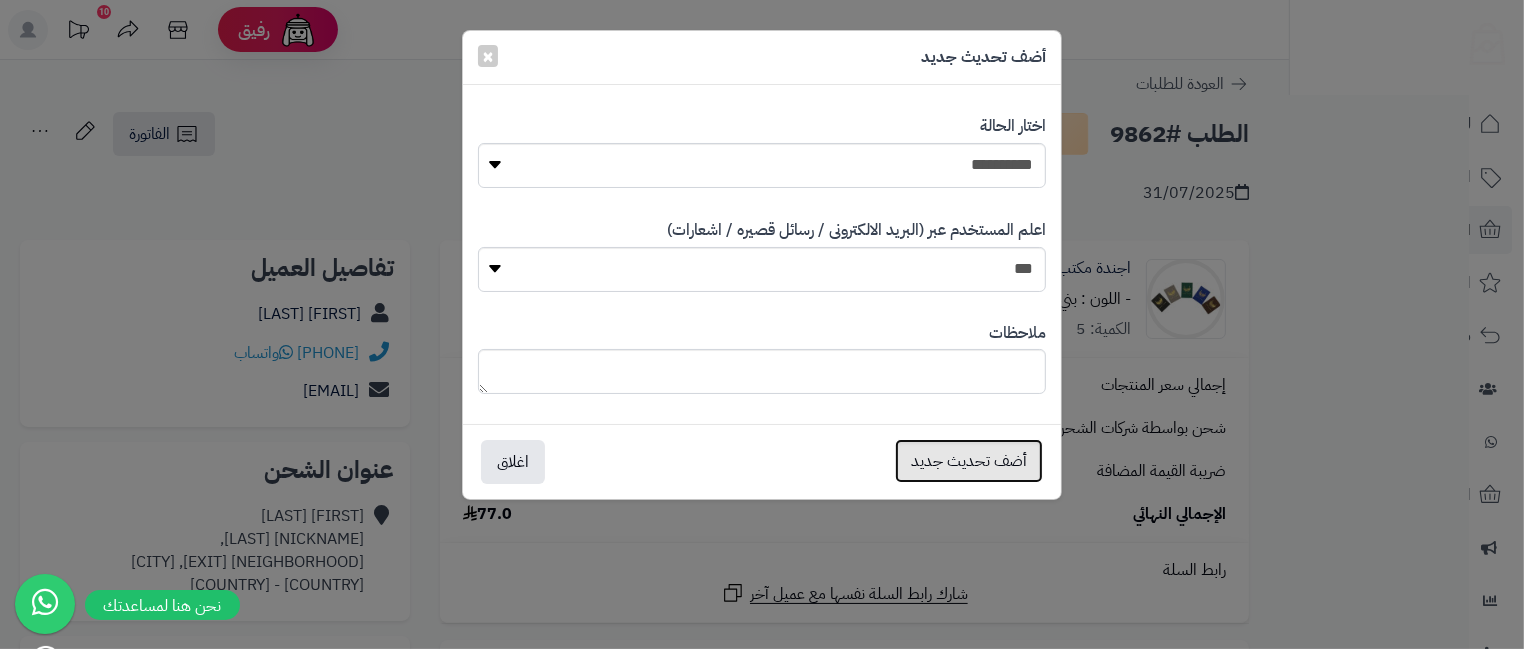 click on "أضف تحديث جديد" at bounding box center [969, 461] 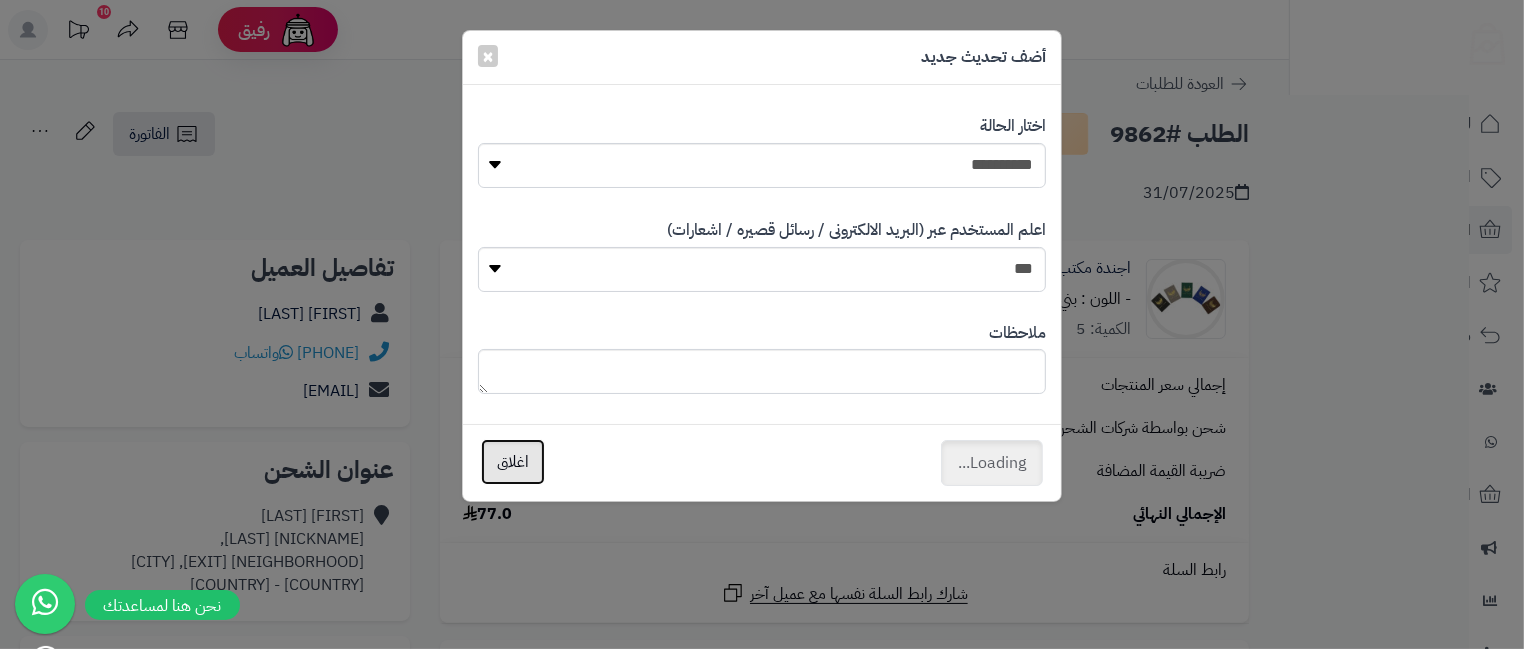 click on "اغلاق" at bounding box center (513, 462) 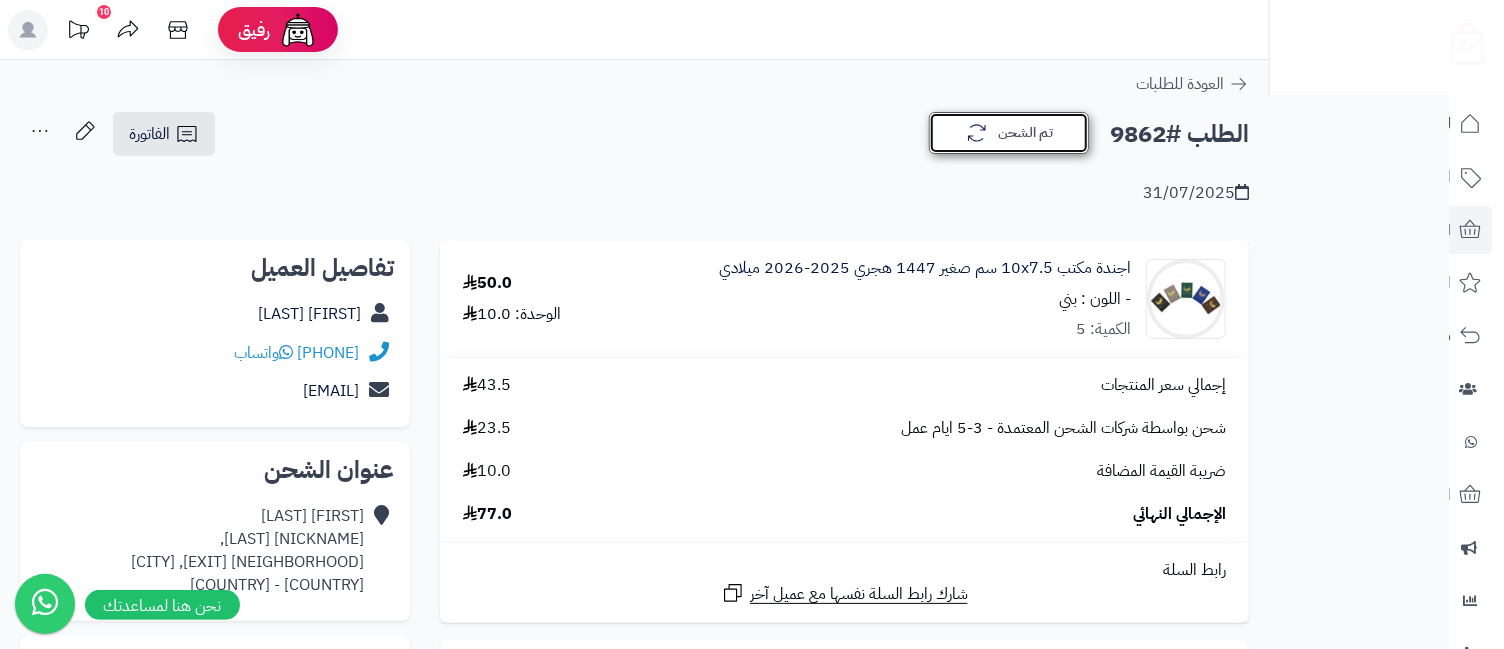 click on "تم الشحن" at bounding box center (1009, 133) 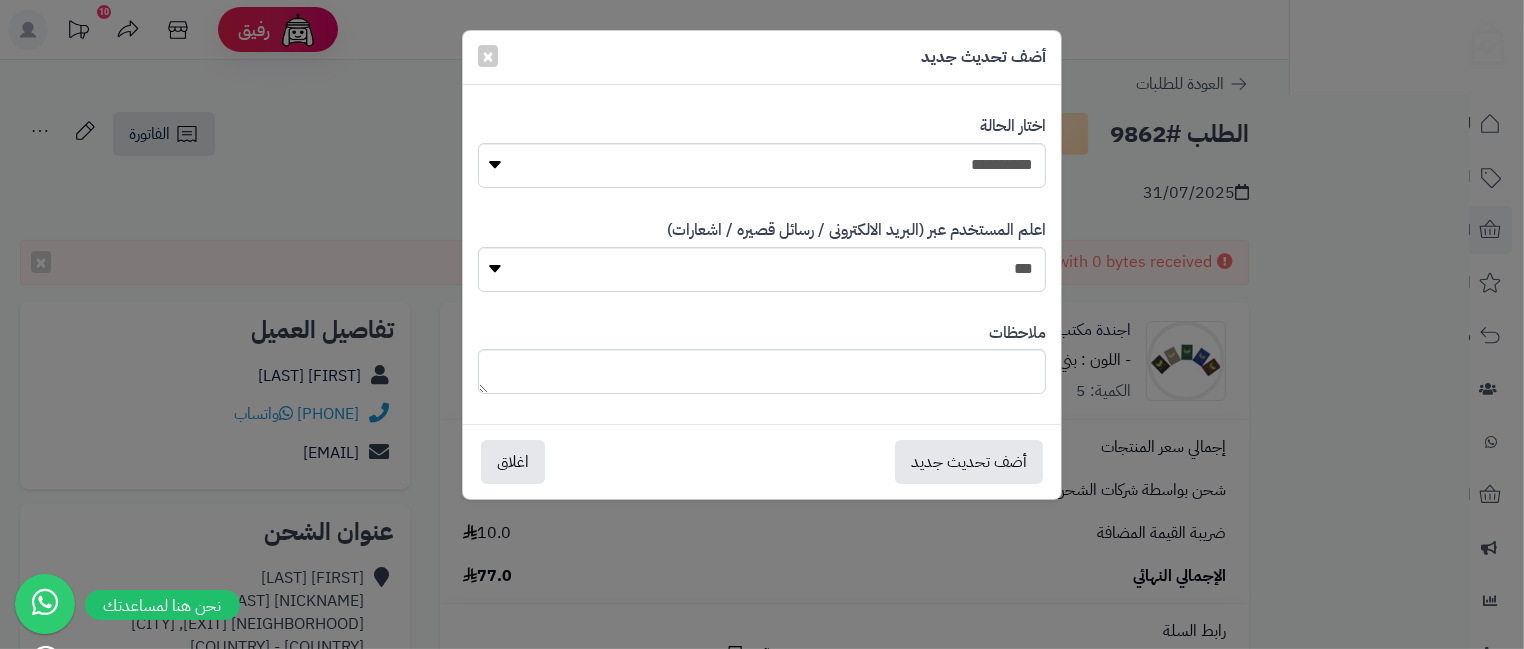 click on "**********" at bounding box center [762, 324] 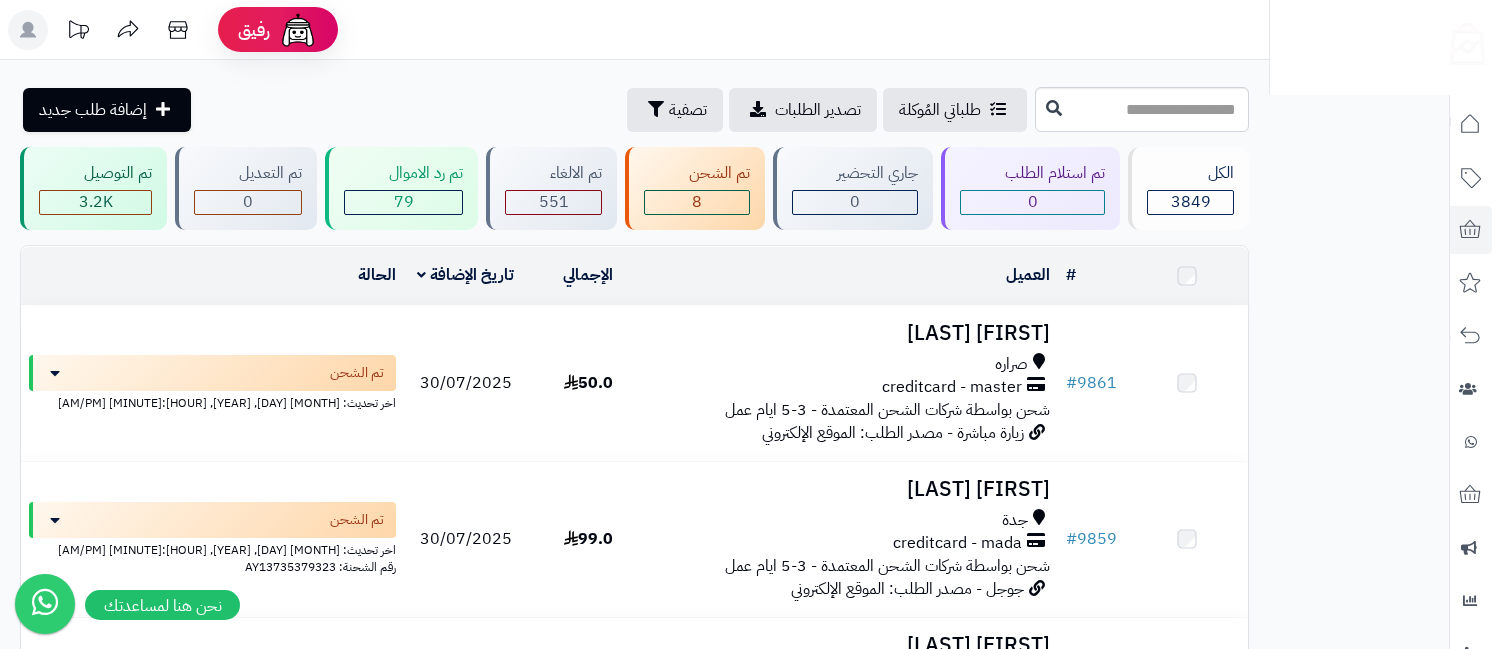 scroll, scrollTop: 0, scrollLeft: 0, axis: both 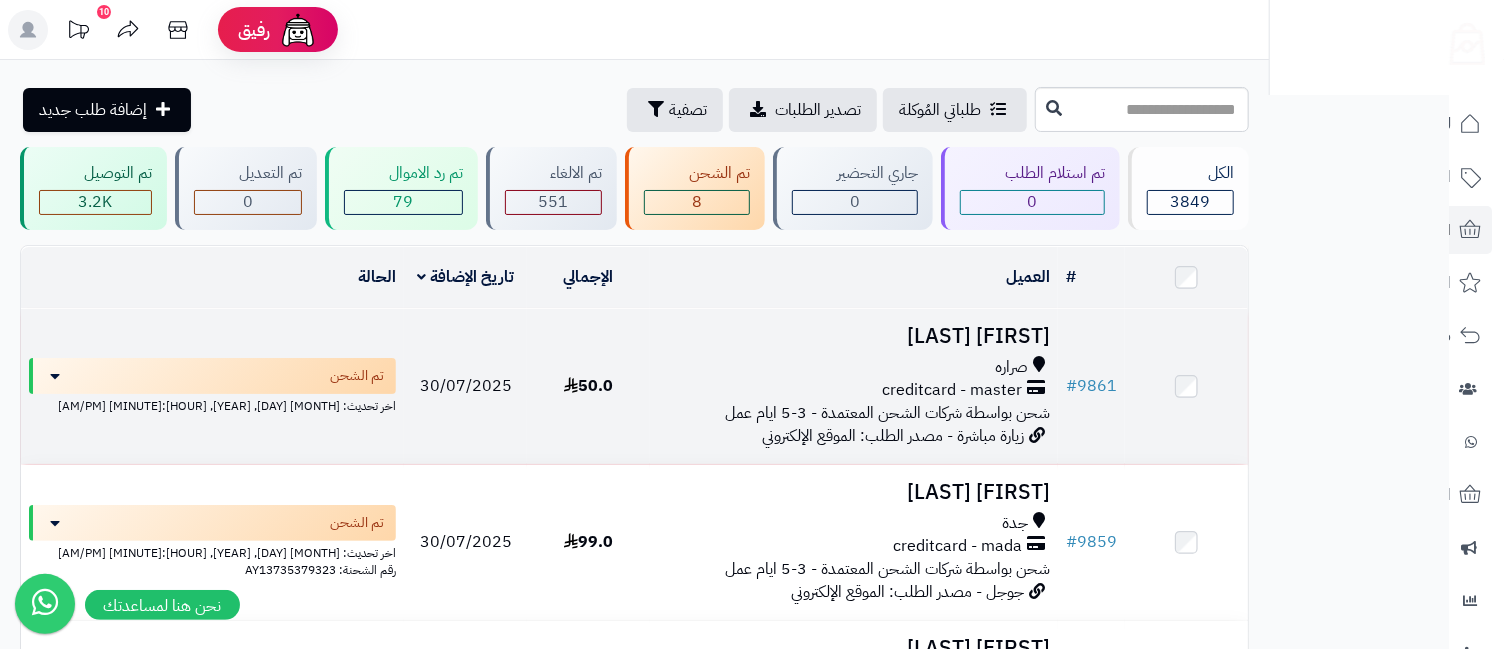drag, startPoint x: 263, startPoint y: 366, endPoint x: 776, endPoint y: 370, distance: 513.01556 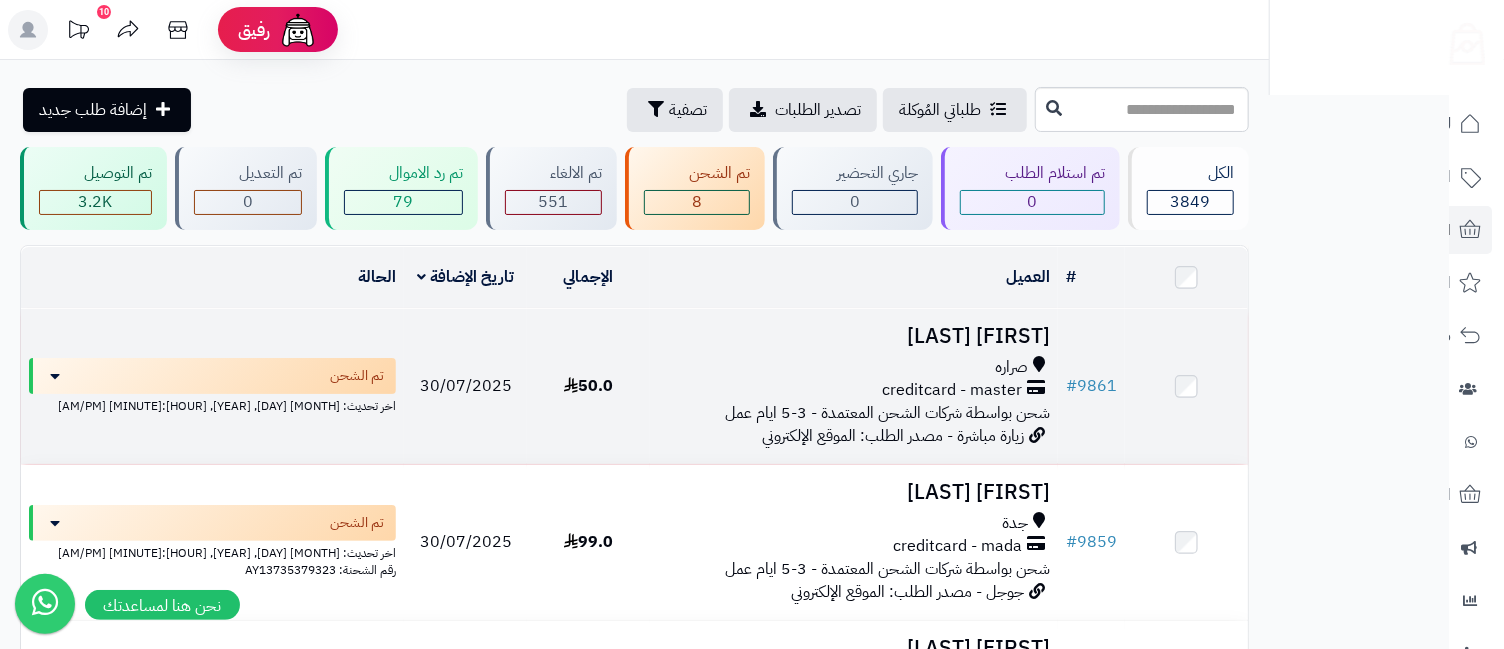 click on "# 9861
الهنوف العجمي
صراره
creditcard - master
شحن بواسطة شركات الشحن المعتمدة - 3-5 ايام عمل
زيارة مباشرة       -
مصدر الطلب:
الموقع الإلكتروني
50.0
30/07/2025                                                      تم الشحن   اخر تحديث: July 31, 2025, 10:47 am" at bounding box center [634, 386] 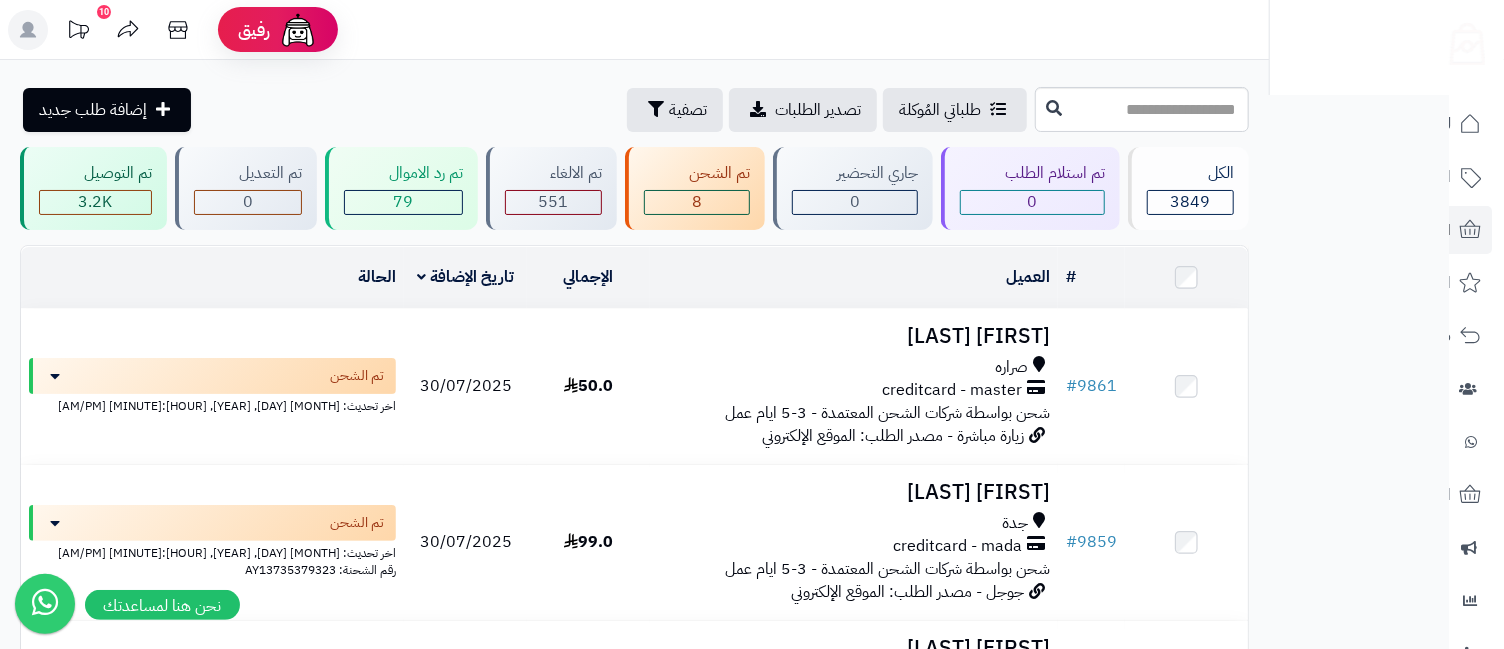 click on "**********" at bounding box center (752, 904) 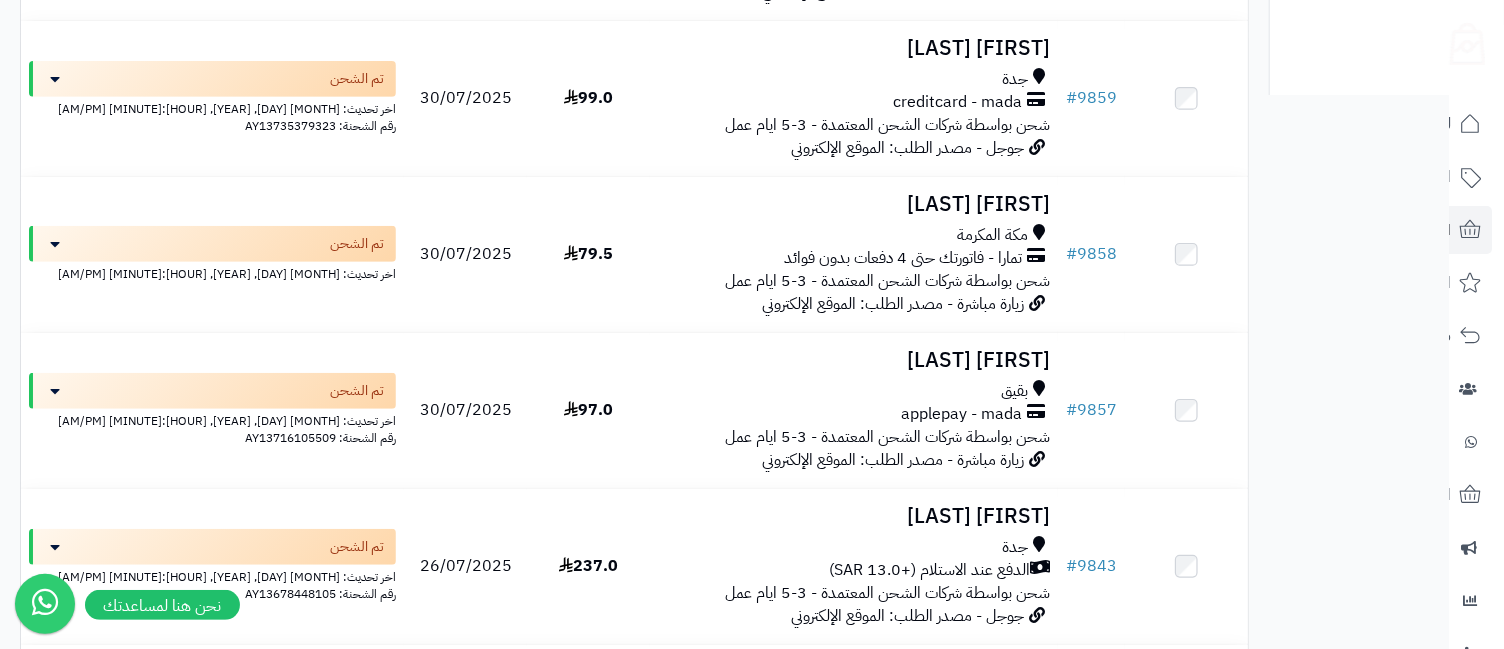 scroll, scrollTop: 0, scrollLeft: 0, axis: both 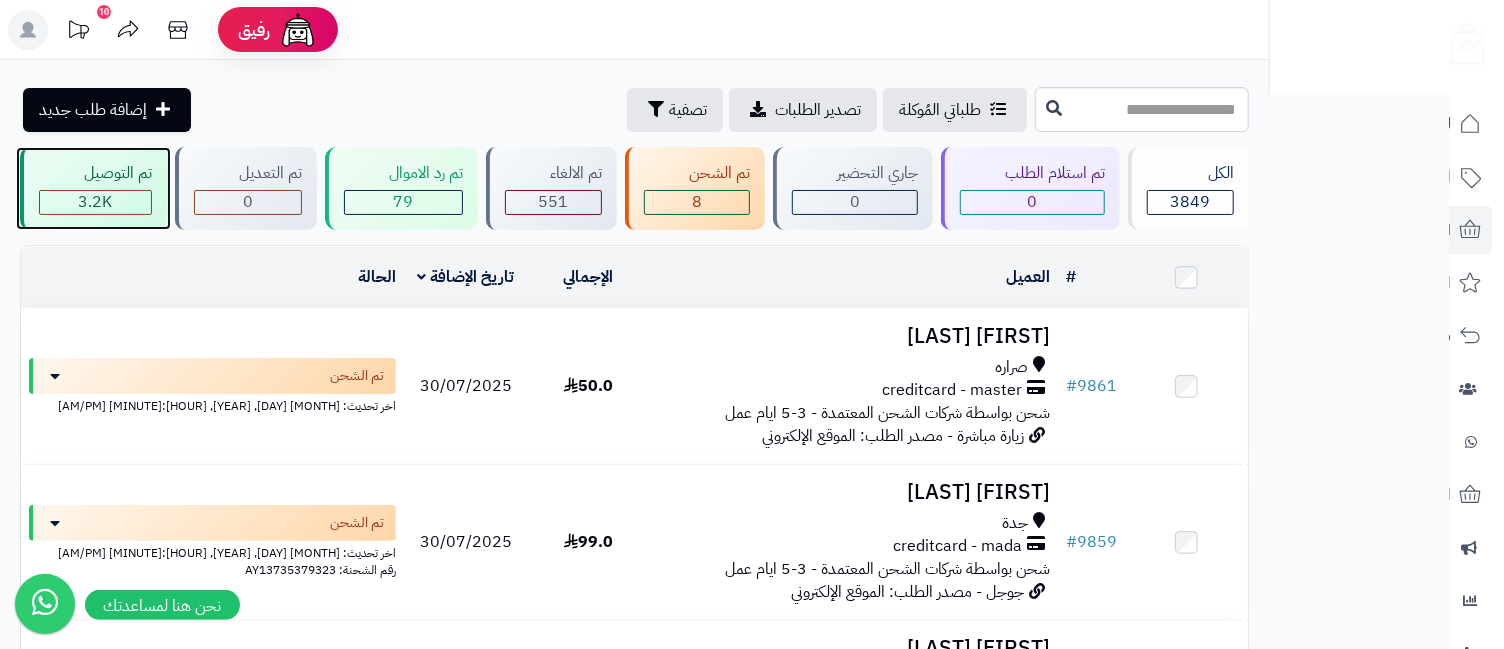 click on "تم التوصيل
3.2K" at bounding box center [93, 188] 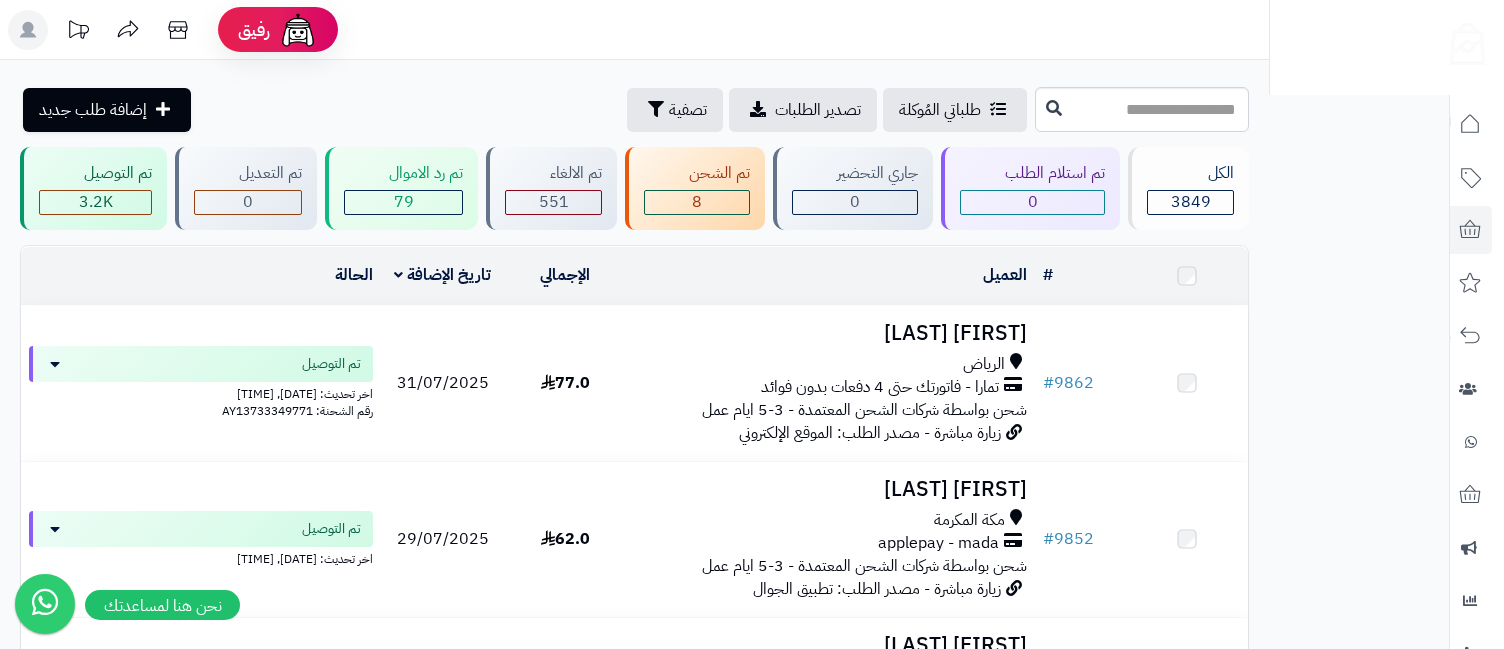 scroll, scrollTop: 0, scrollLeft: 0, axis: both 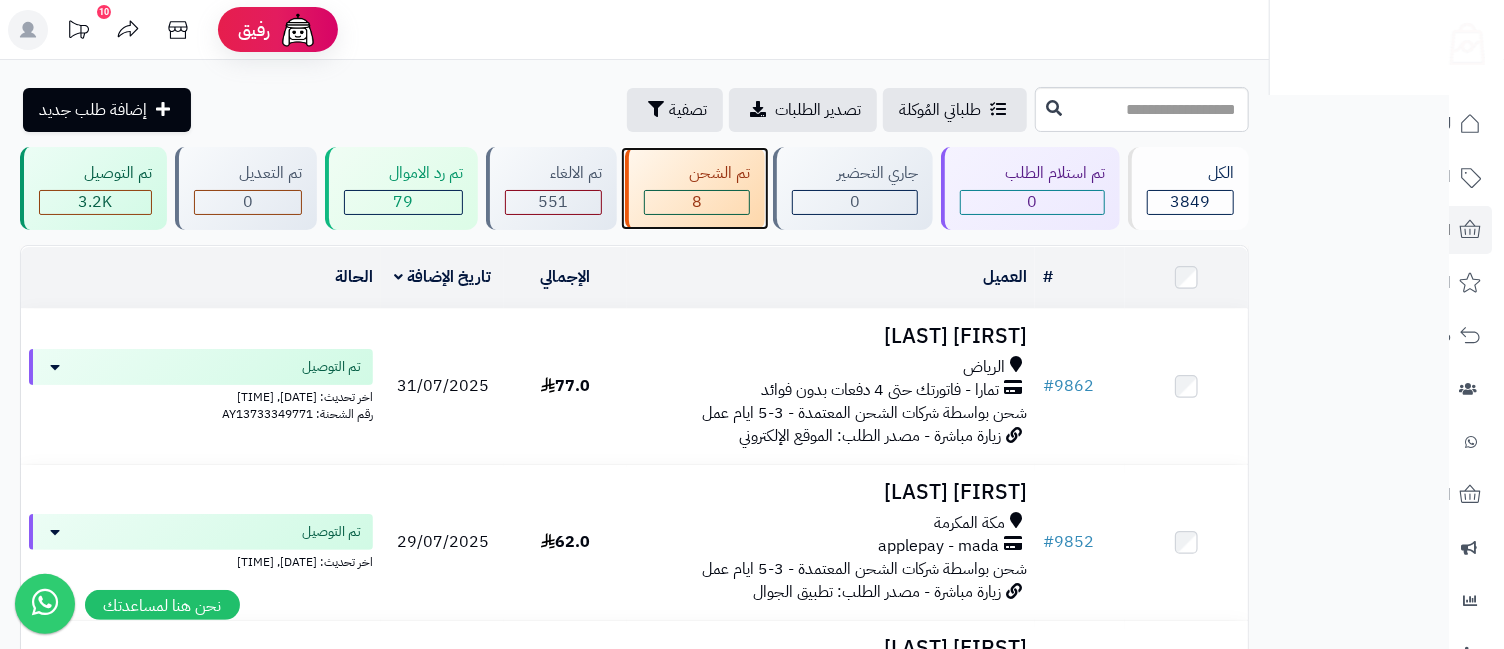 click on "8" at bounding box center [697, 202] 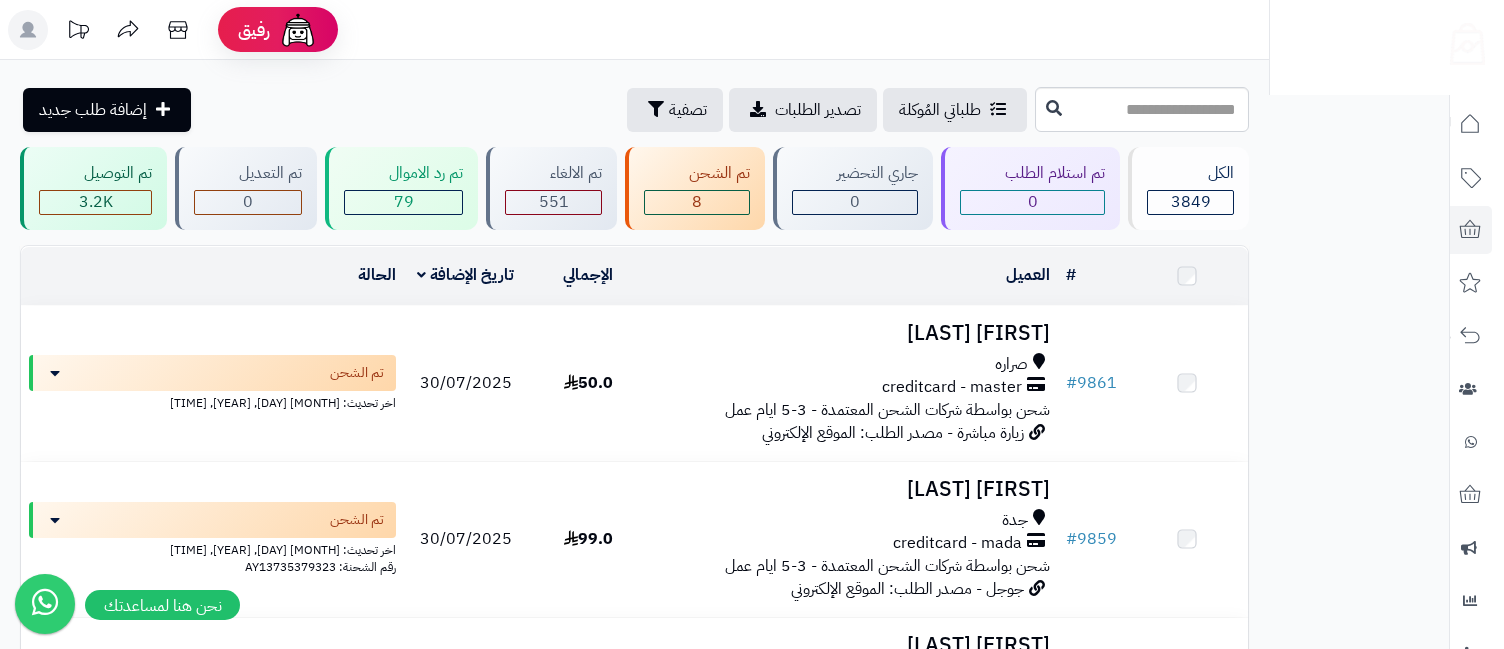 scroll, scrollTop: 0, scrollLeft: 0, axis: both 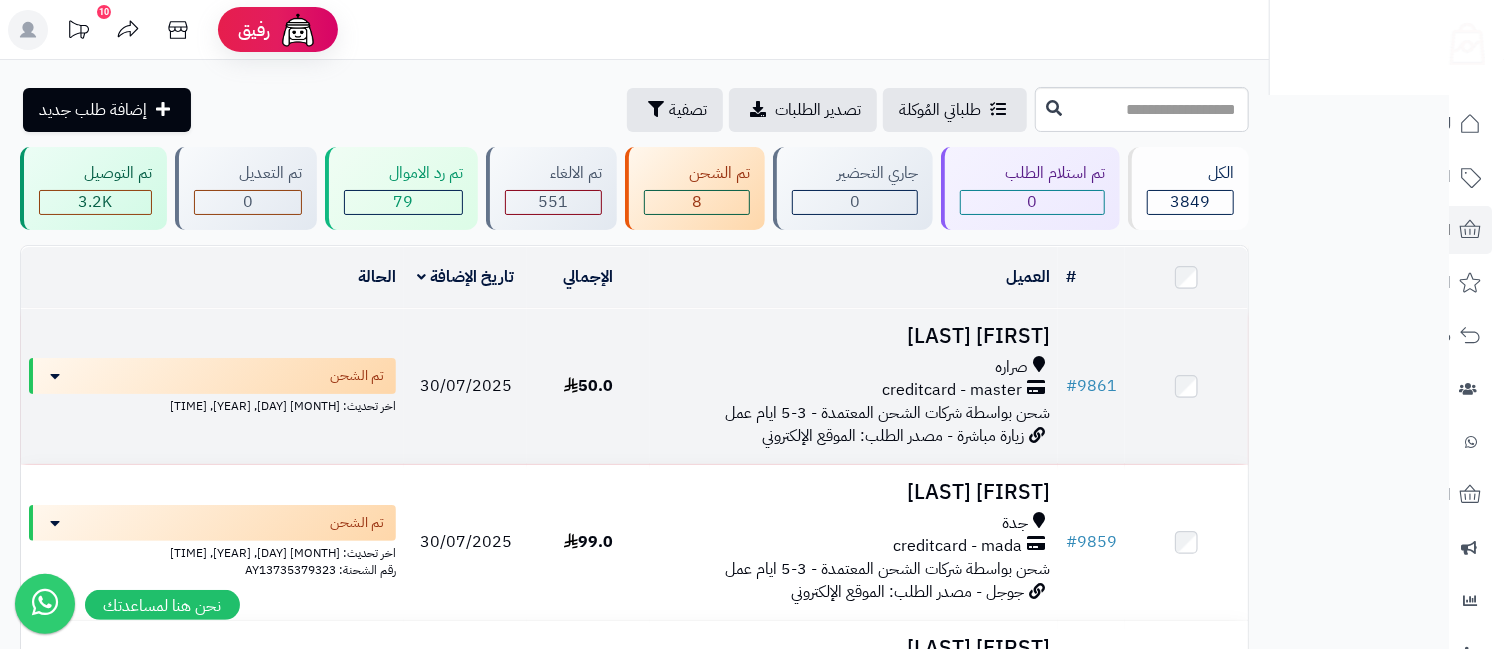 click on "صراره" at bounding box center [854, 367] 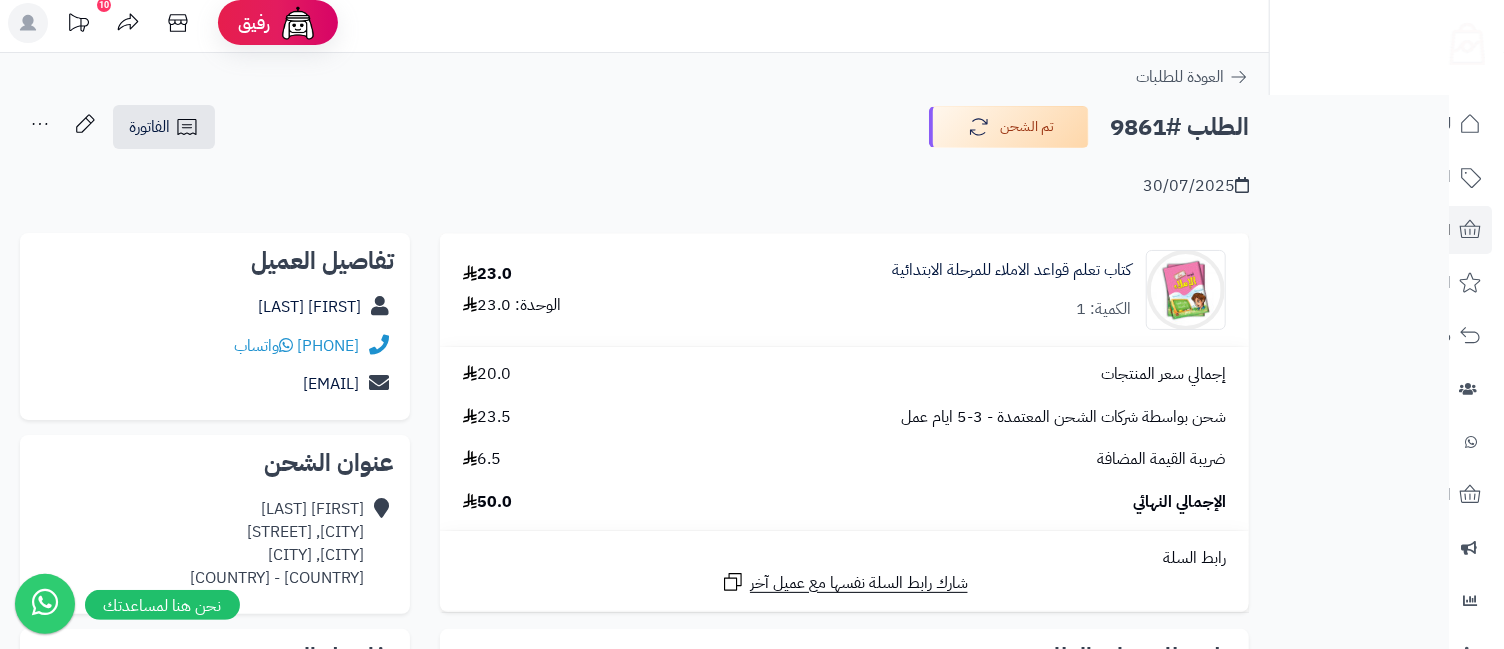 scroll, scrollTop: 0, scrollLeft: 0, axis: both 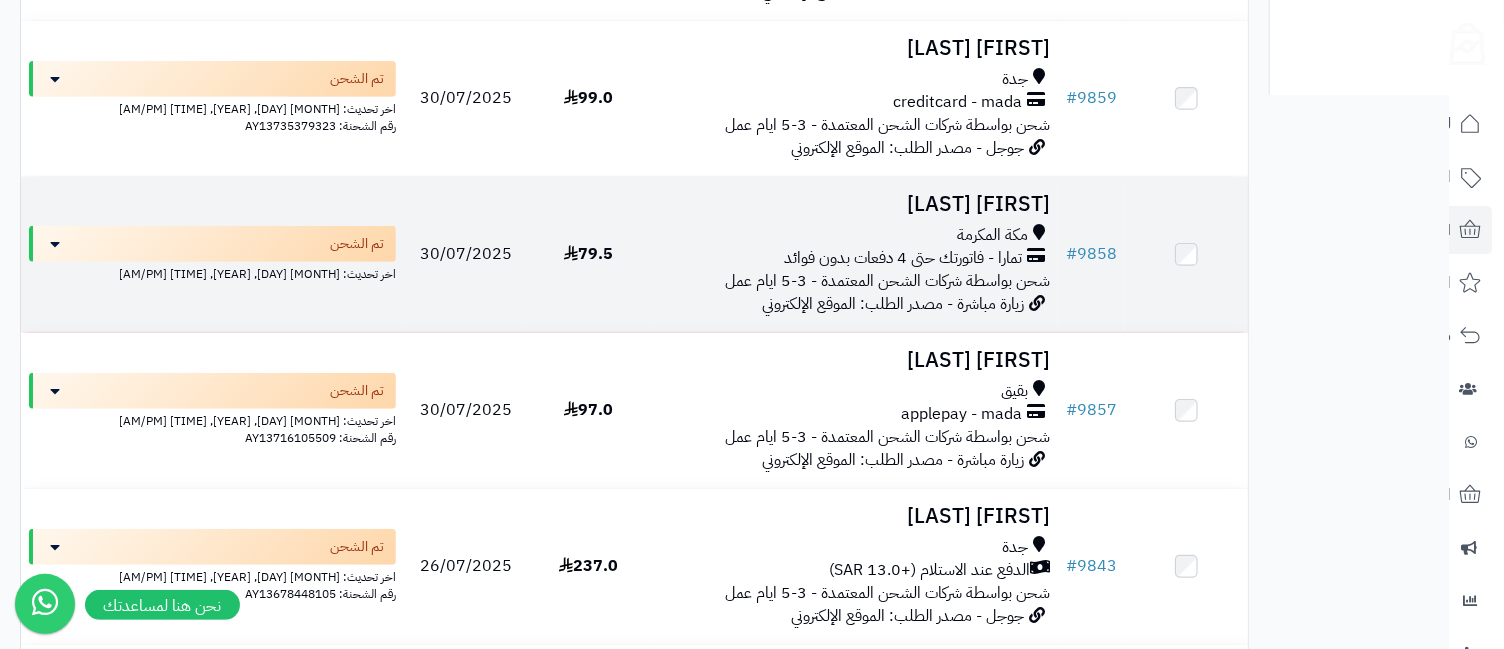click on "[FIRST] [LAST]" at bounding box center (854, 204) 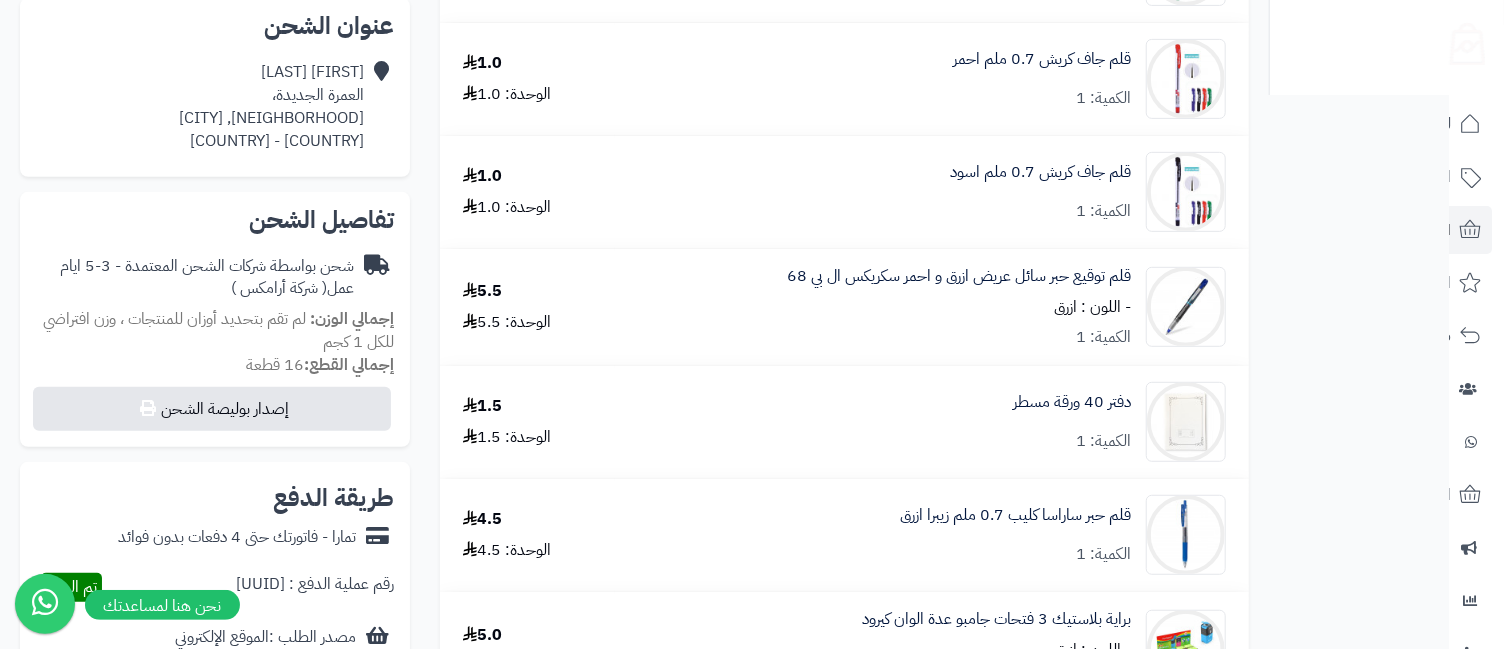 scroll, scrollTop: 0, scrollLeft: 0, axis: both 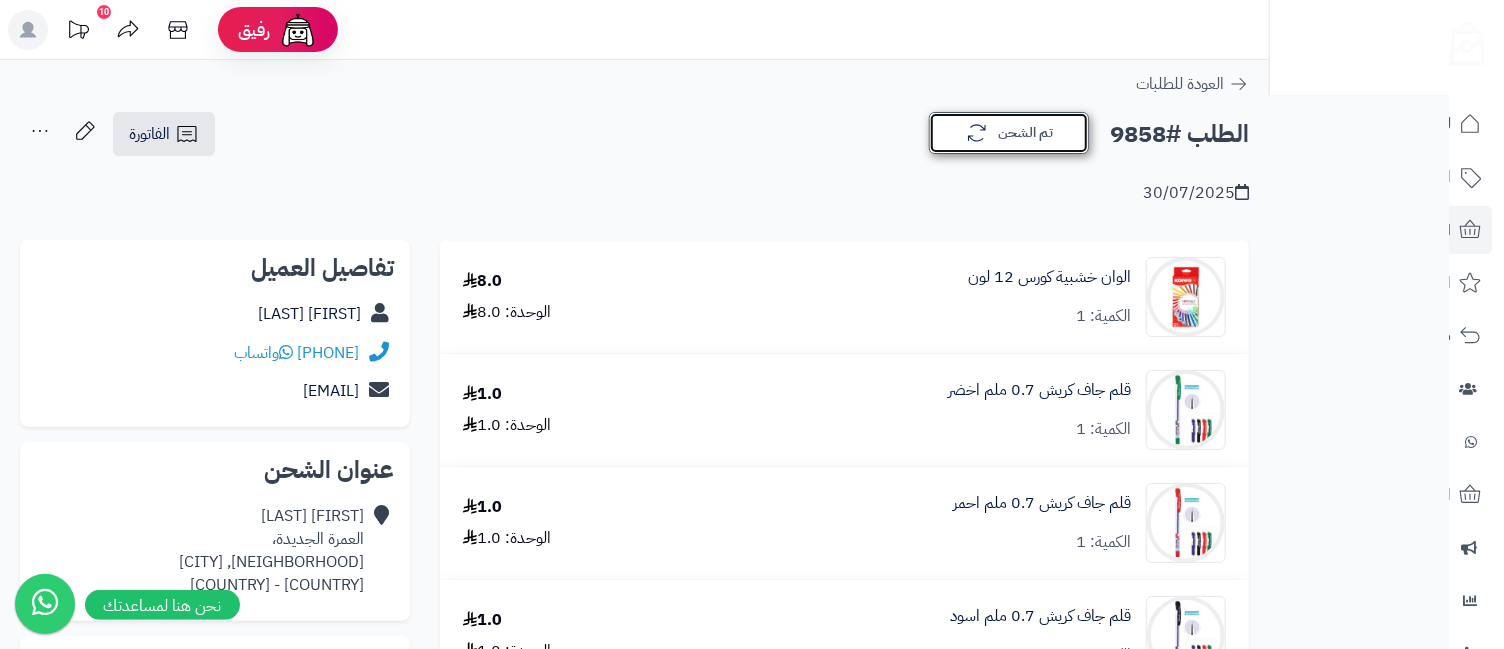click 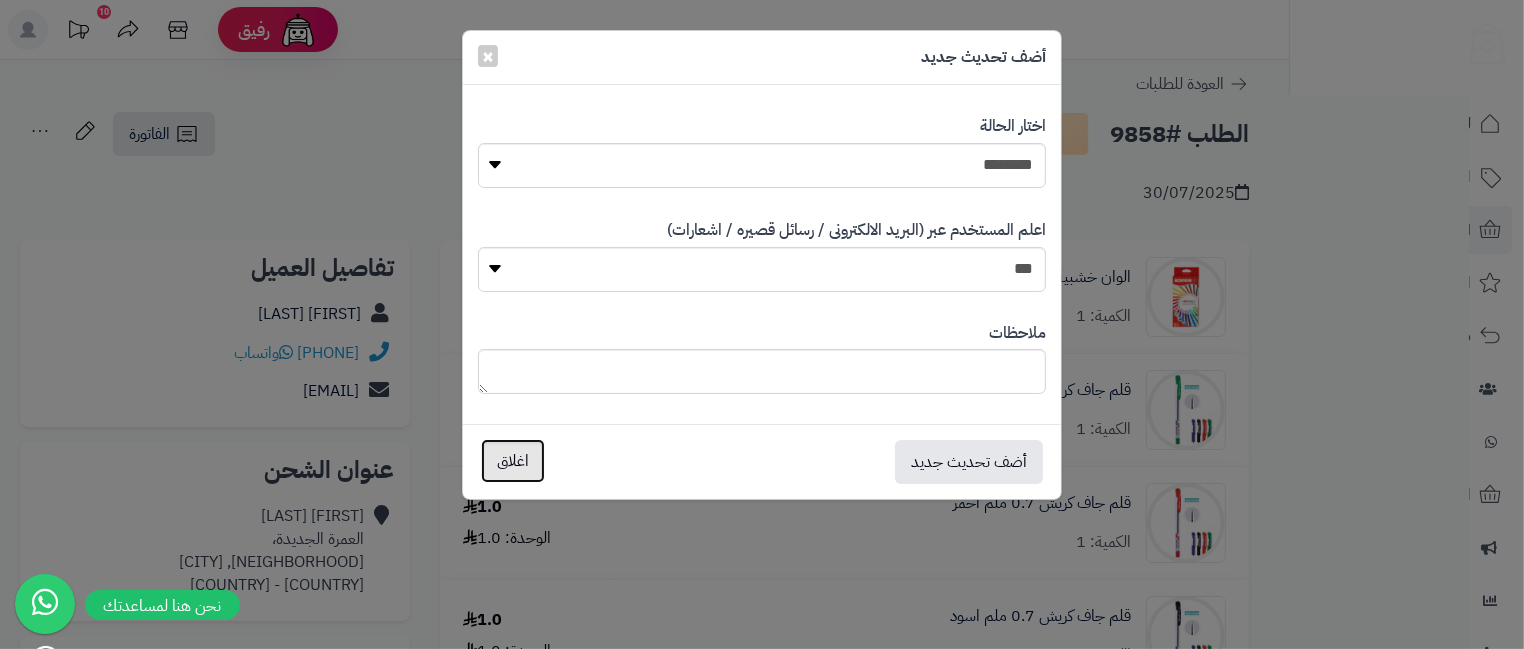 click on "اغلاق" at bounding box center (513, 461) 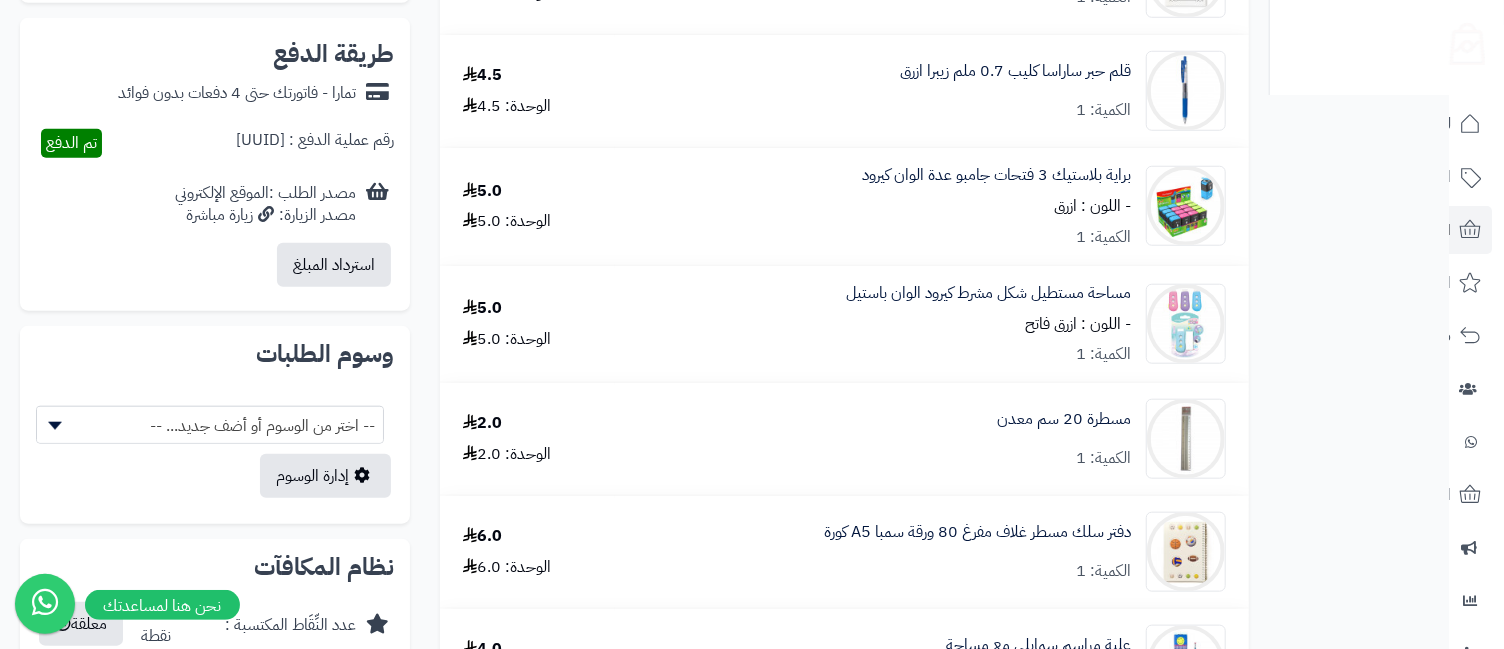 scroll, scrollTop: 0, scrollLeft: 0, axis: both 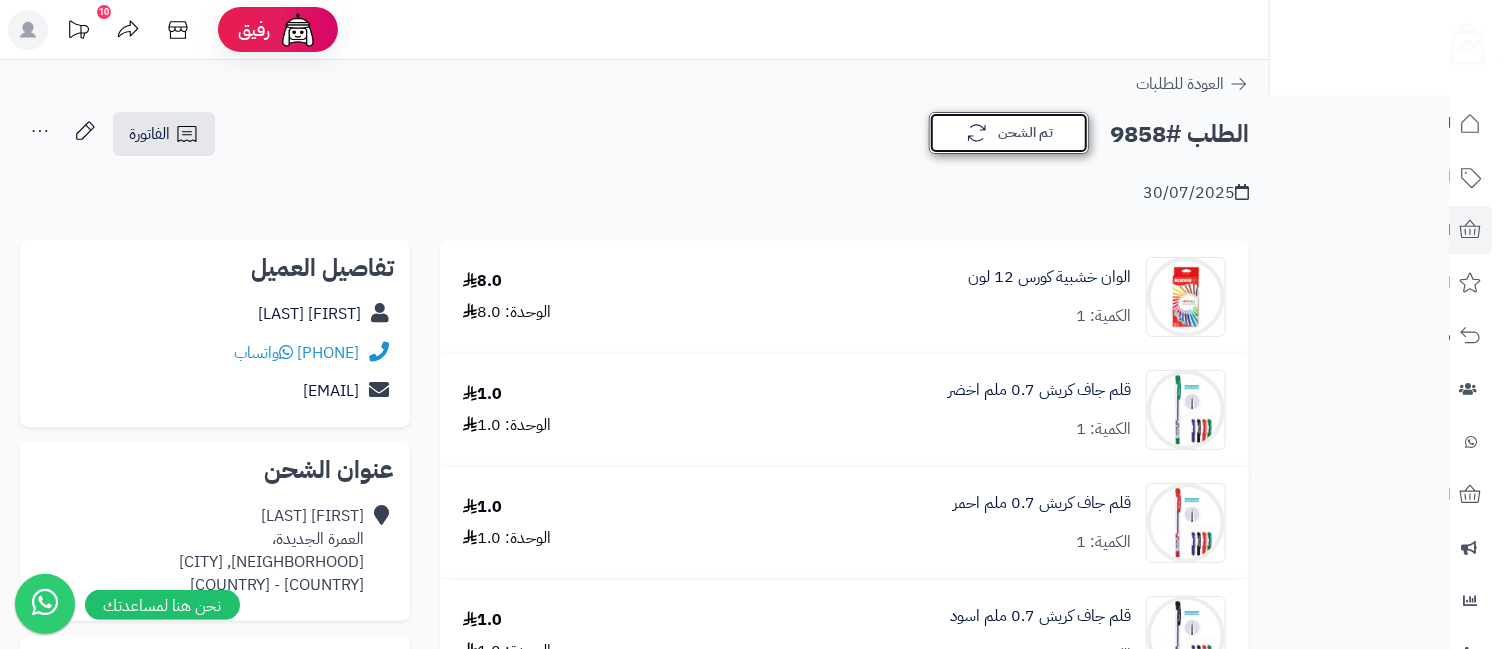 click on "تم الشحن" at bounding box center (1009, 133) 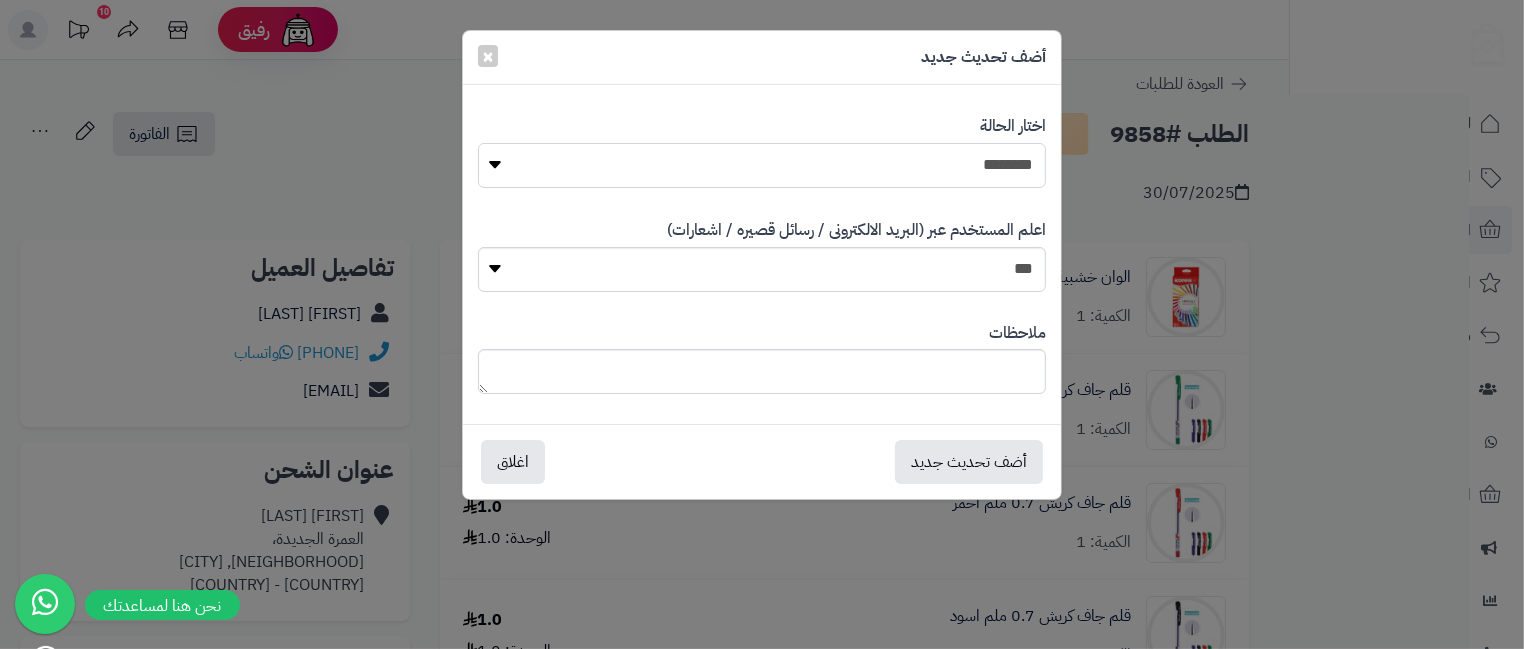 click on "**********" at bounding box center (762, 165) 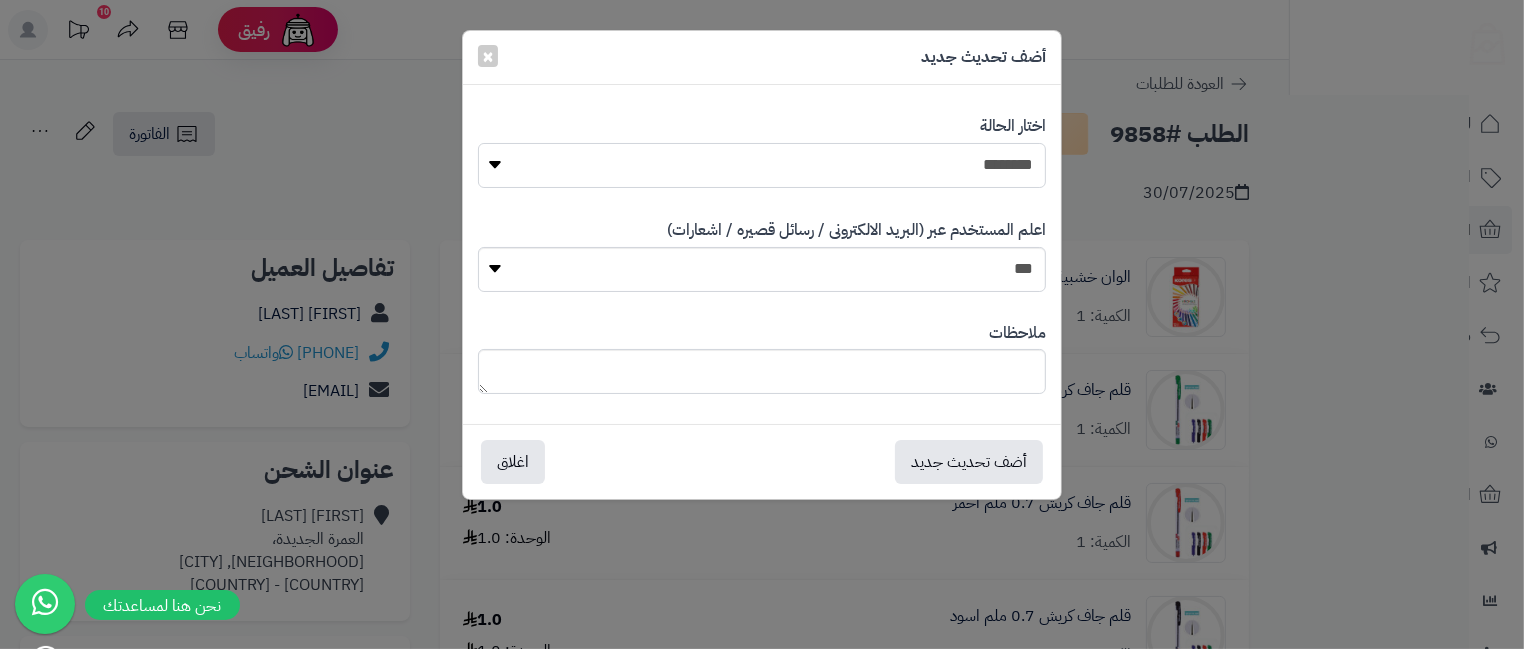 select on "**" 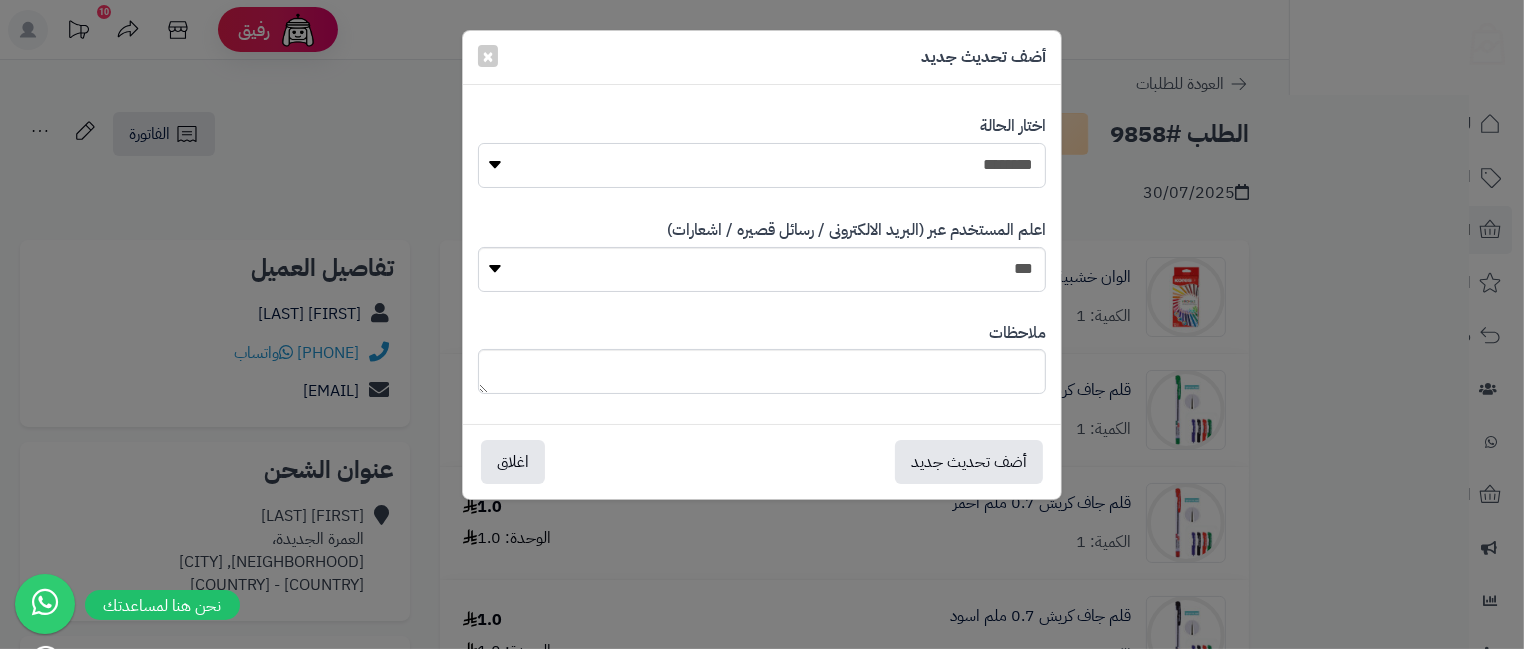 click on "**********" at bounding box center [762, 165] 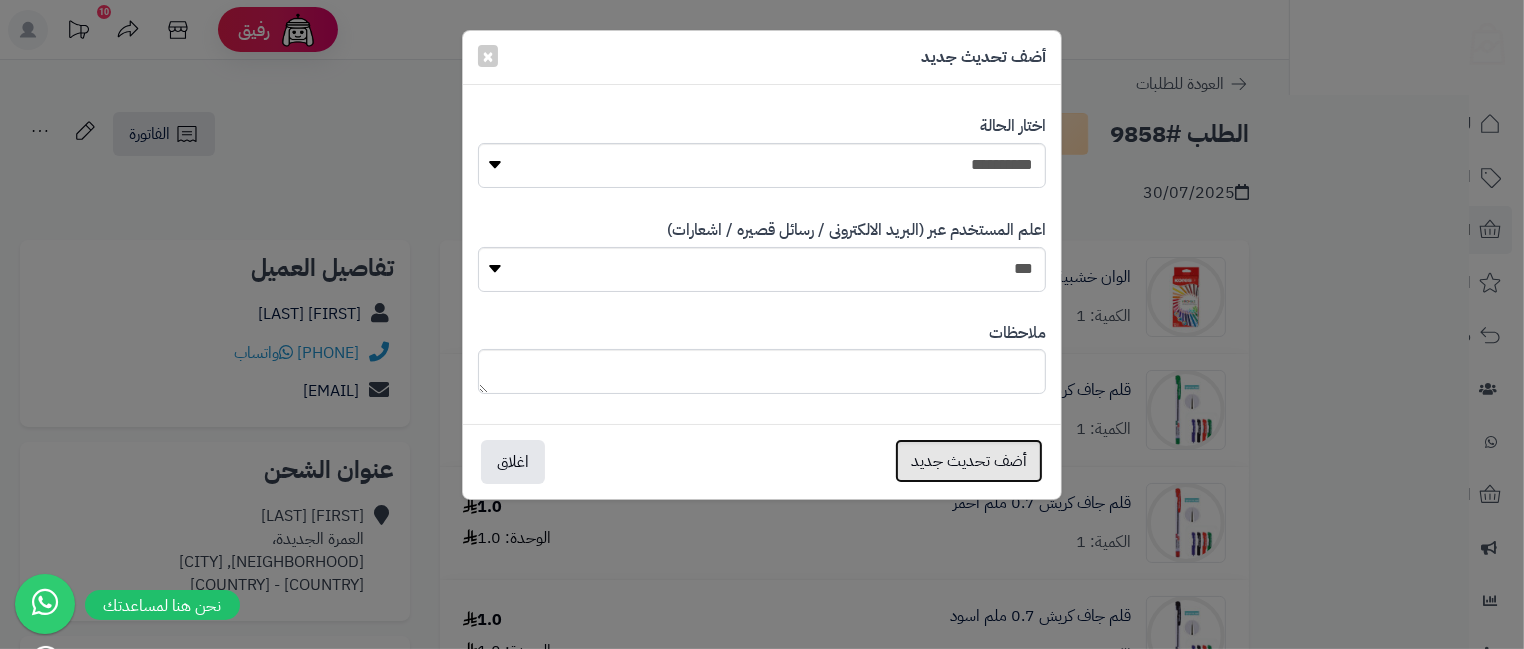 click on "أضف تحديث جديد" at bounding box center [969, 461] 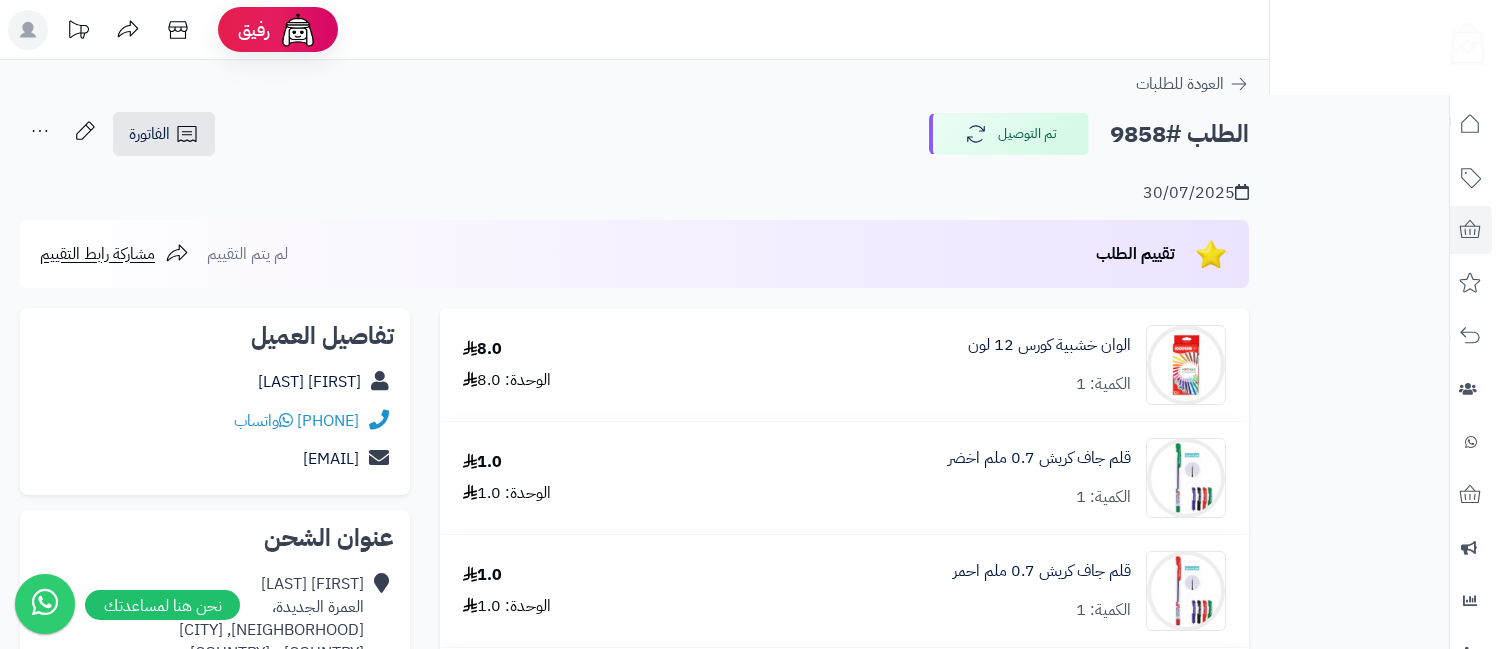 scroll, scrollTop: 0, scrollLeft: 0, axis: both 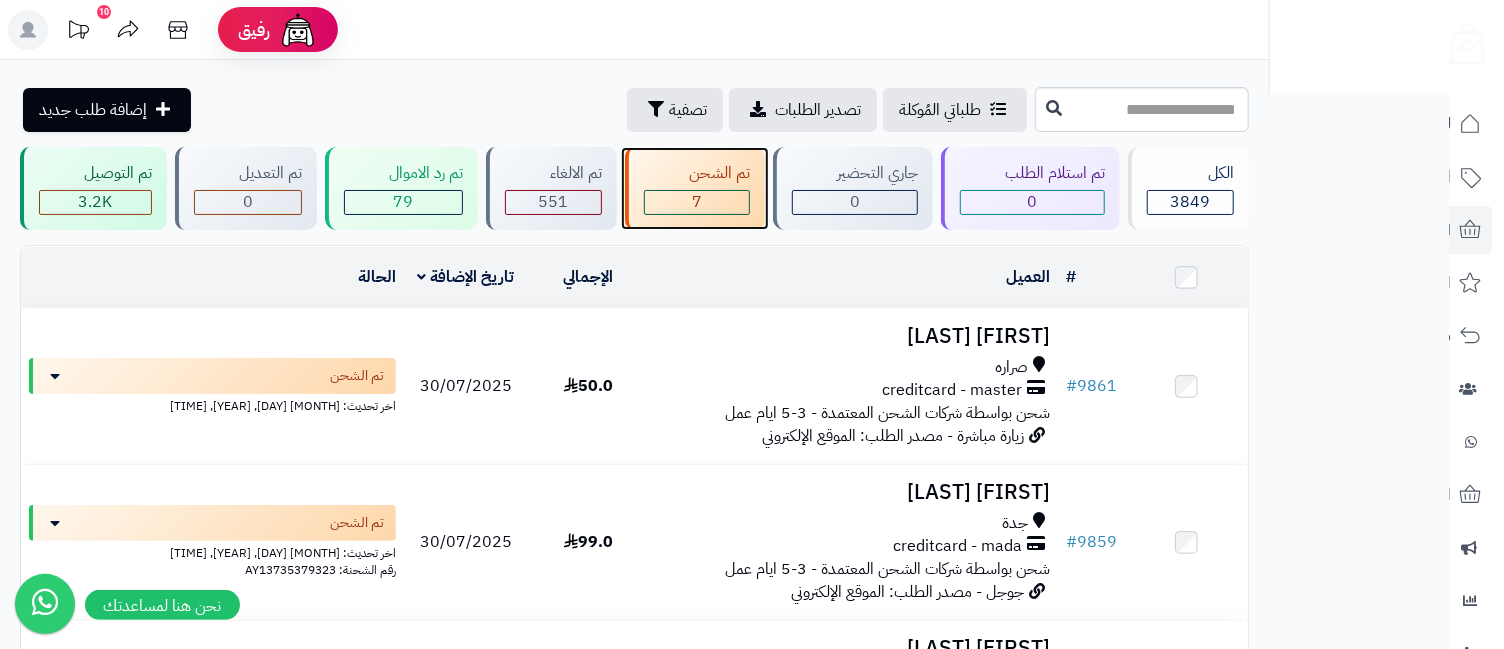 click on "7" at bounding box center (697, 202) 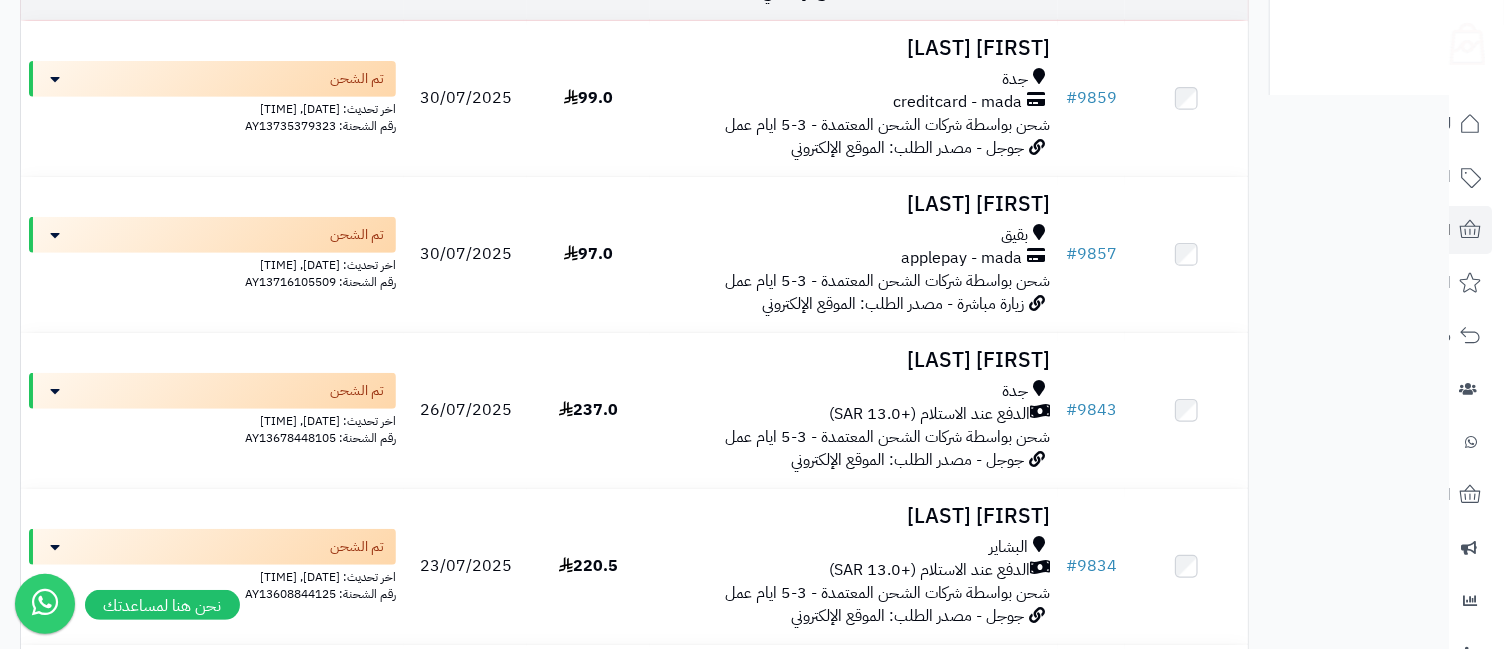 scroll, scrollTop: 888, scrollLeft: 0, axis: vertical 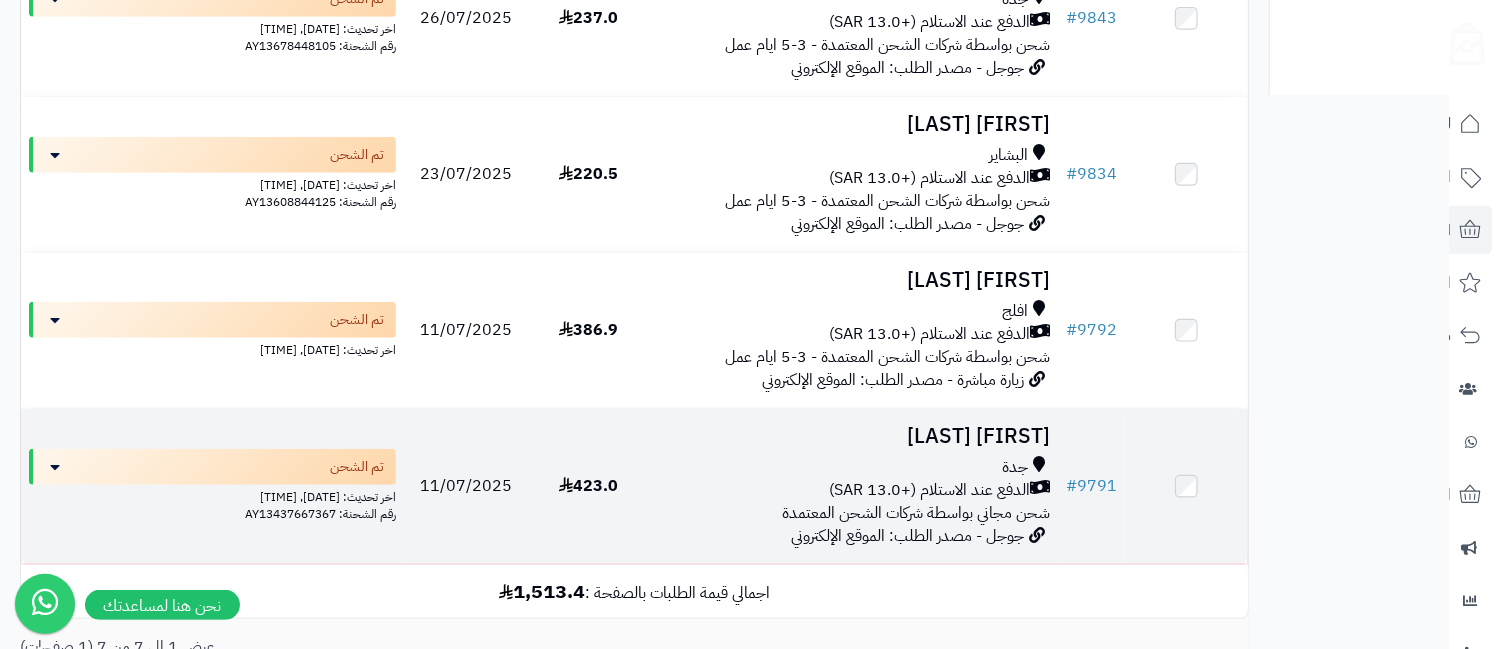 click on "جدة" at bounding box center [1015, 467] 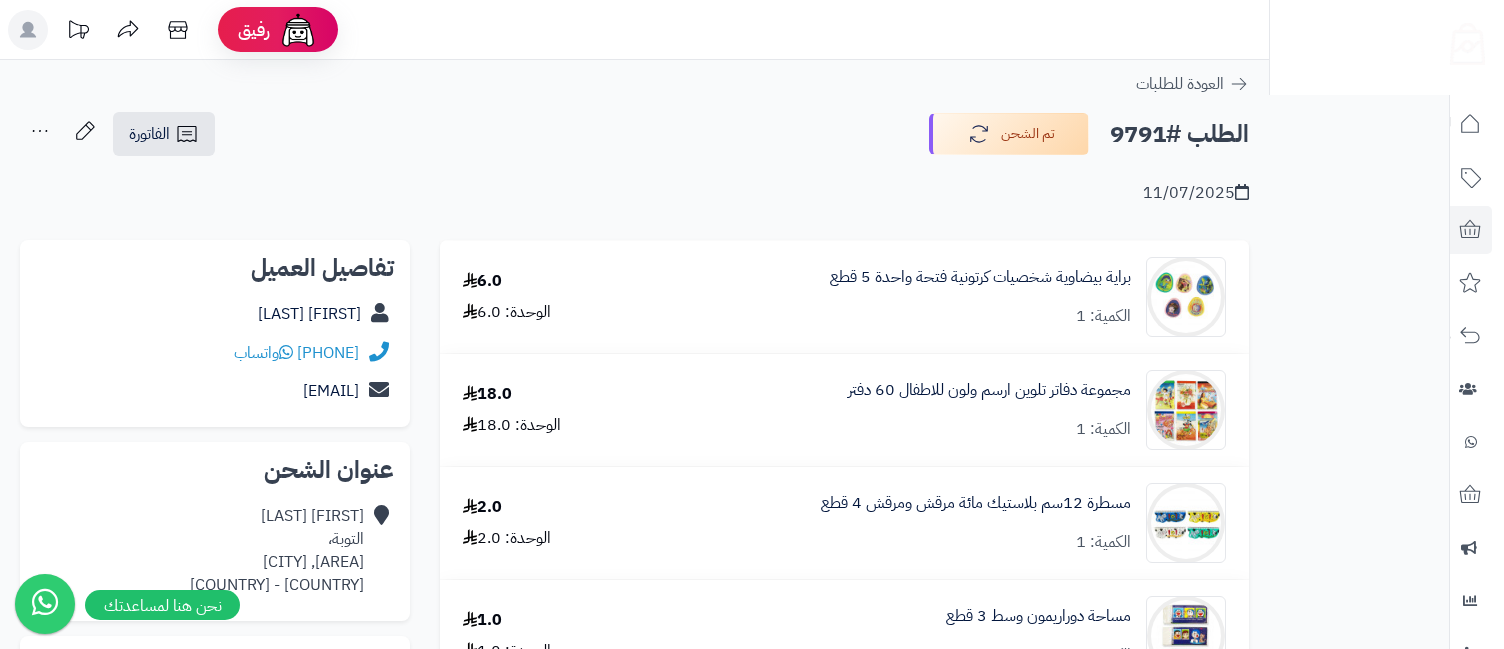 scroll, scrollTop: 0, scrollLeft: 0, axis: both 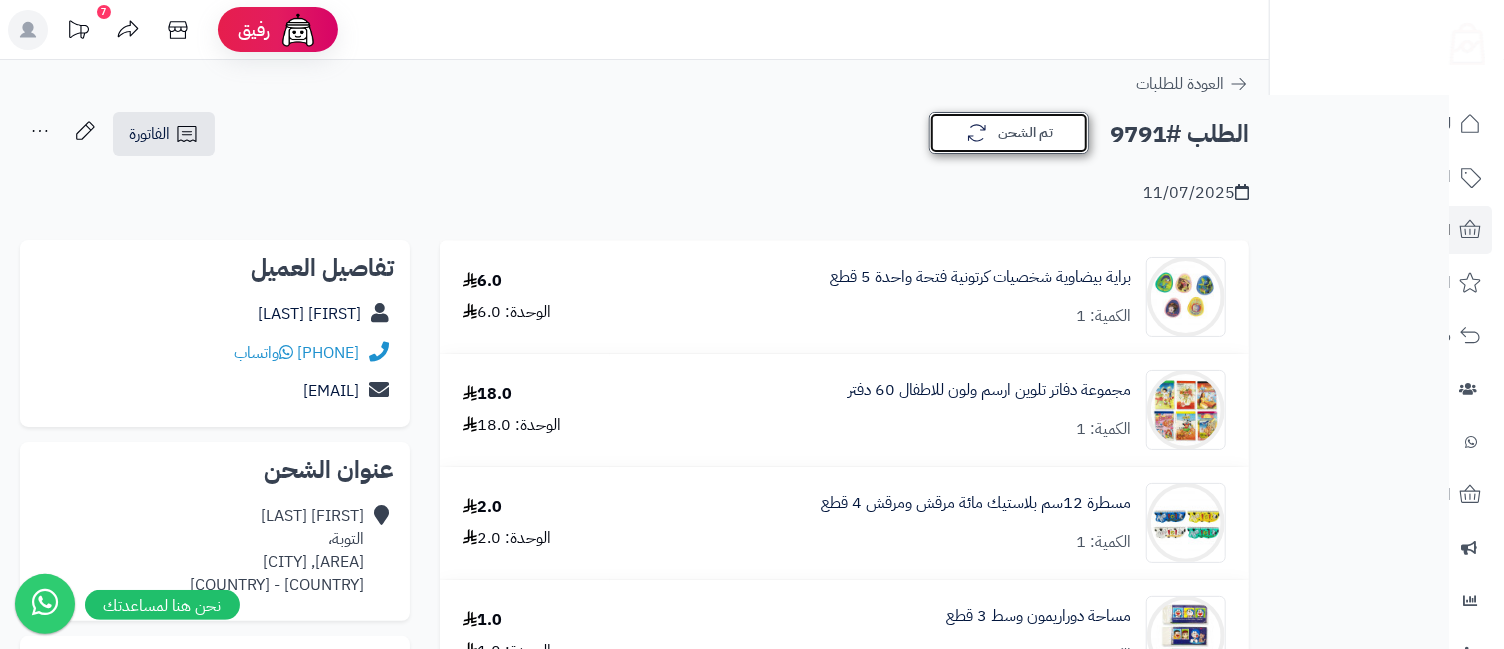 click on "تم الشحن" at bounding box center (1009, 133) 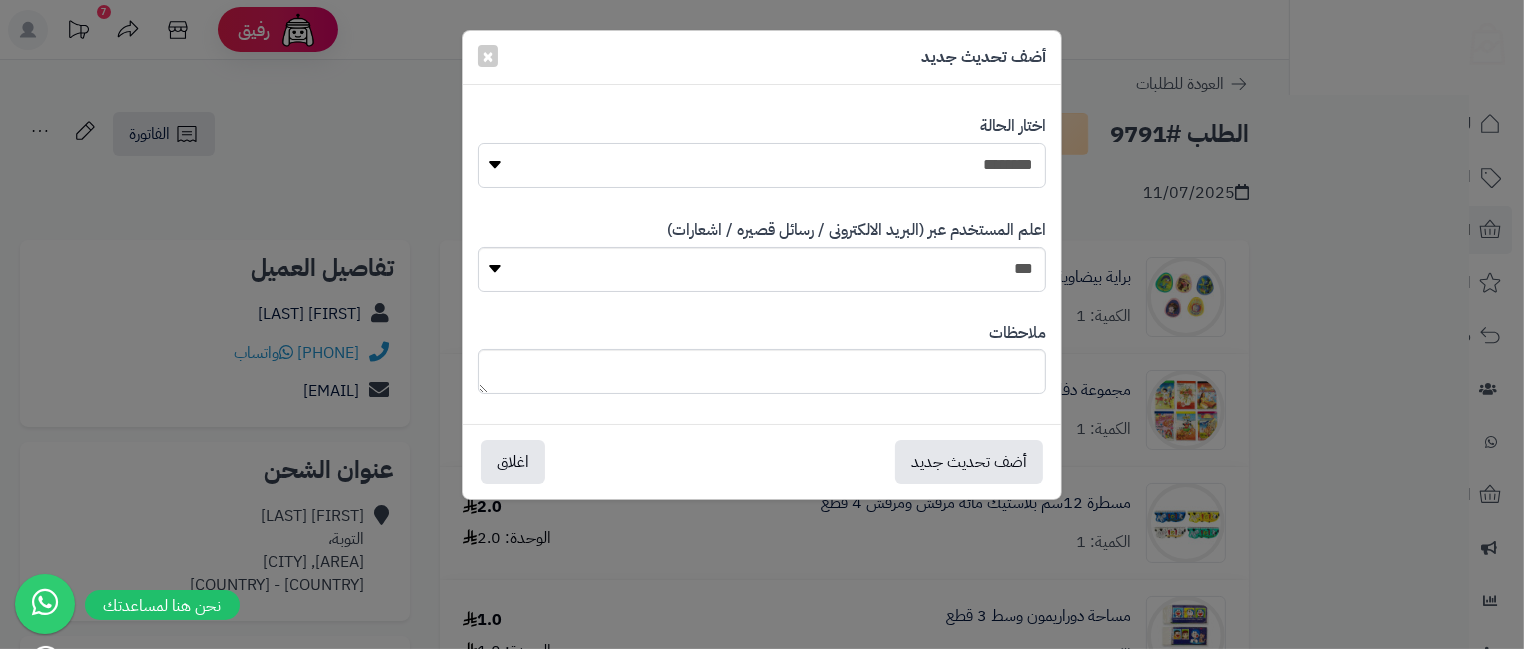 click on "**********" at bounding box center [762, 165] 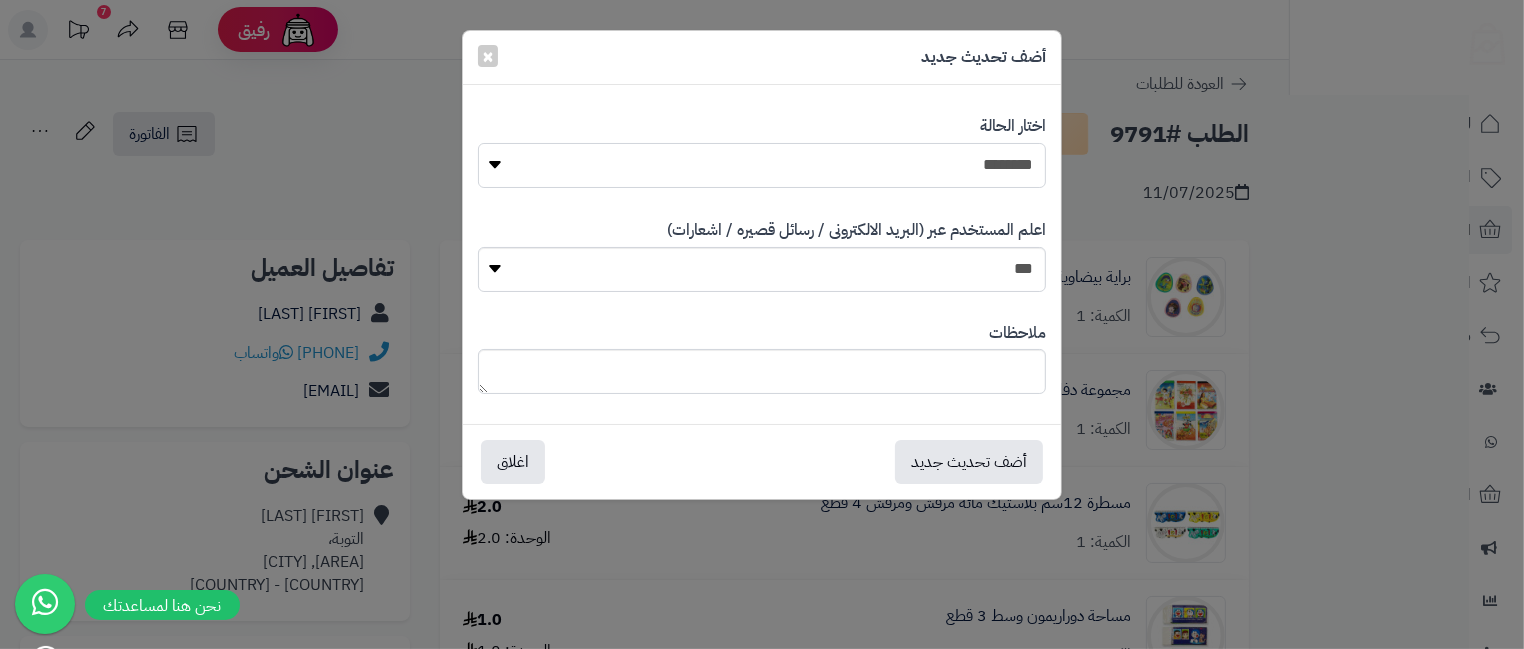 select on "*" 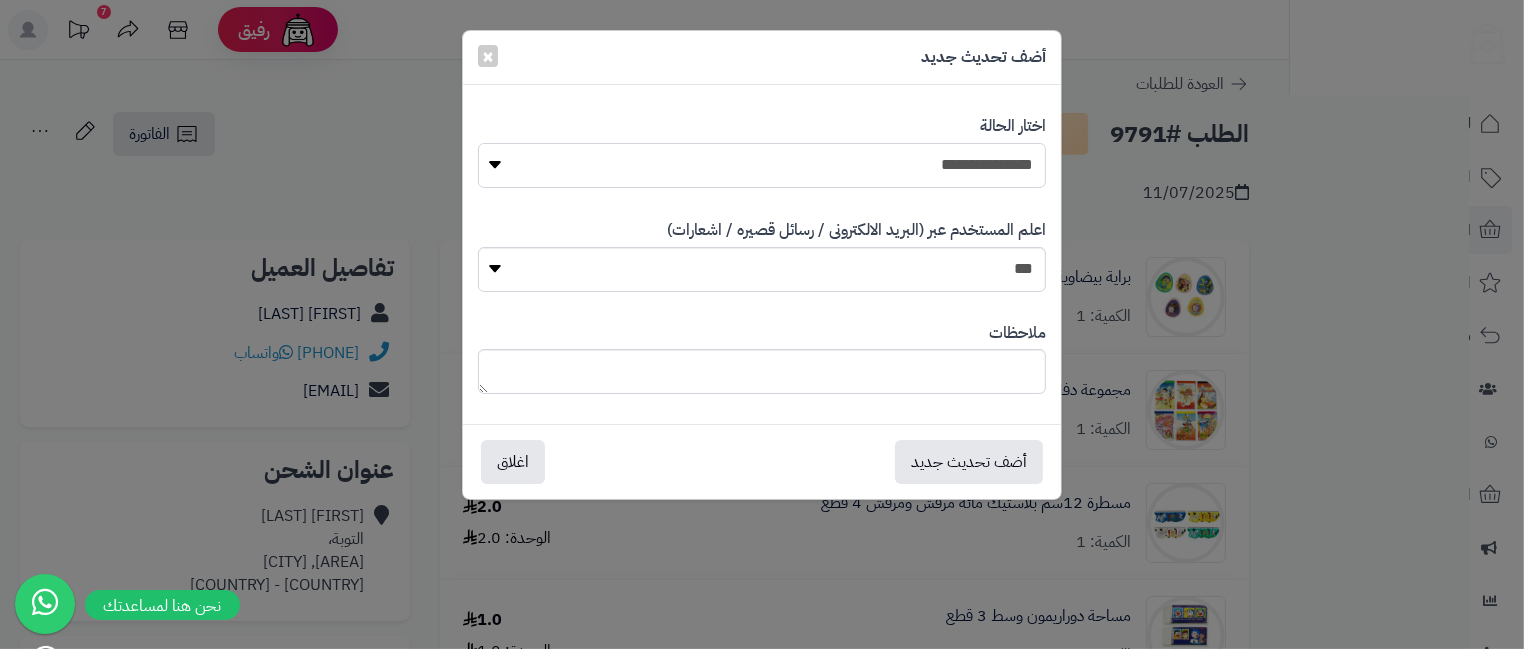 click on "**********" at bounding box center (762, 165) 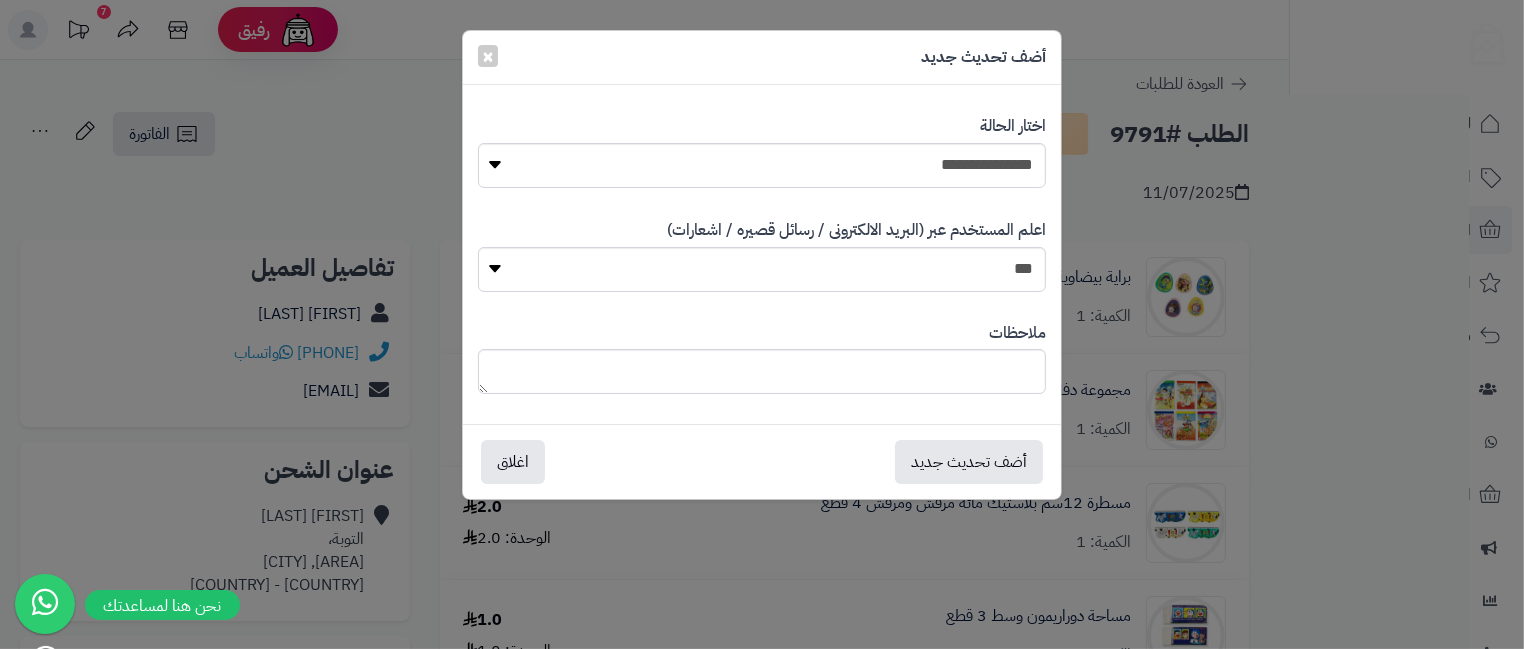 click on "تنبيه هام!  عند اختيار حالة الإرجاع سيتم إعادة المنتجات تلقائياً للمخزون. للقيام بإجراءات استرداد المبلغ المالي للعميل، من خلال قسم المدفوعات الخاصة بالطلب بالصفحة.
×" at bounding box center (0, 0) 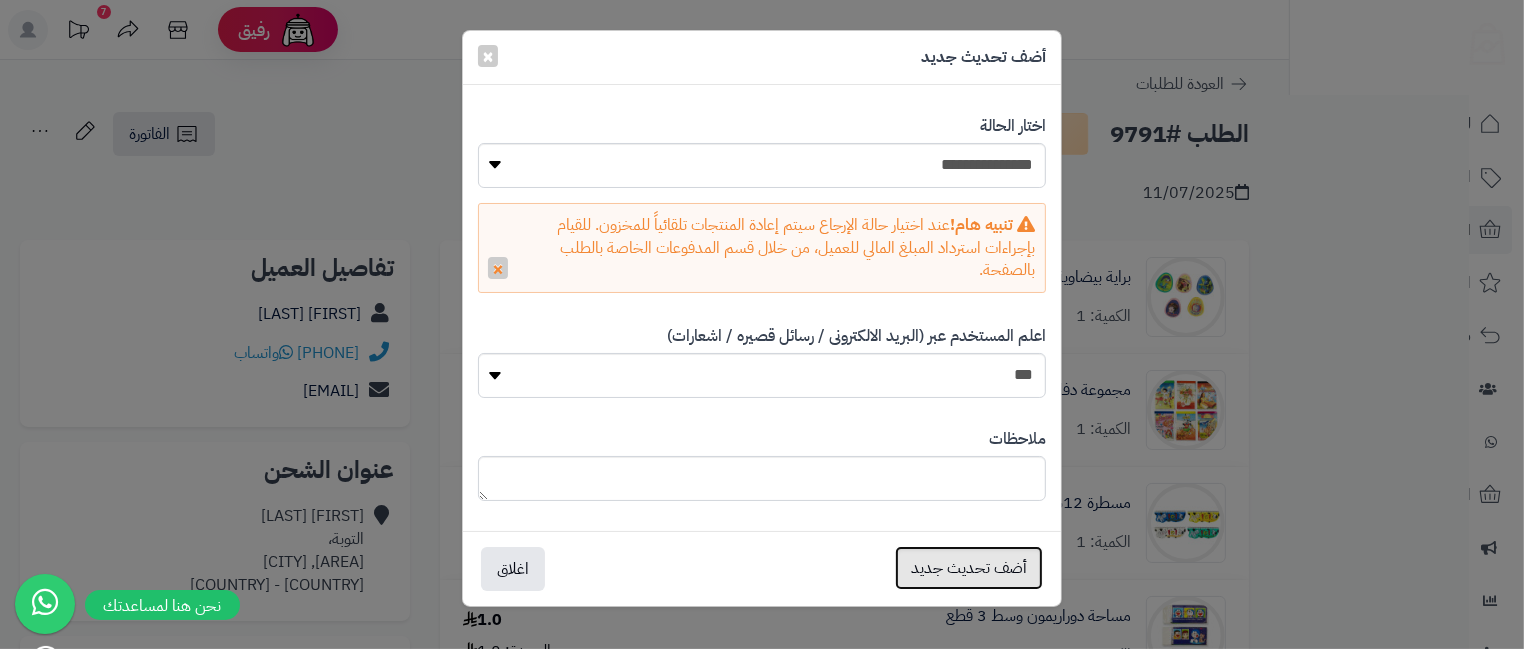 click on "أضف تحديث جديد" at bounding box center [969, 568] 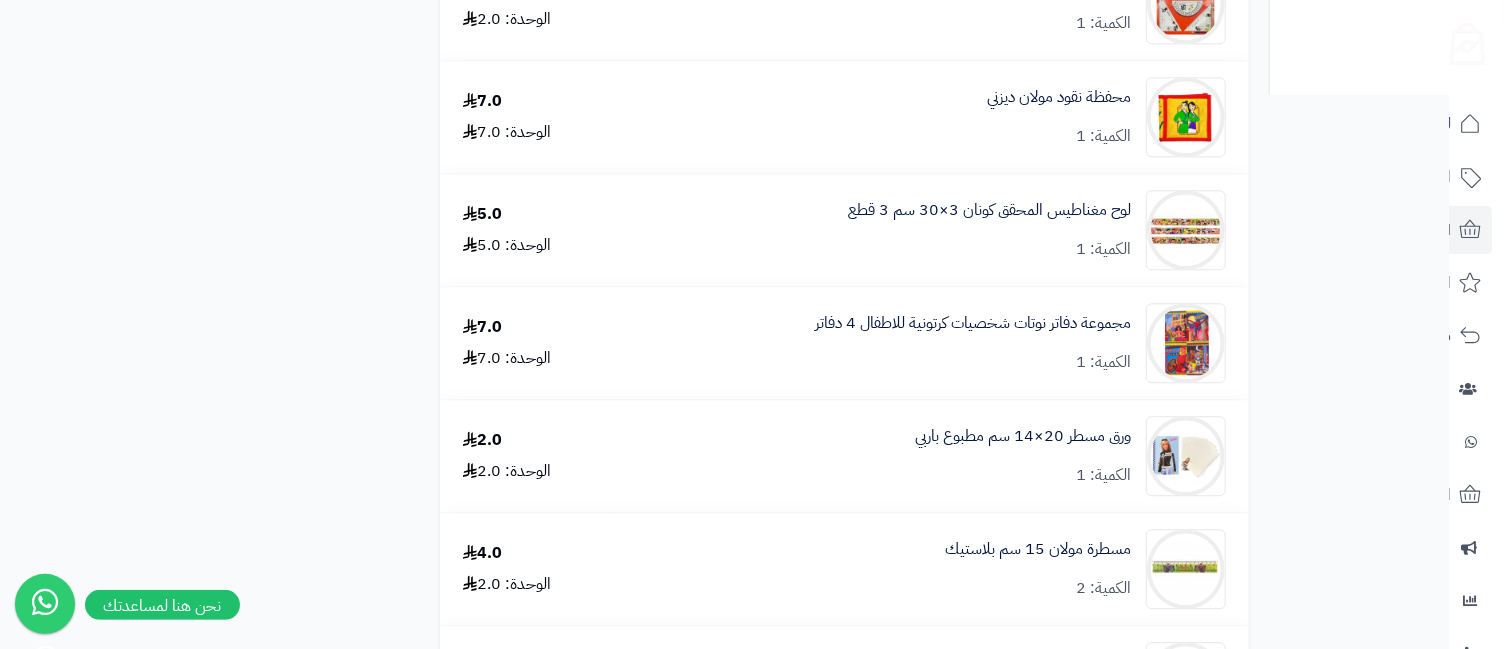 scroll, scrollTop: 3111, scrollLeft: 0, axis: vertical 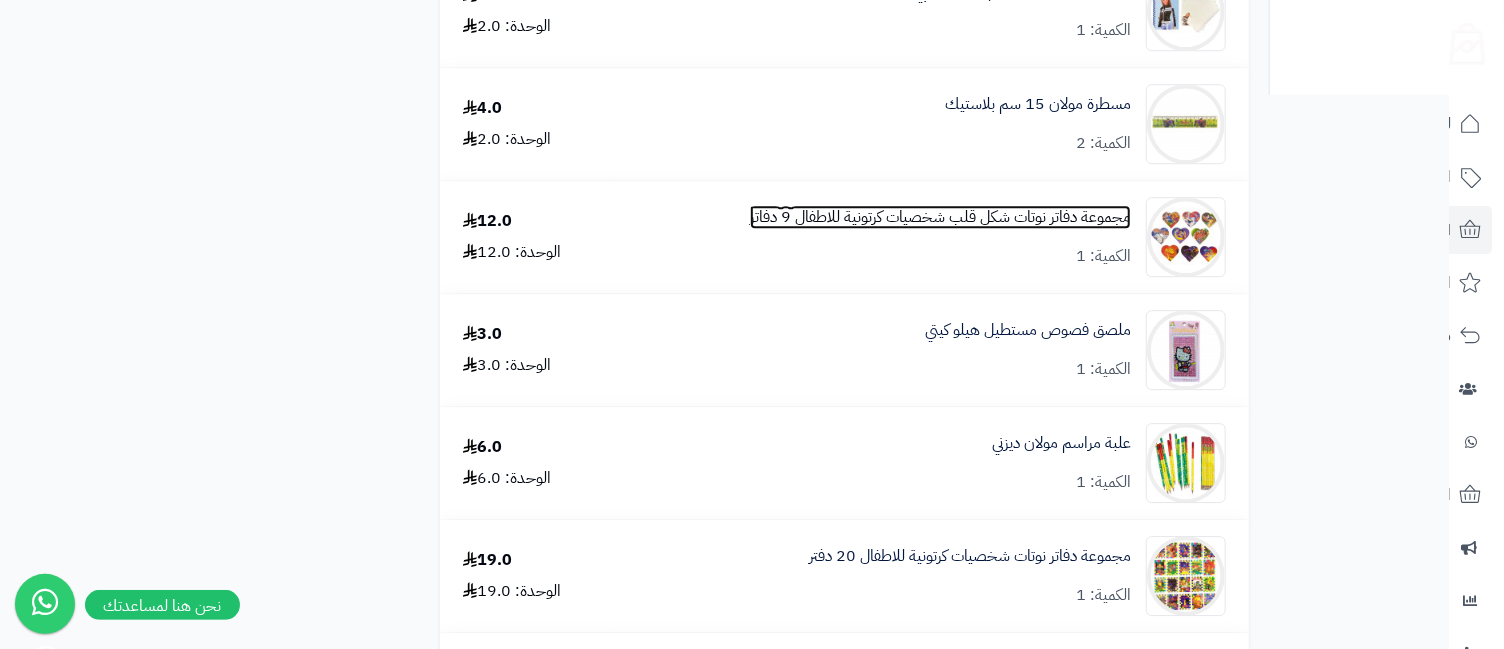click on "مجموعة دفاتر نوتات شكل قلب شخصيات كرتونية للاطفال 9 دفاتر" at bounding box center (940, 217) 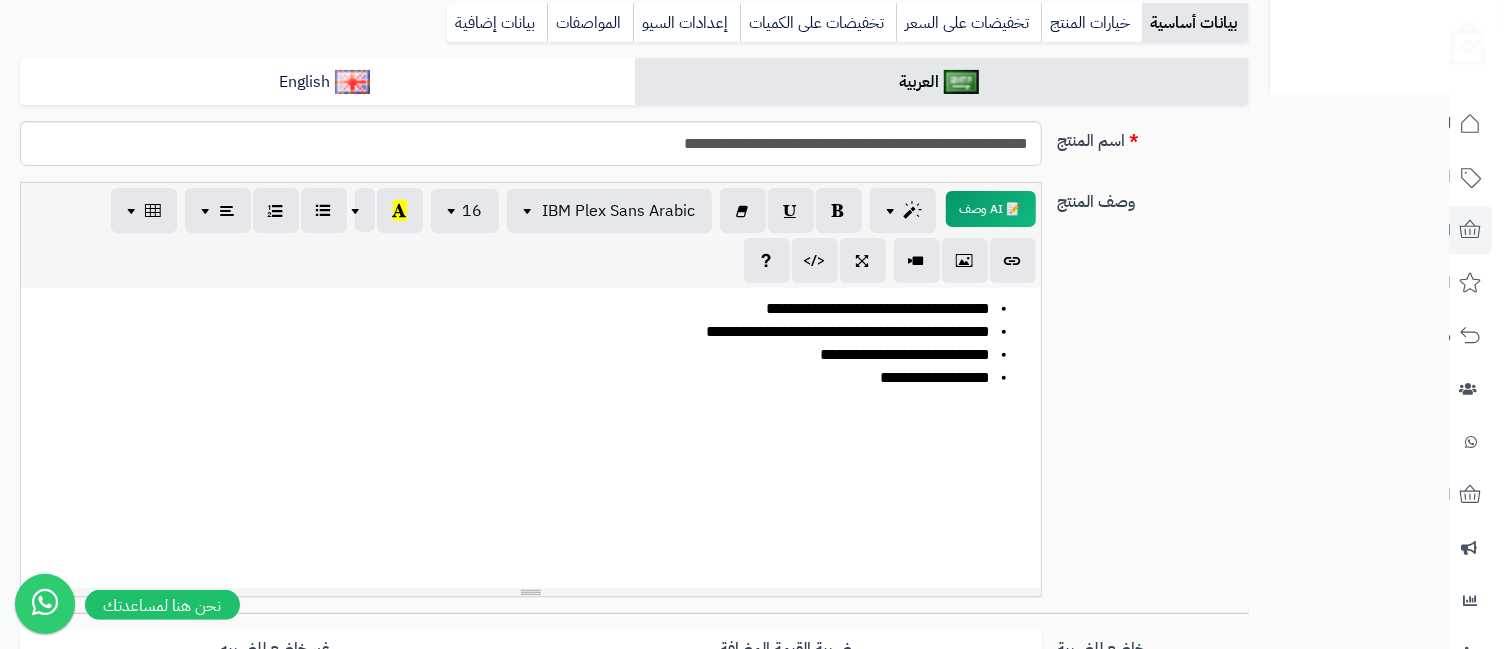 scroll, scrollTop: 0, scrollLeft: 0, axis: both 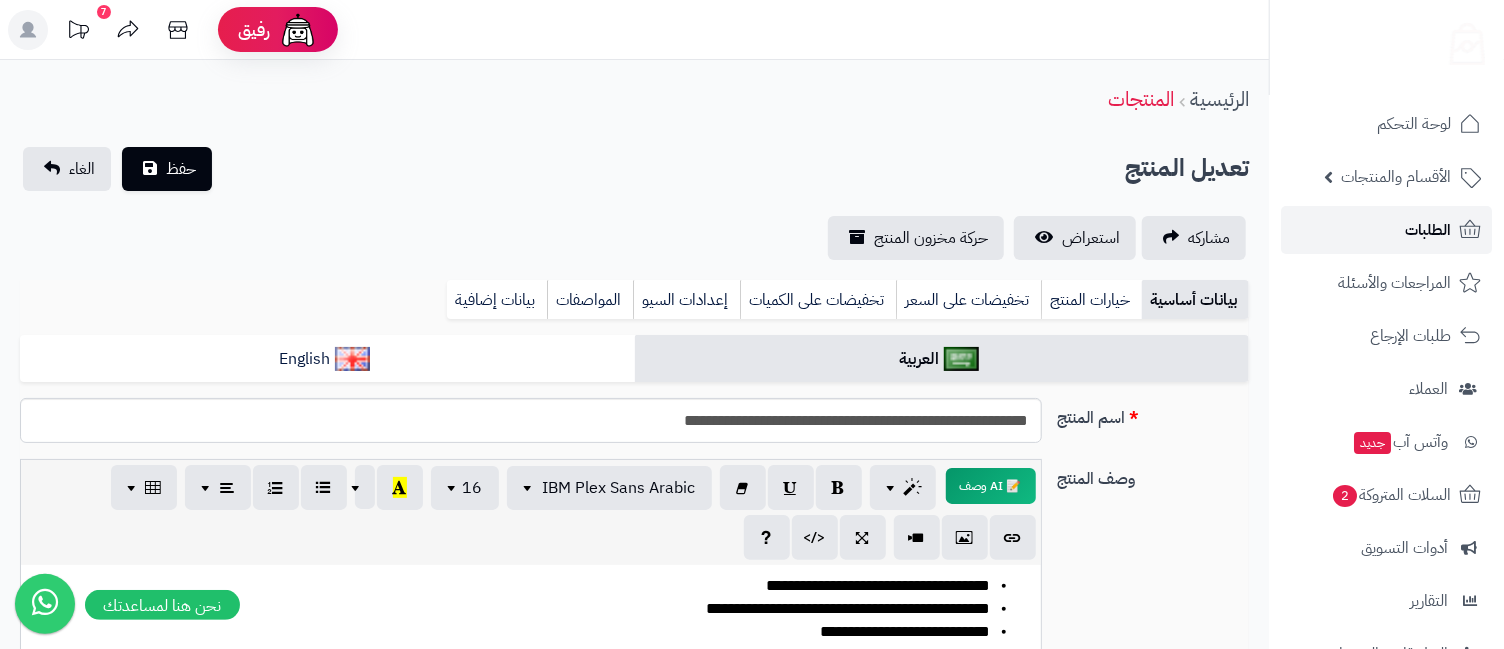 click on "الطلبات" at bounding box center [1386, 230] 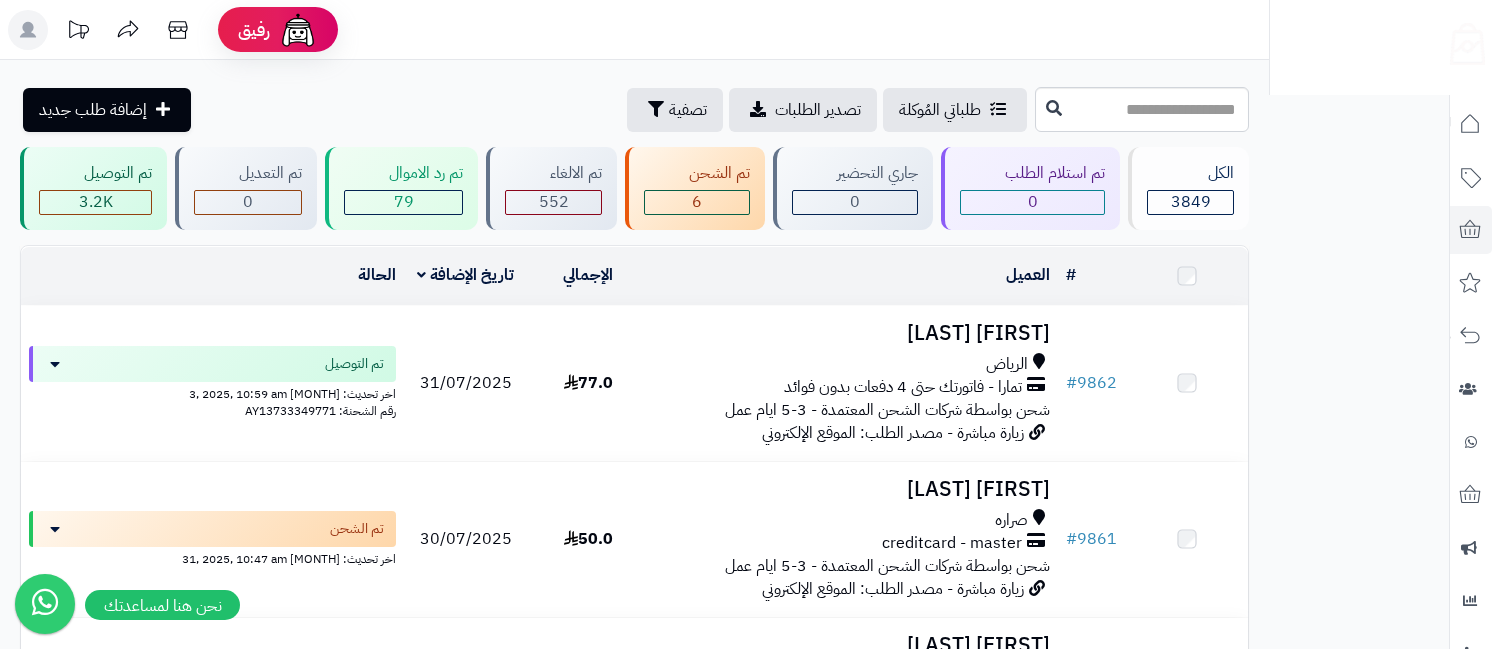 scroll, scrollTop: 0, scrollLeft: 0, axis: both 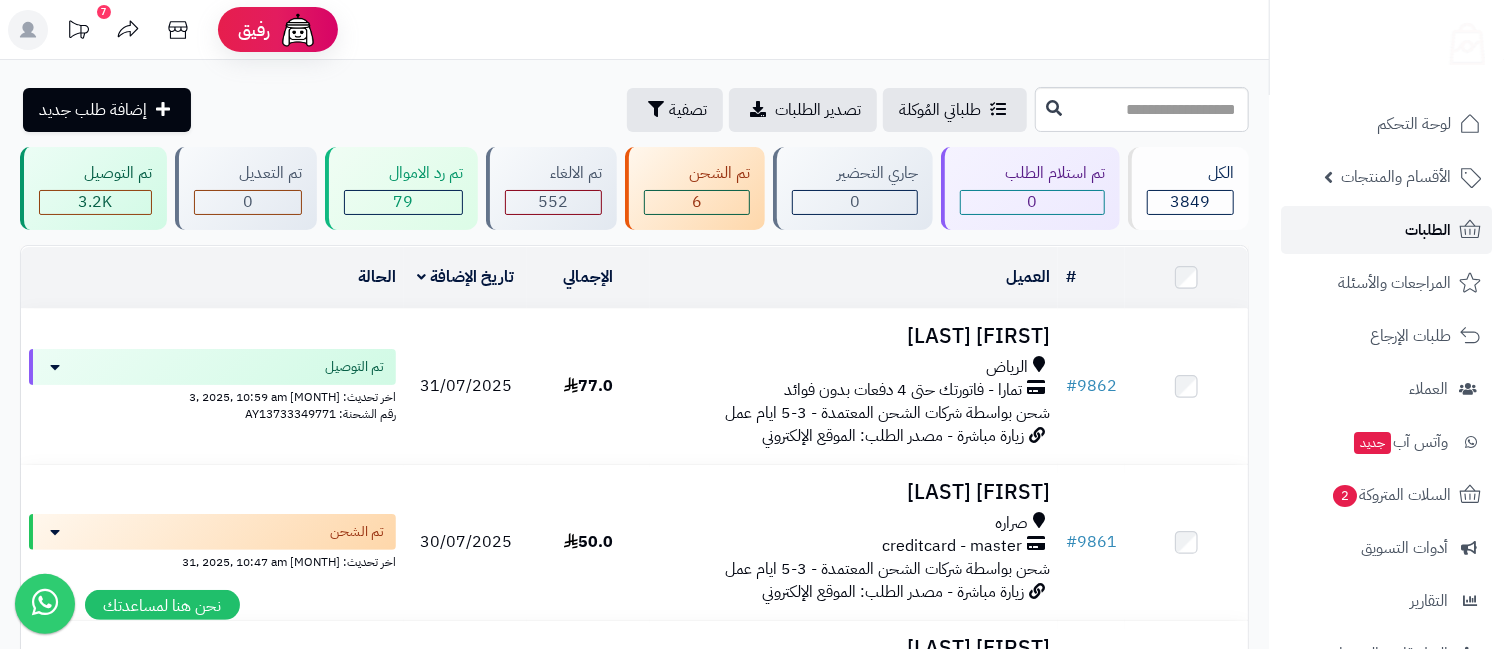 click on "الطلبات" at bounding box center [1386, 230] 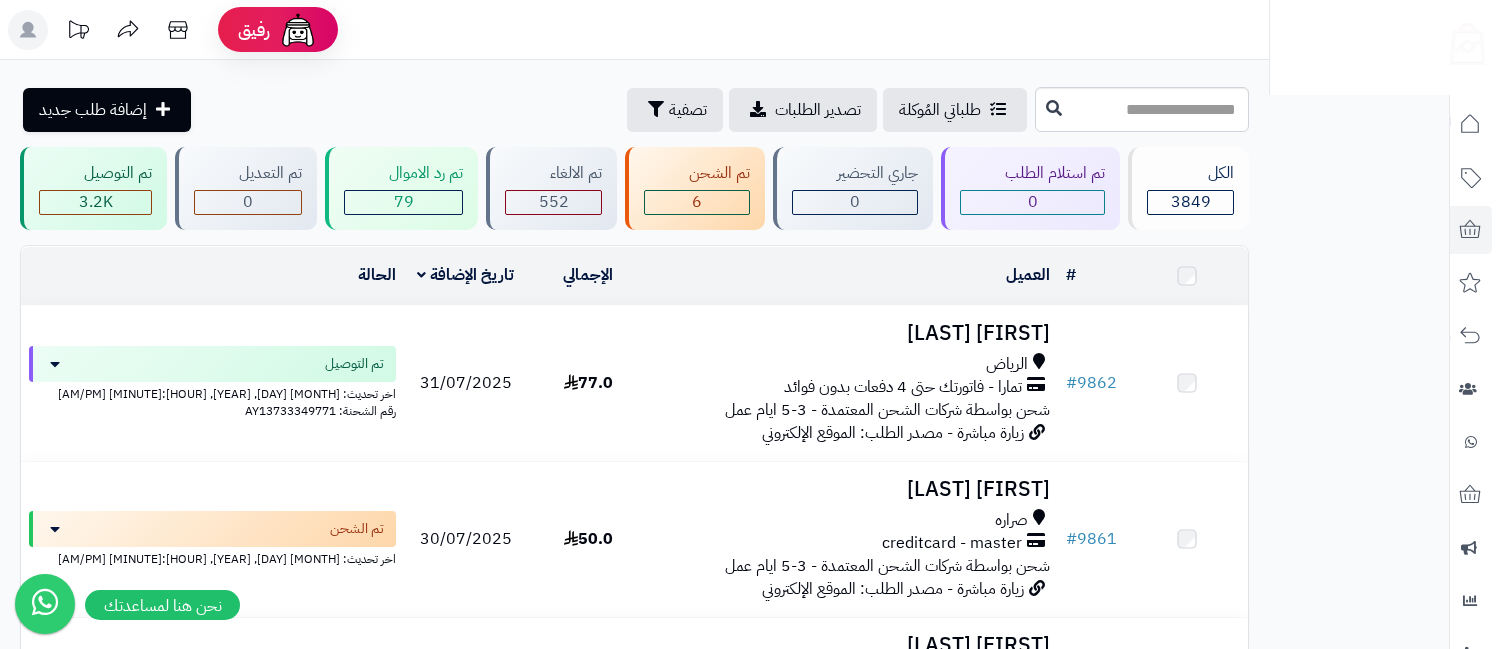 scroll, scrollTop: 0, scrollLeft: 0, axis: both 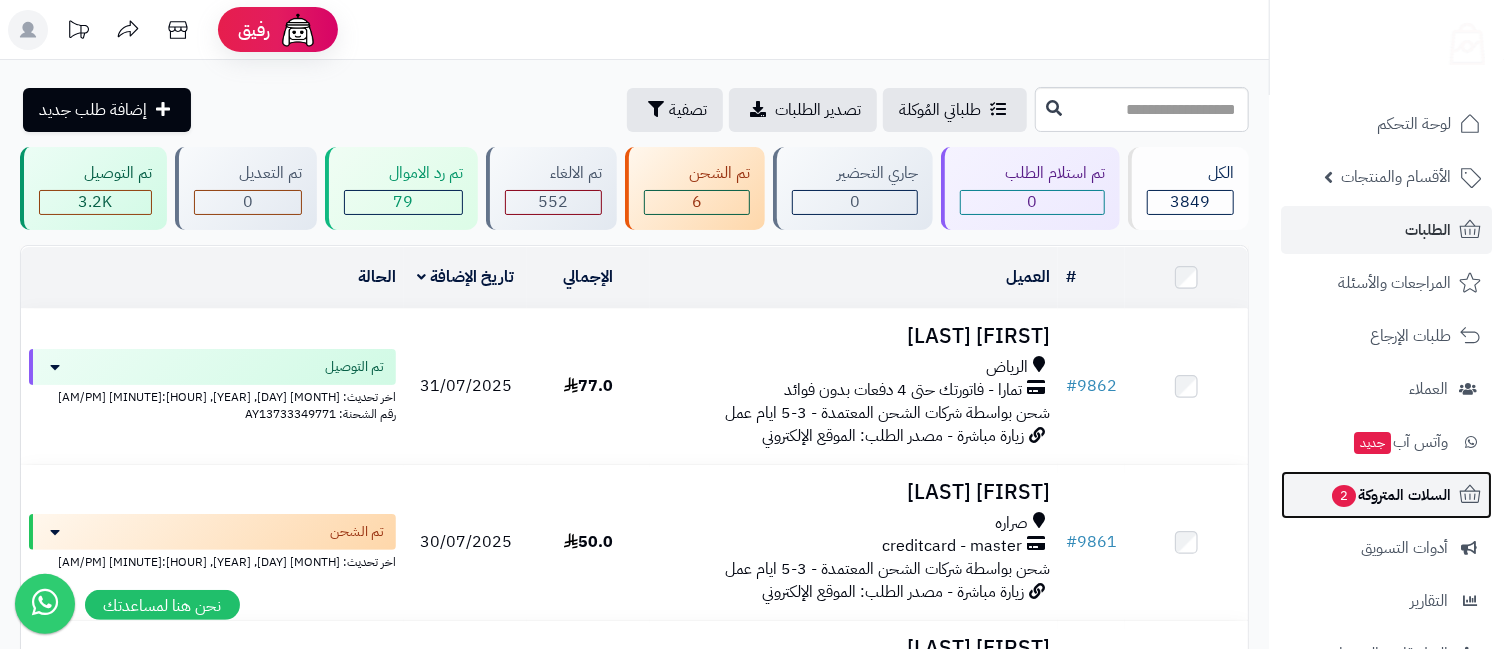 click on "السلات المتروكة  2" at bounding box center [1390, 495] 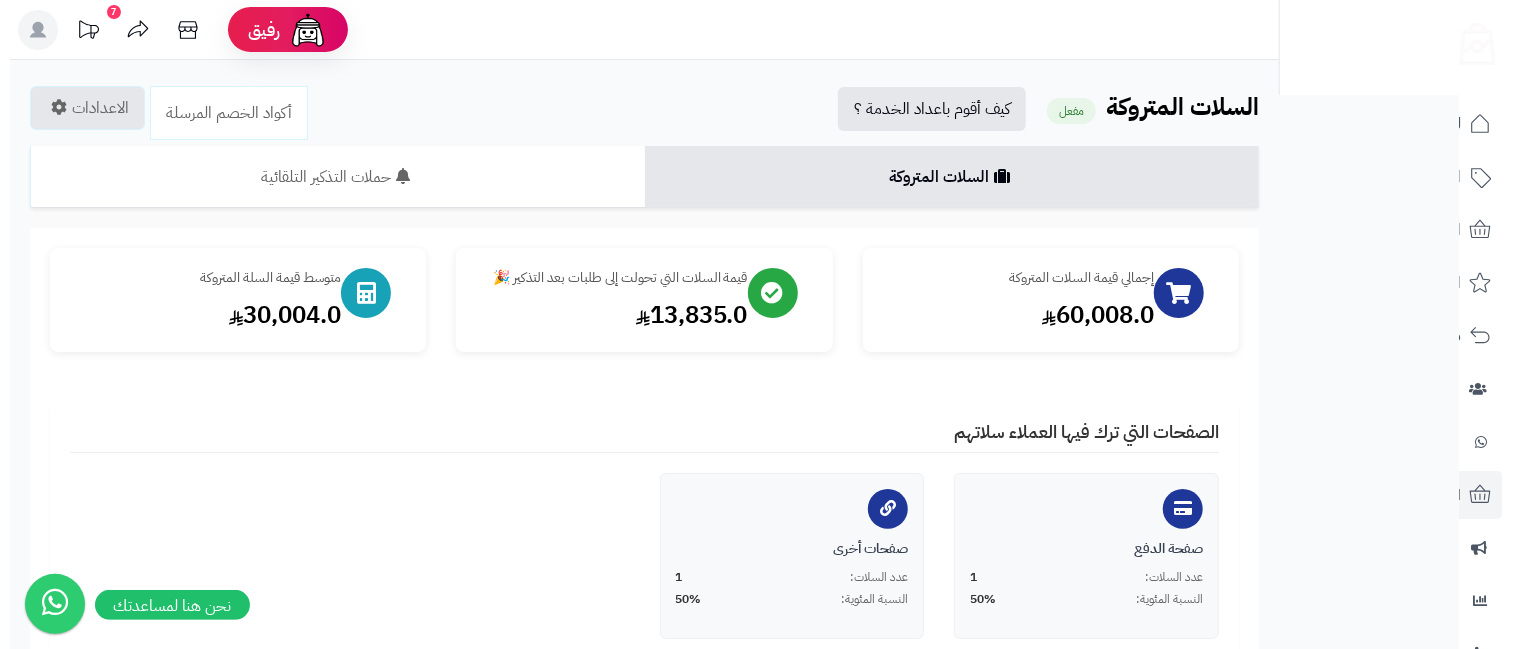 scroll, scrollTop: 444, scrollLeft: 0, axis: vertical 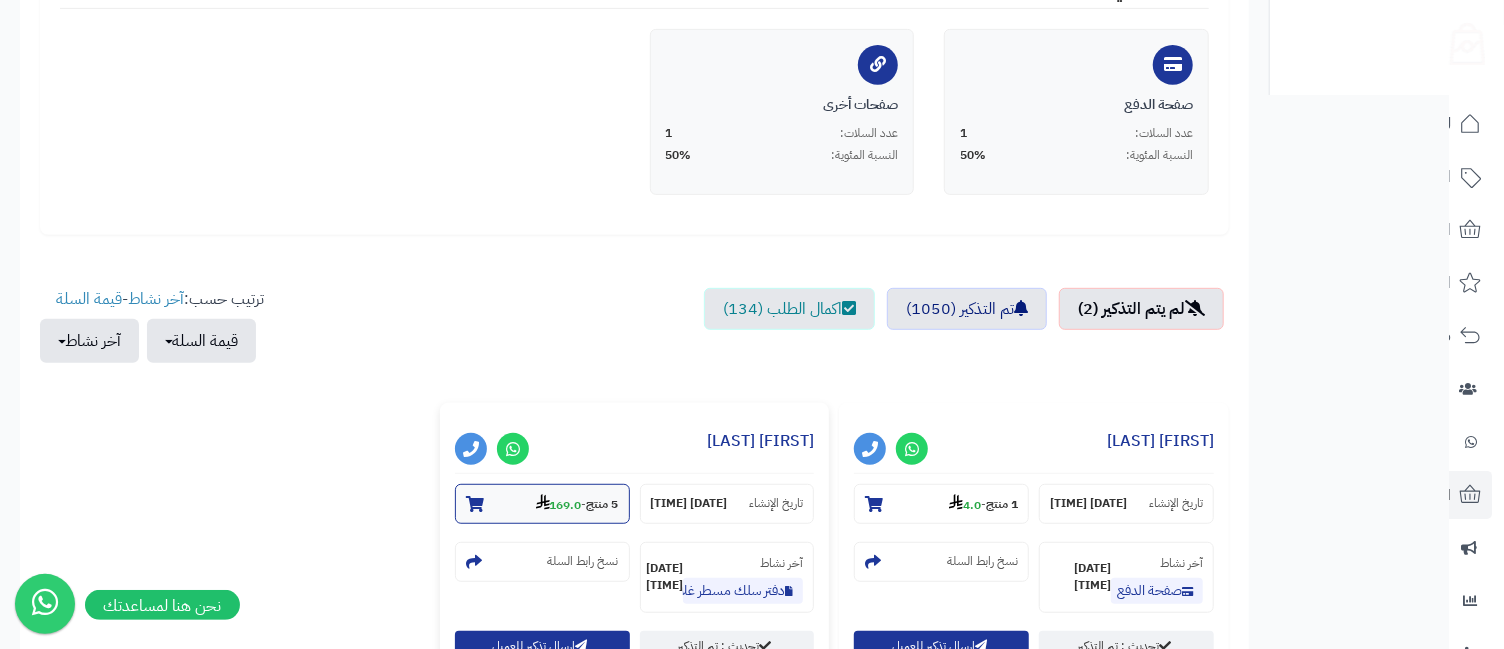 click on "169.0" at bounding box center [559, 505] 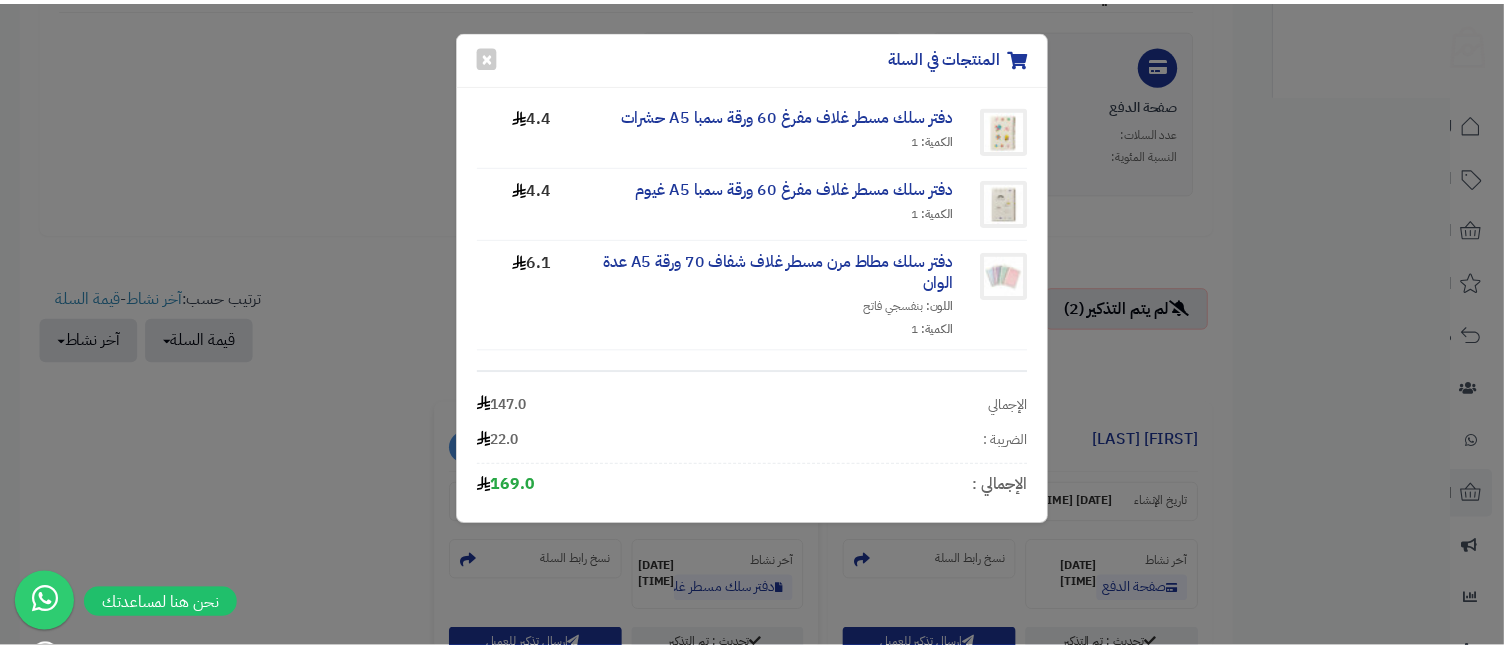 scroll, scrollTop: 0, scrollLeft: 0, axis: both 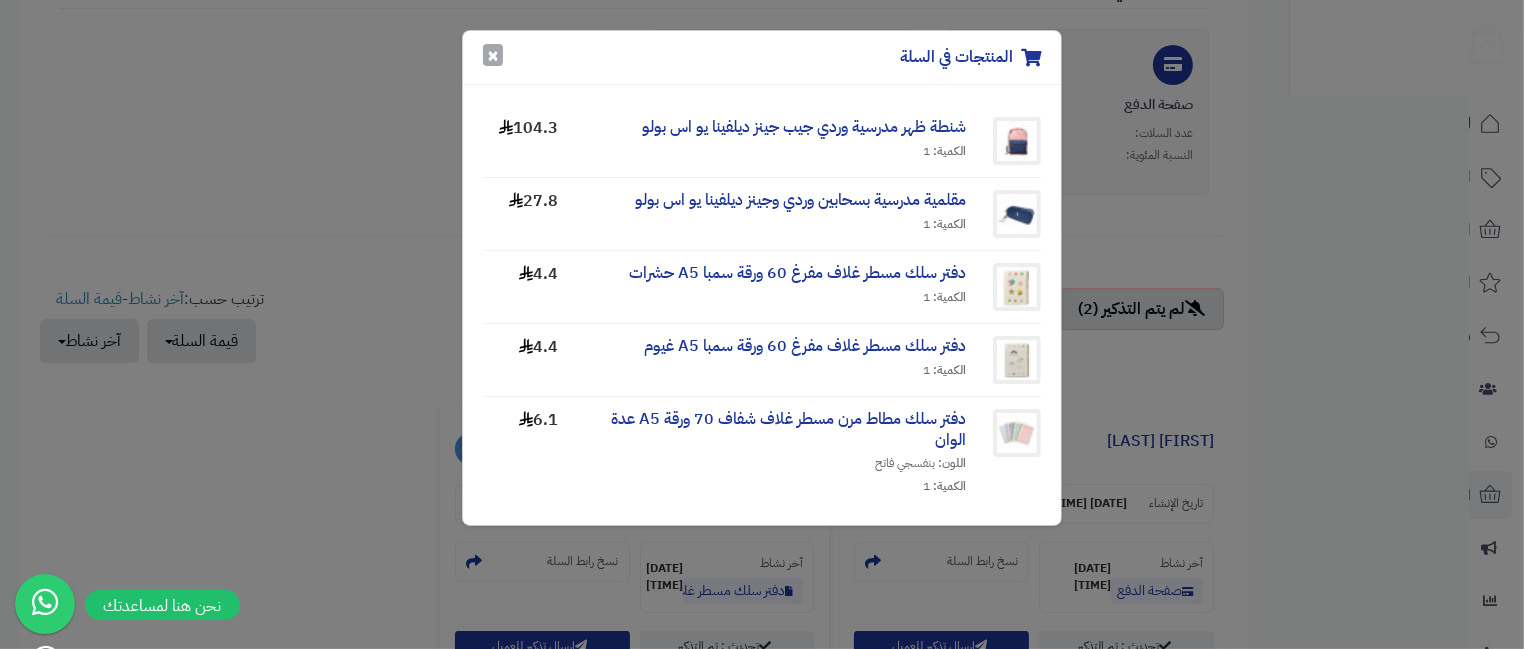 click on "×" at bounding box center [493, 55] 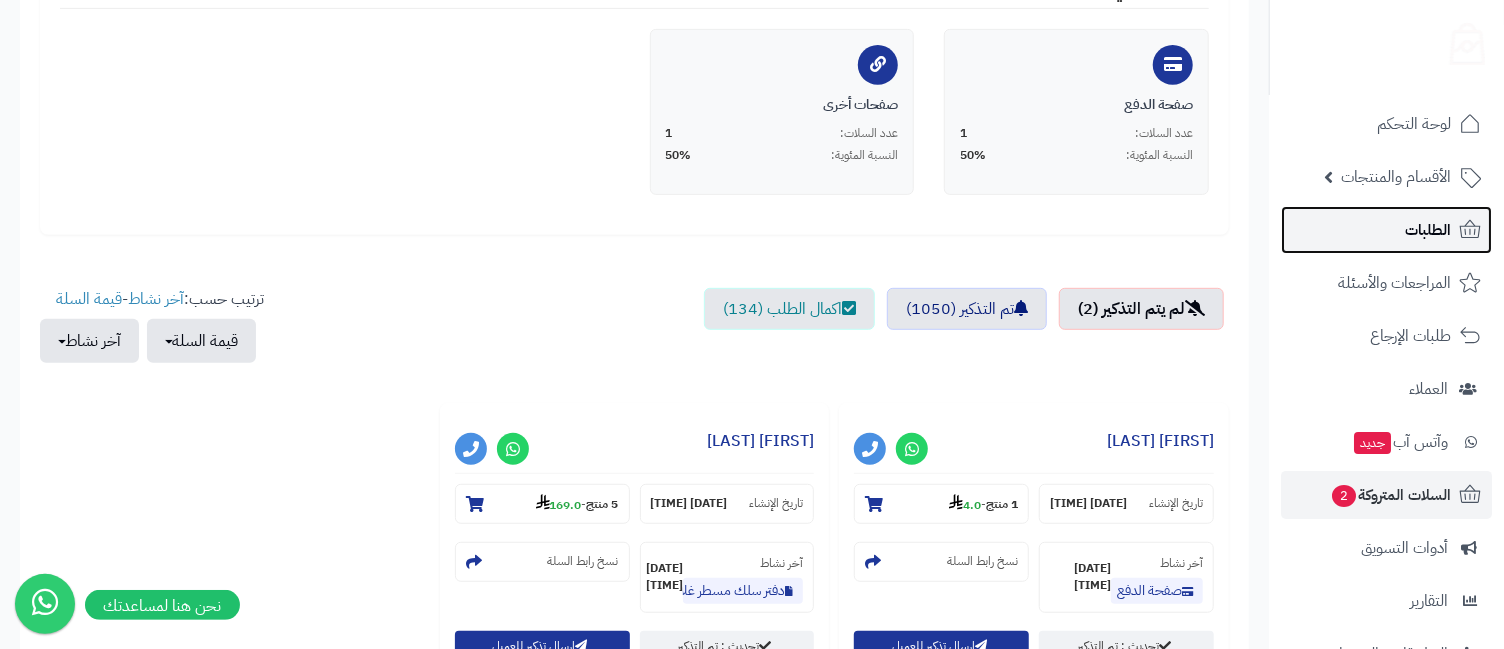 click on "الطلبات" at bounding box center (1428, 230) 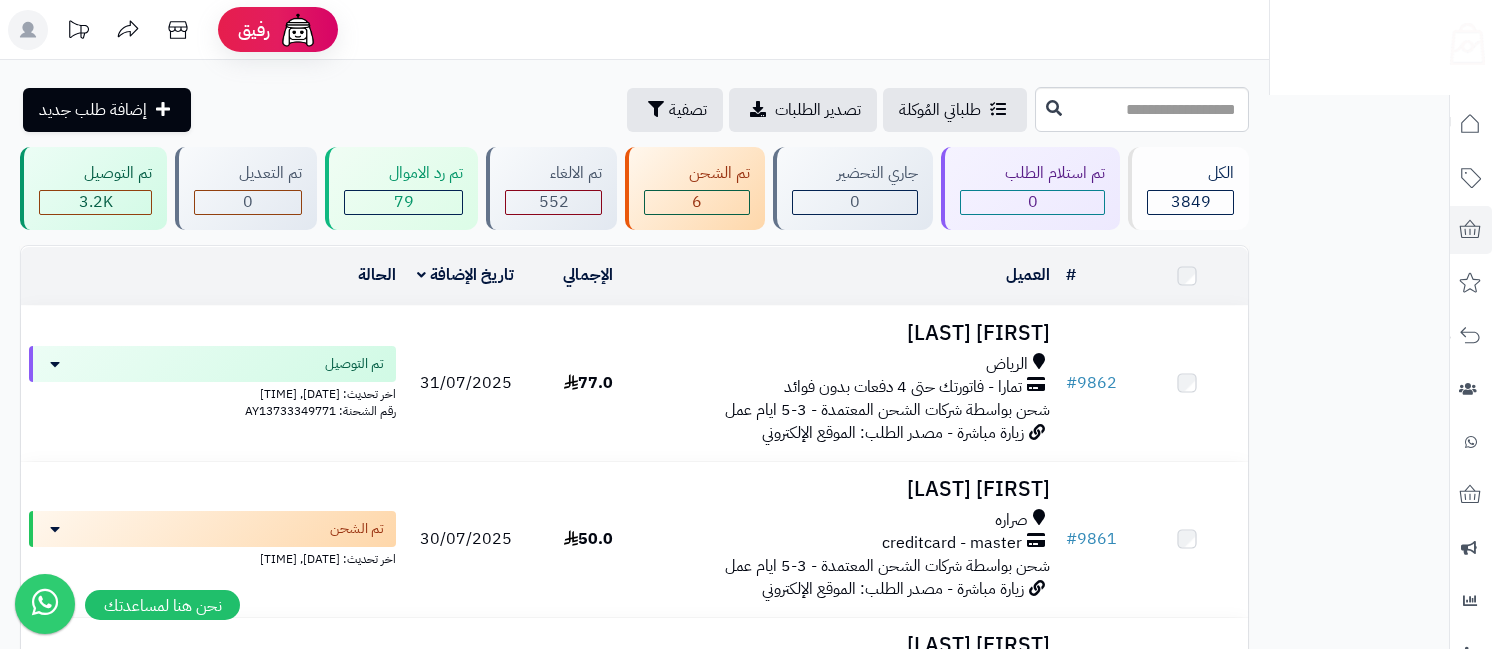 scroll, scrollTop: 0, scrollLeft: 0, axis: both 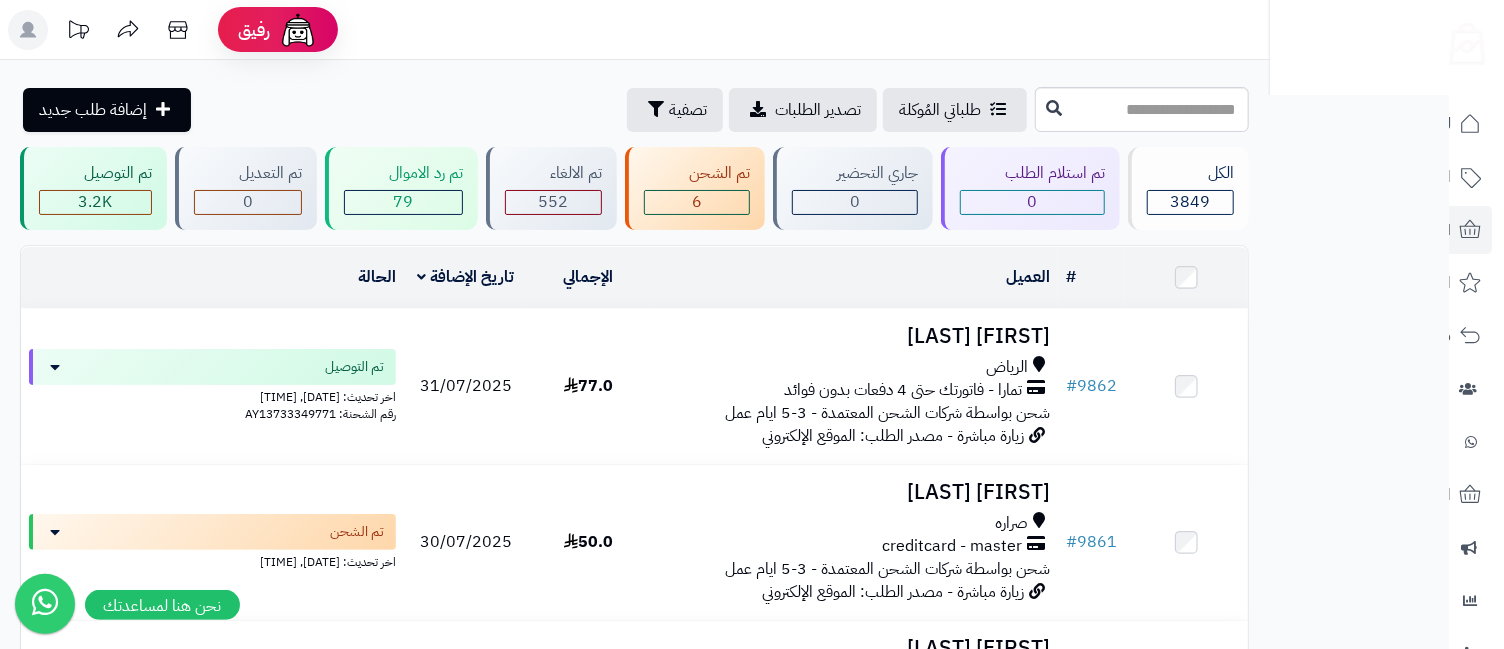 click on "[FIRST] [LAST]
[CITY]
تمارا - فاتورتك حتى 4 دفعات بدون فوائد
شحن بواسطة شركات الشحن المعتمدة - 3-5 ايام عمل
زيارة مباشرة       -
مصدر الطلب:
الموقع الإلكتروني" at bounding box center (854, 386) 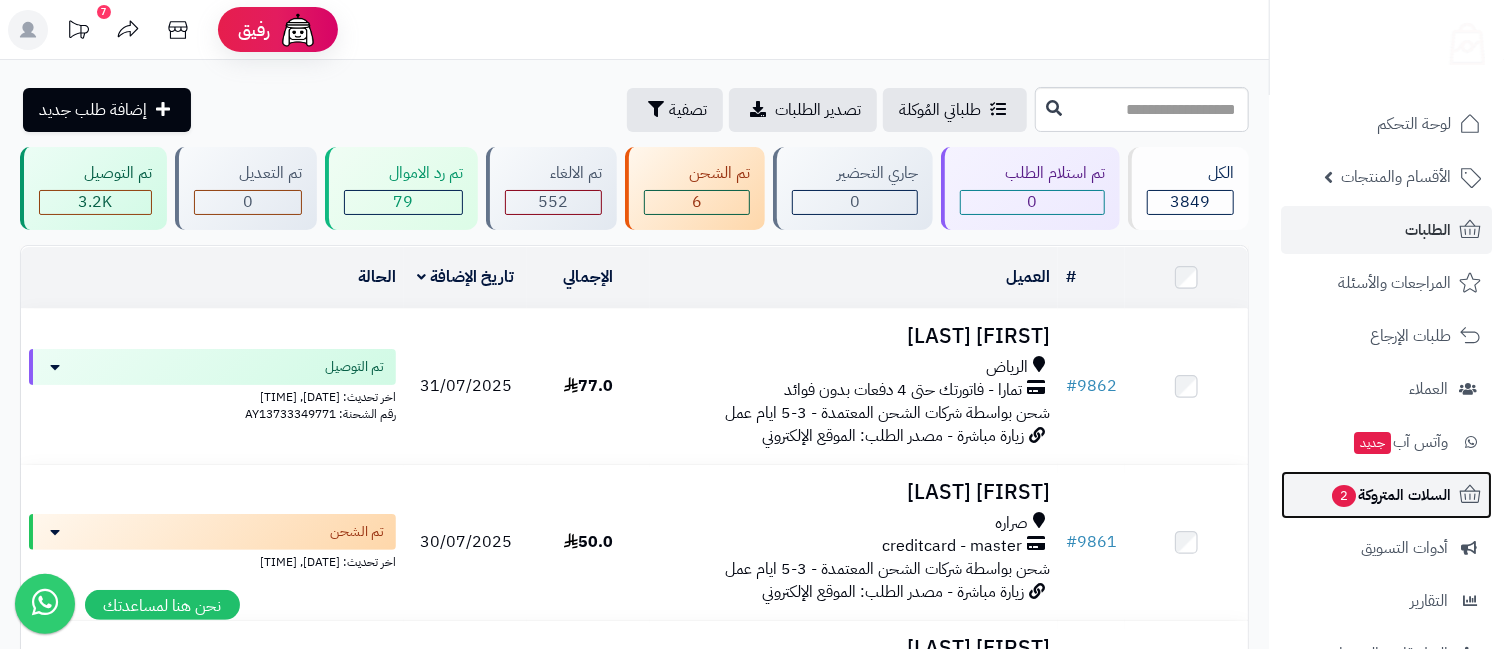 click on "السلات المتروكة  2" at bounding box center [1390, 495] 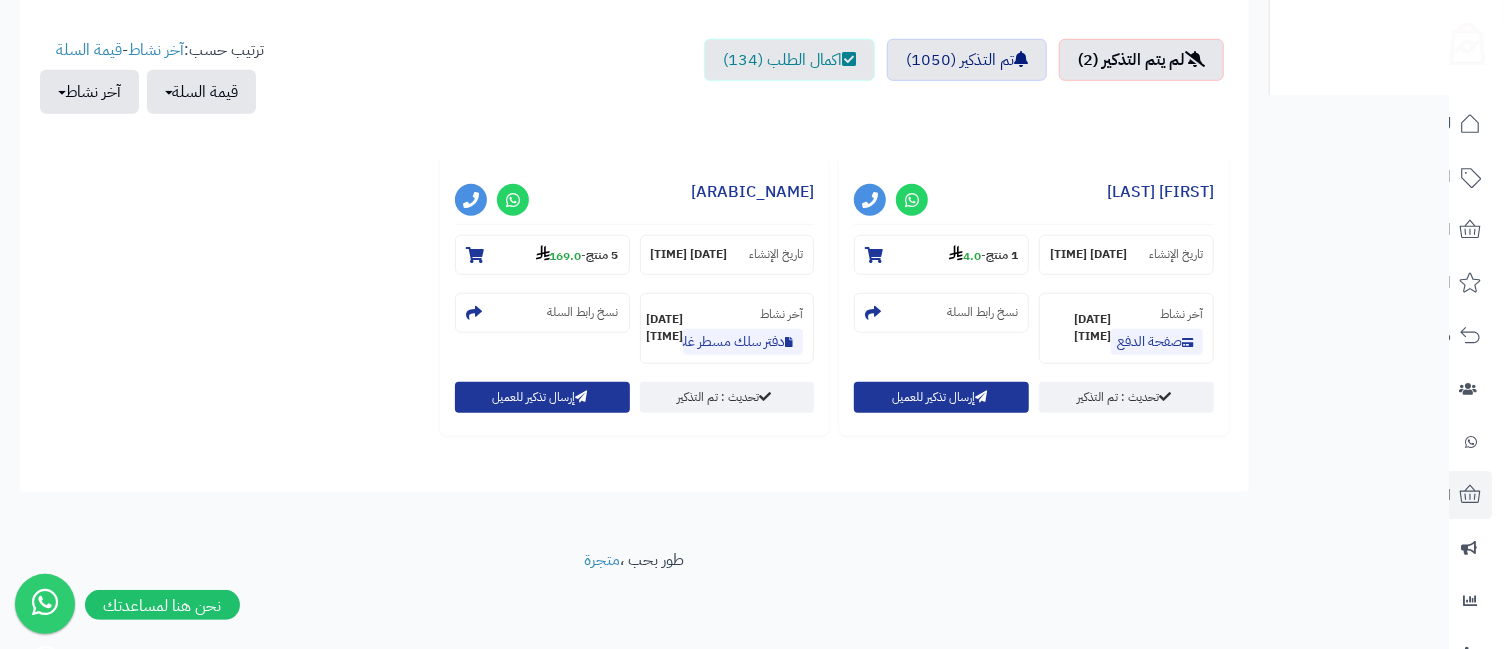 scroll, scrollTop: 261, scrollLeft: 0, axis: vertical 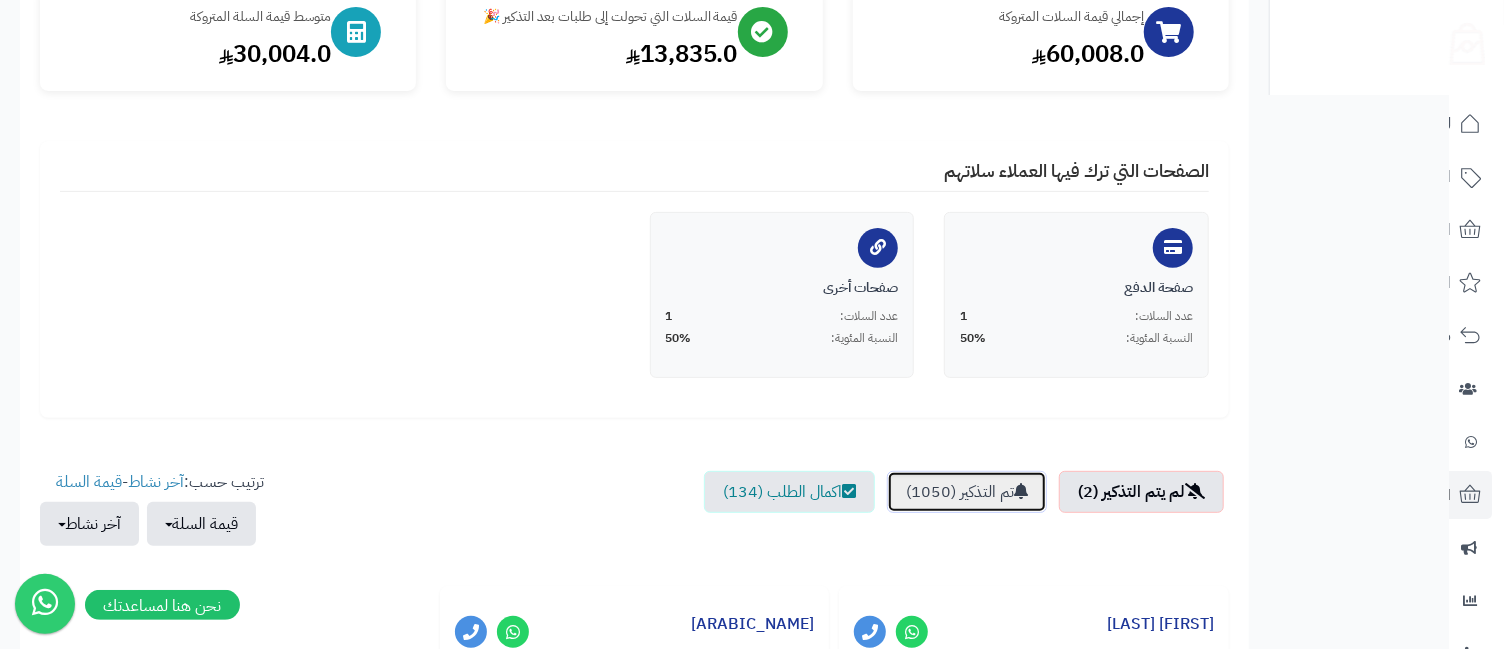 click on "تم التذكير (1050)" at bounding box center [967, 492] 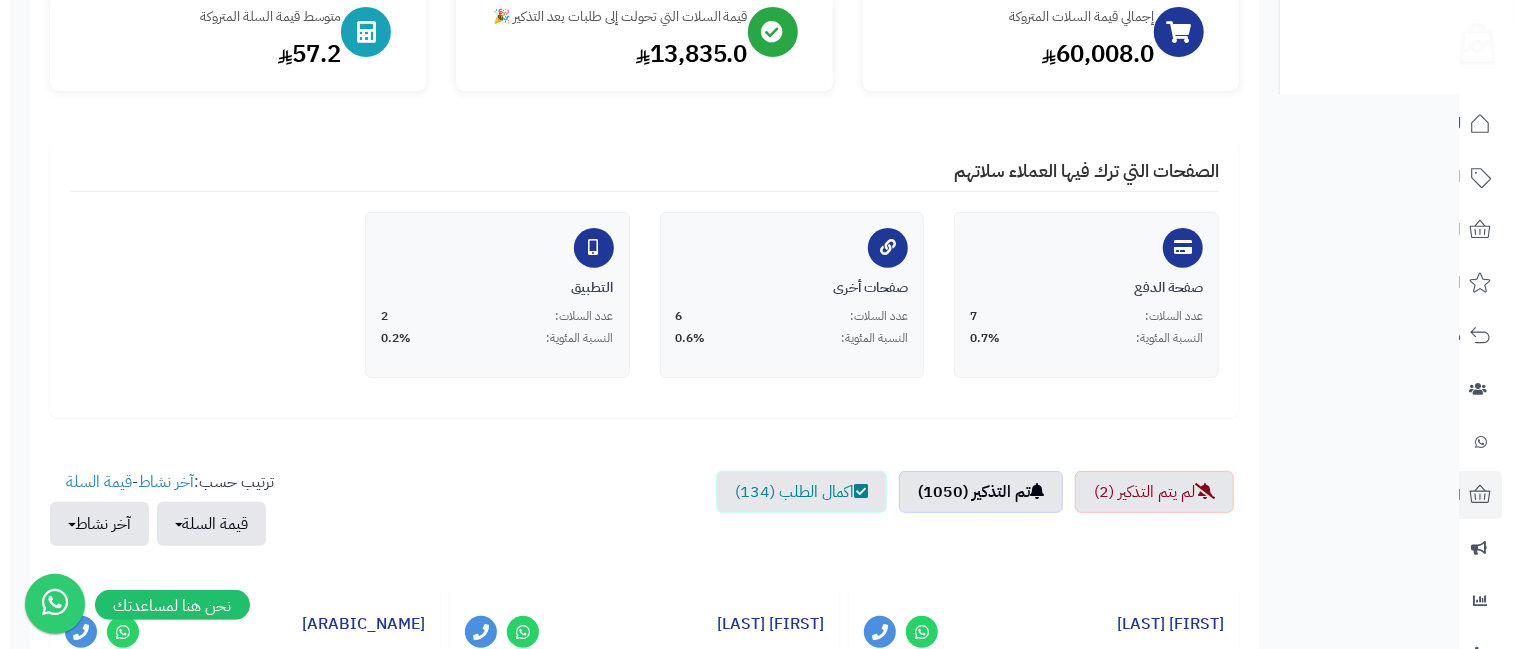 scroll, scrollTop: 706, scrollLeft: 0, axis: vertical 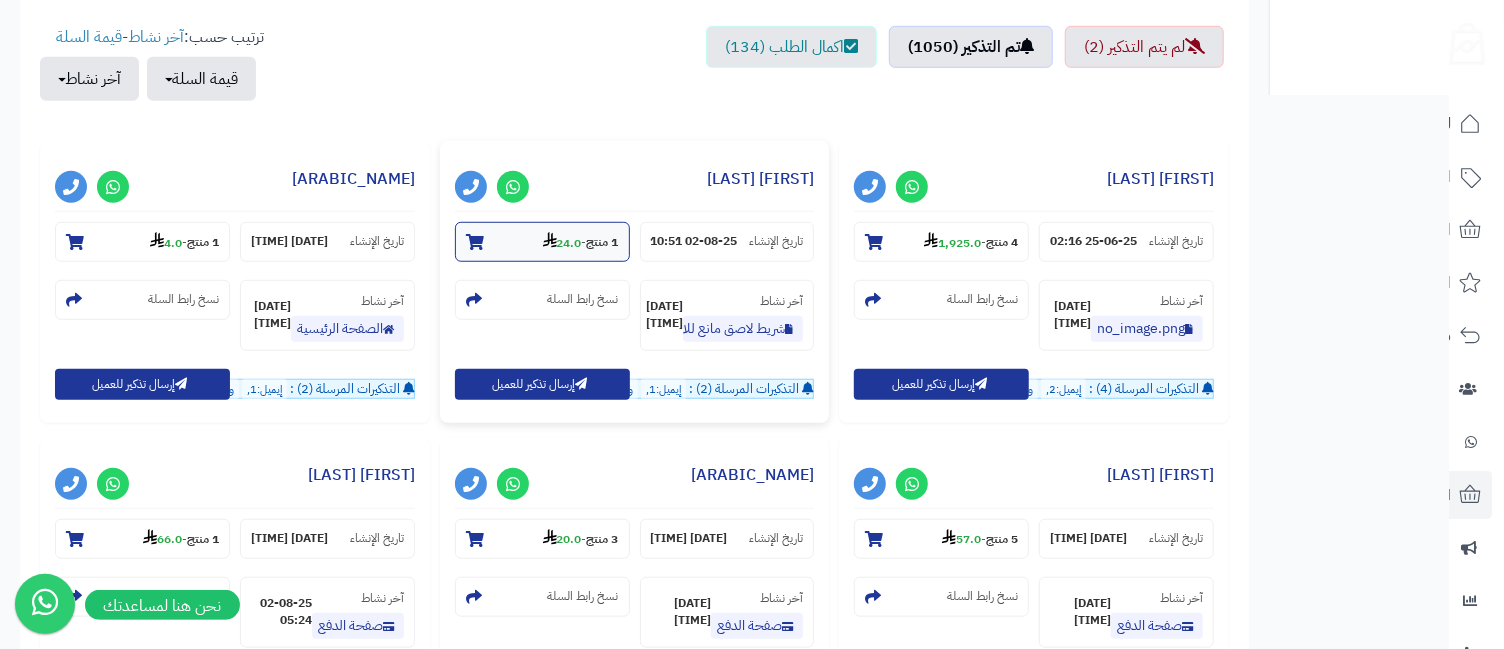 click on "24.0" at bounding box center (562, 243) 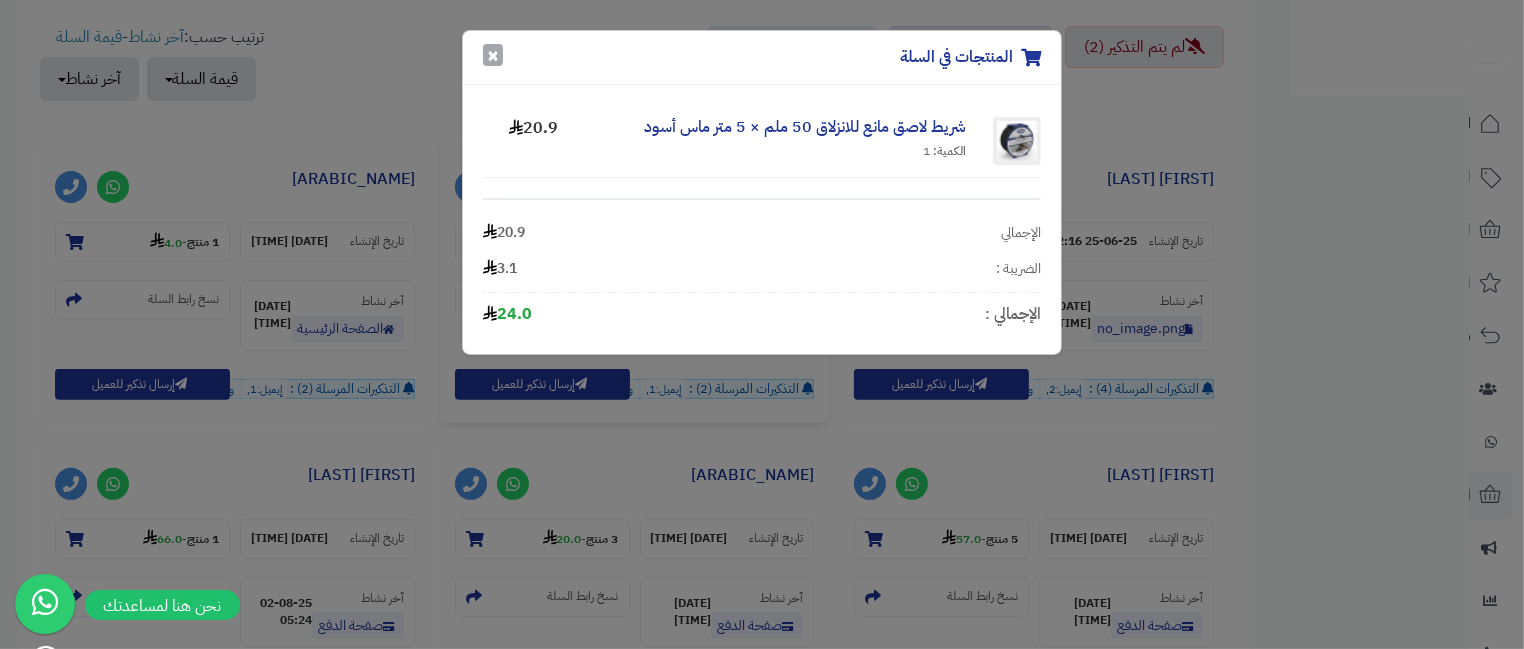 click on "×" at bounding box center [493, 55] 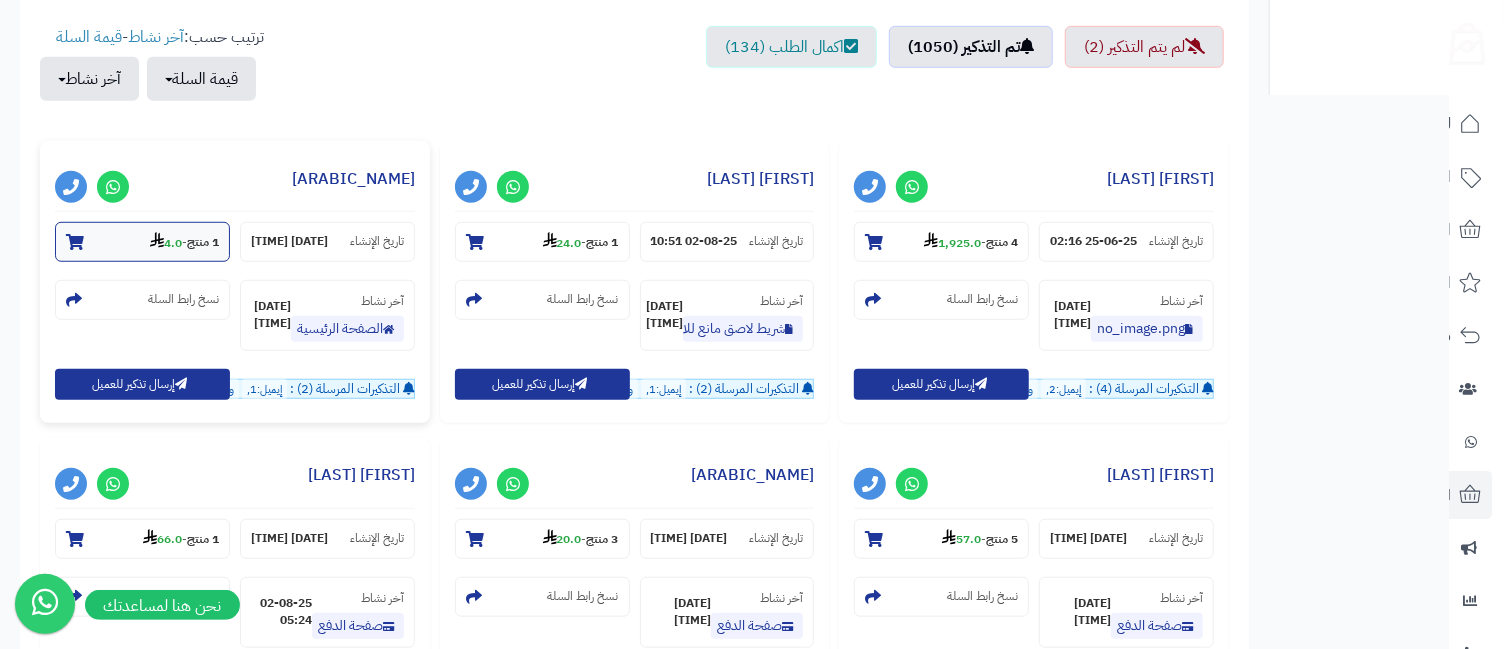 click on "4.0" at bounding box center (166, 243) 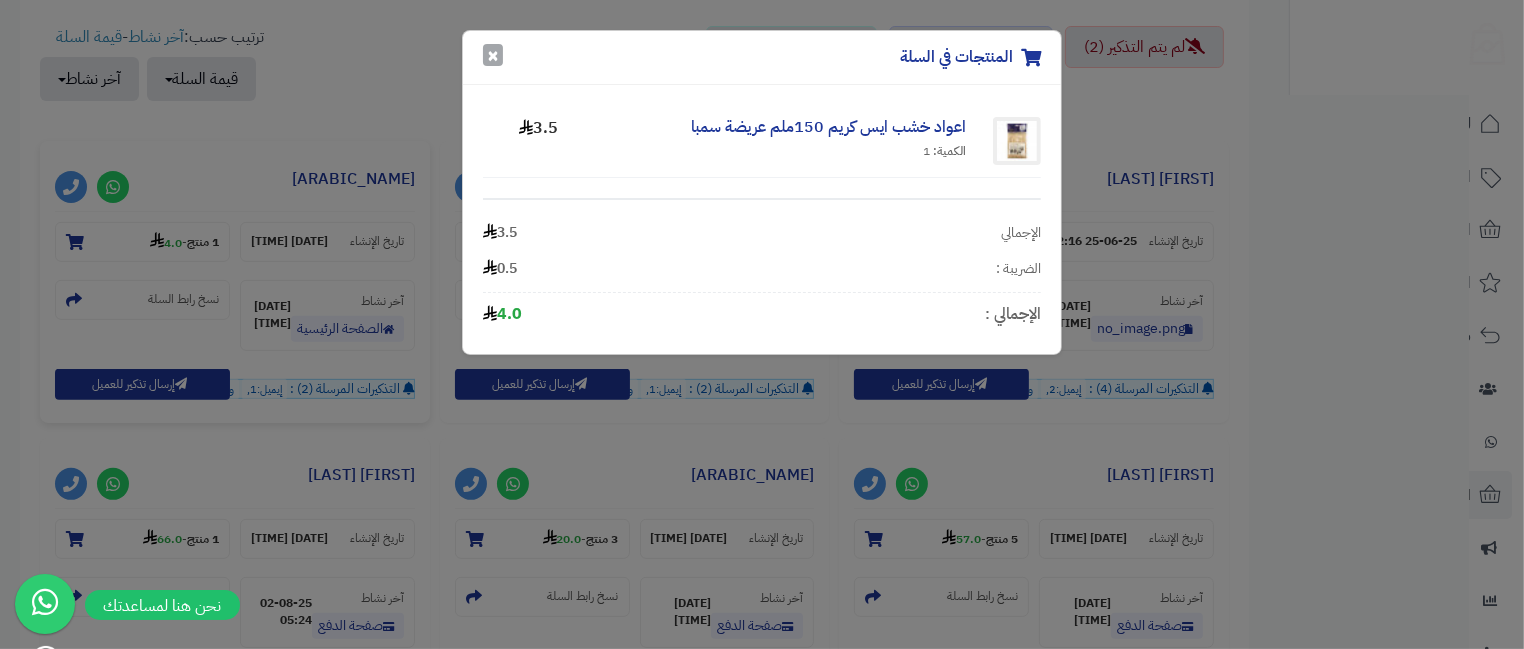 click on "×" at bounding box center (493, 55) 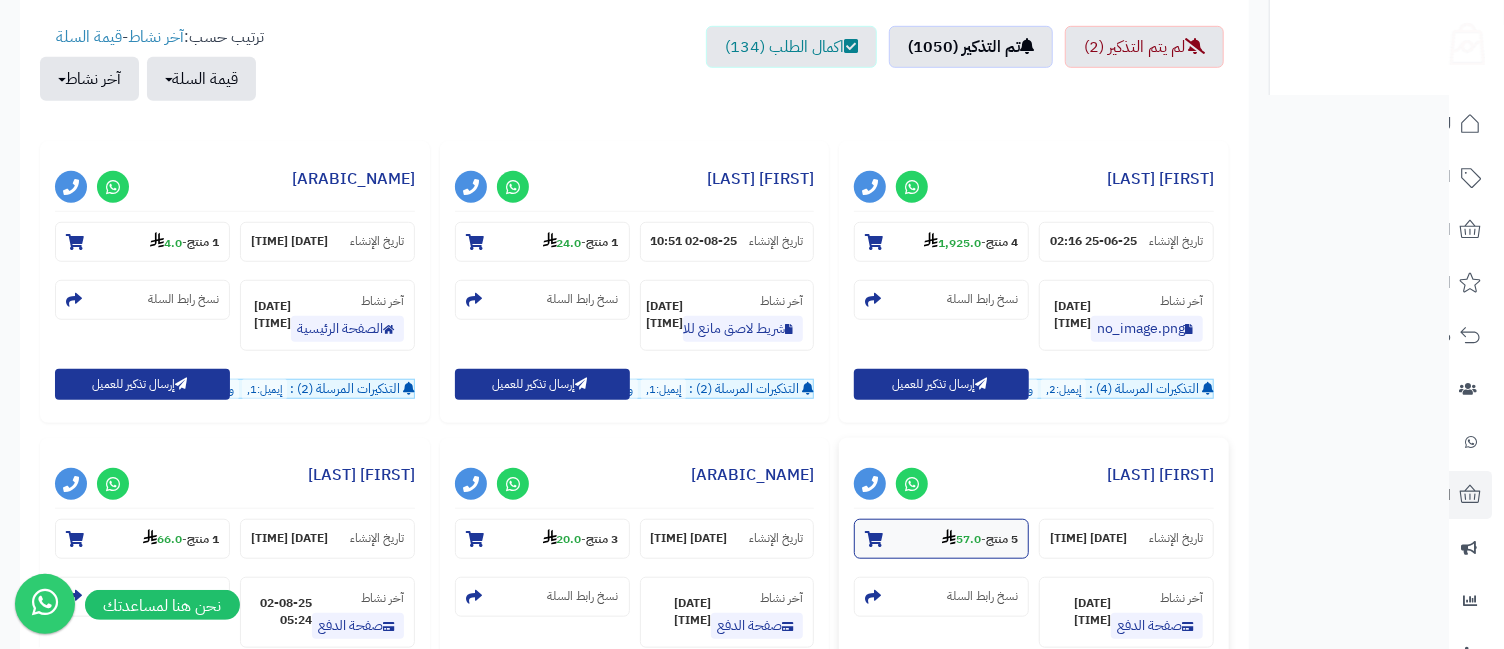 click on "5 منتج
-
57.0" at bounding box center (941, 539) 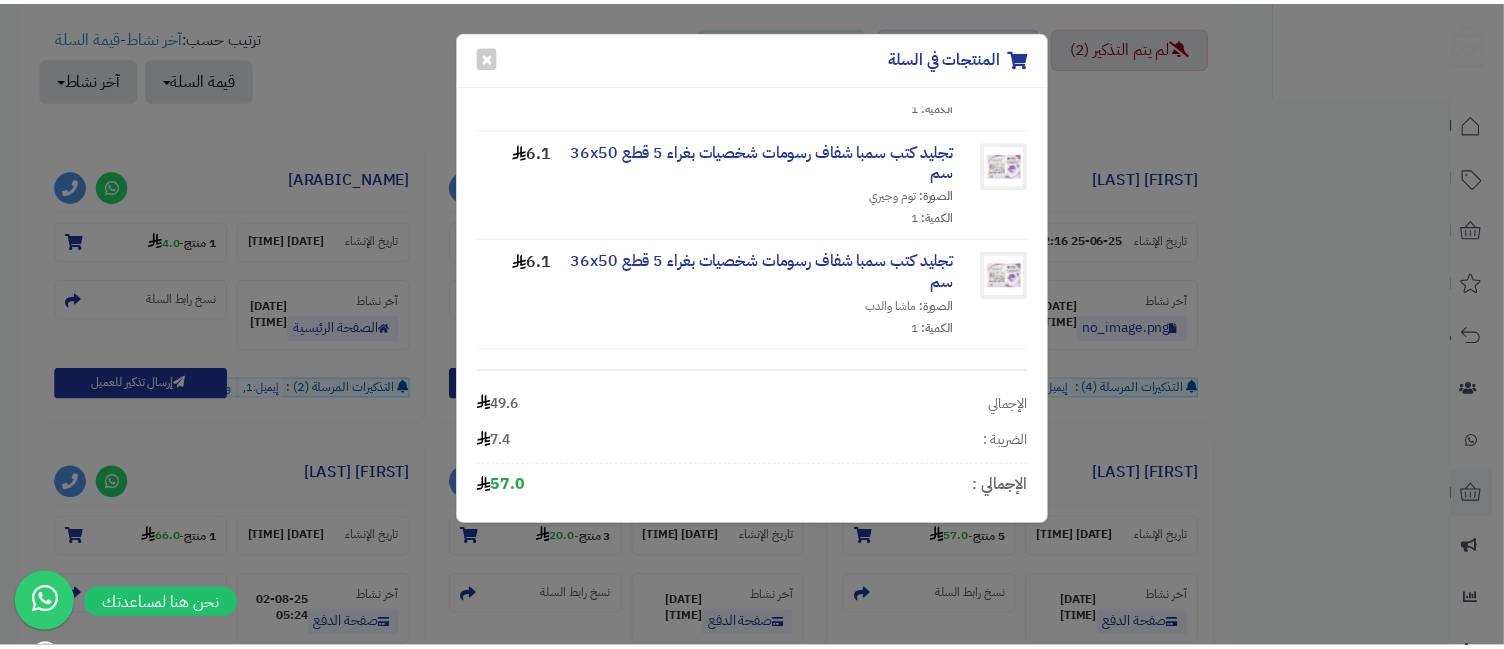 scroll, scrollTop: 0, scrollLeft: 0, axis: both 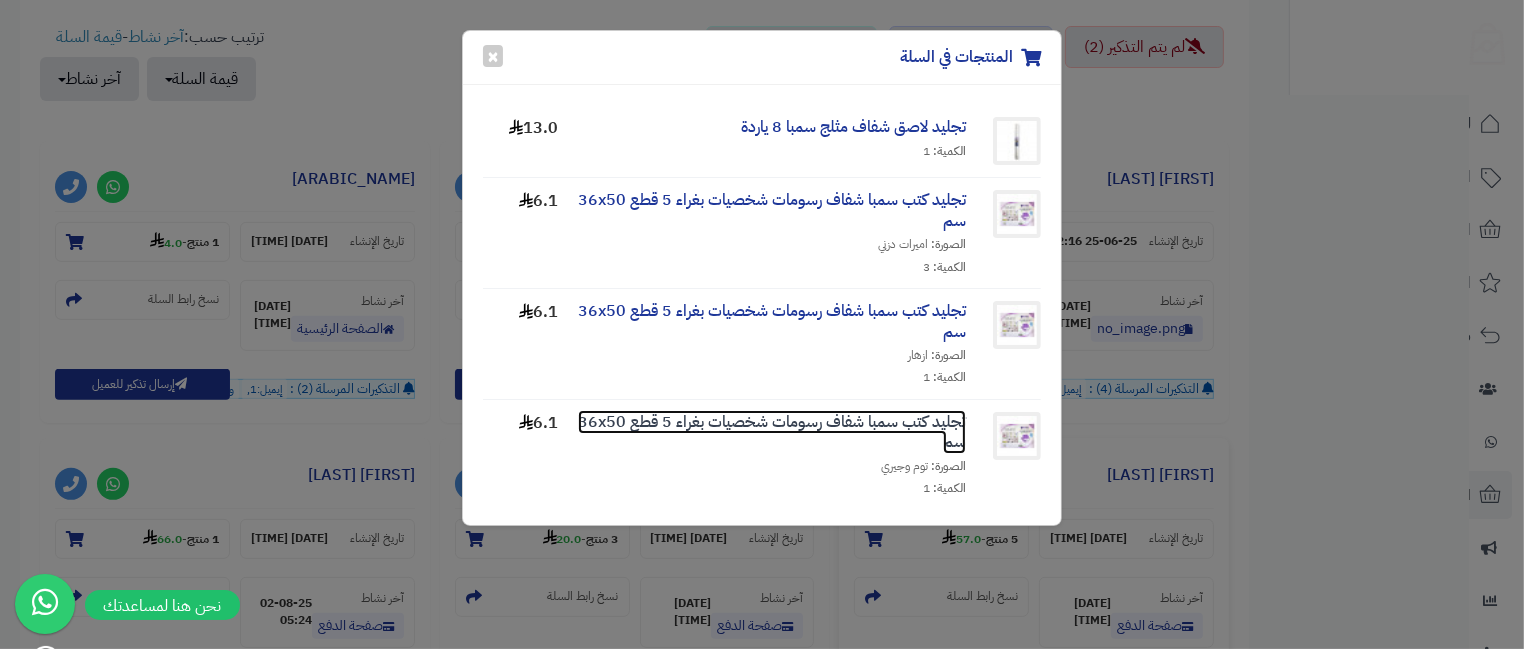 click on "تجليد كتب سمبا شفاف رسومات شخصيات بغراء 5 قطع 36x50 سم" at bounding box center [772, 432] 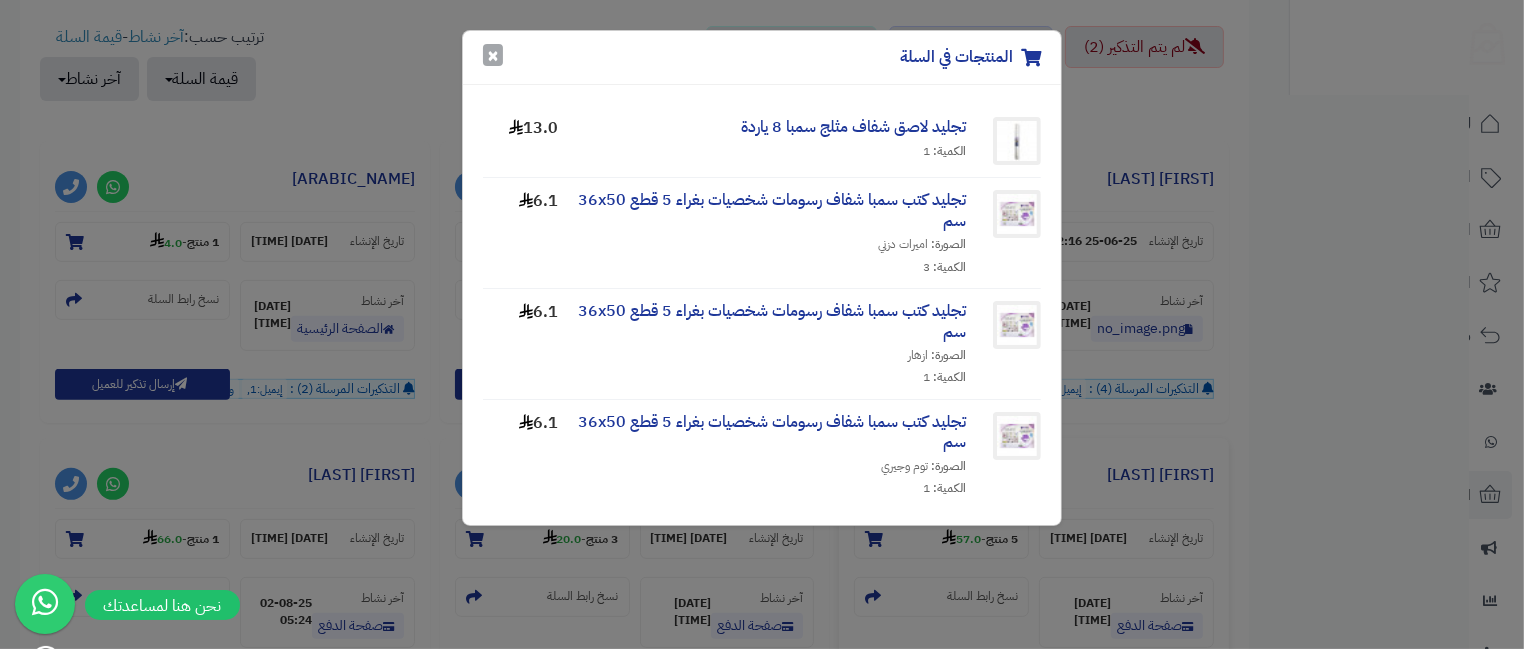 click on "×" at bounding box center [493, 55] 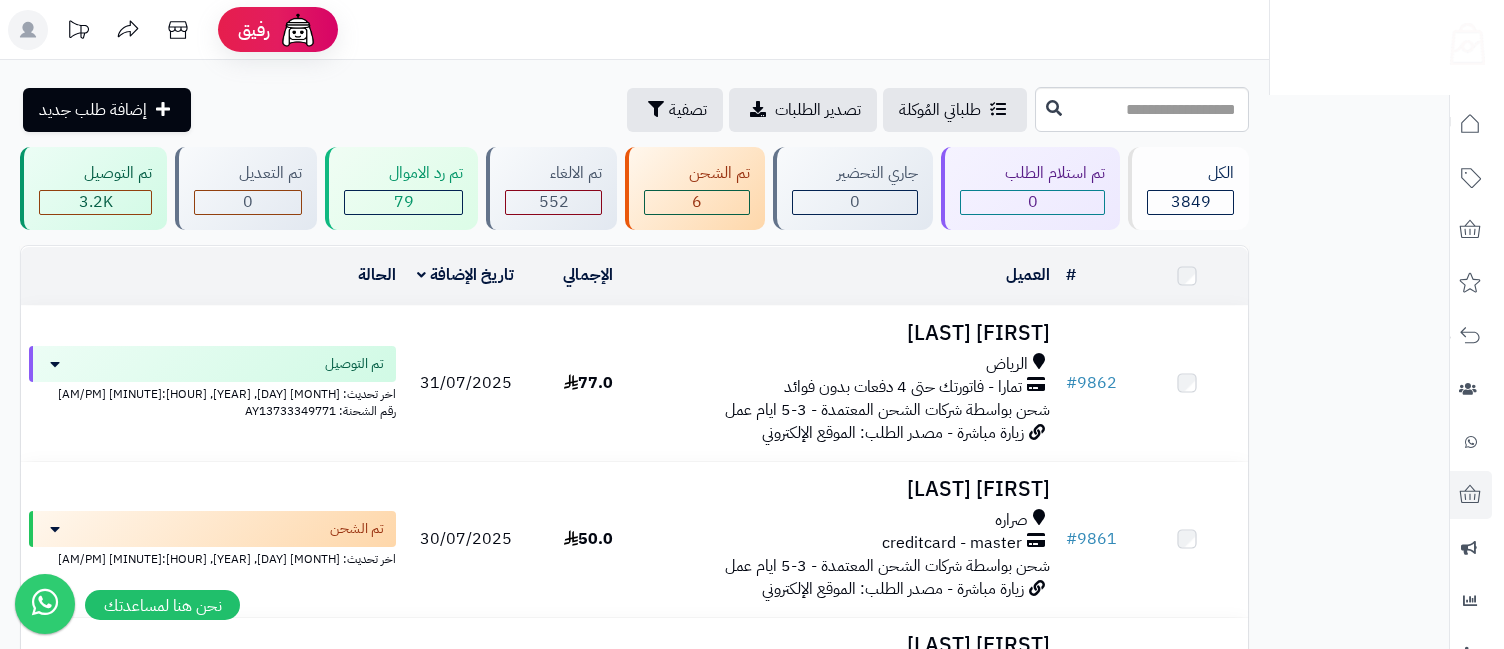 scroll, scrollTop: 0, scrollLeft: 0, axis: both 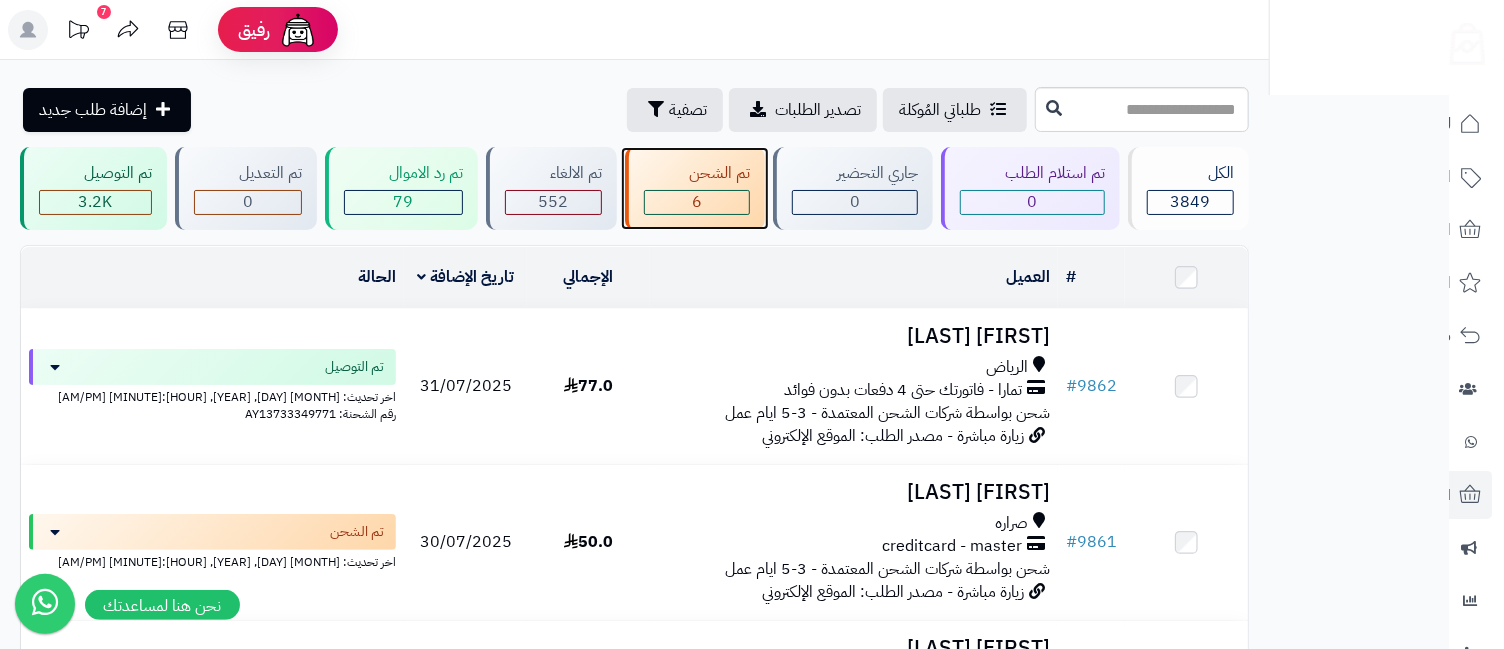 click on "تم الشحن
6" at bounding box center (695, 188) 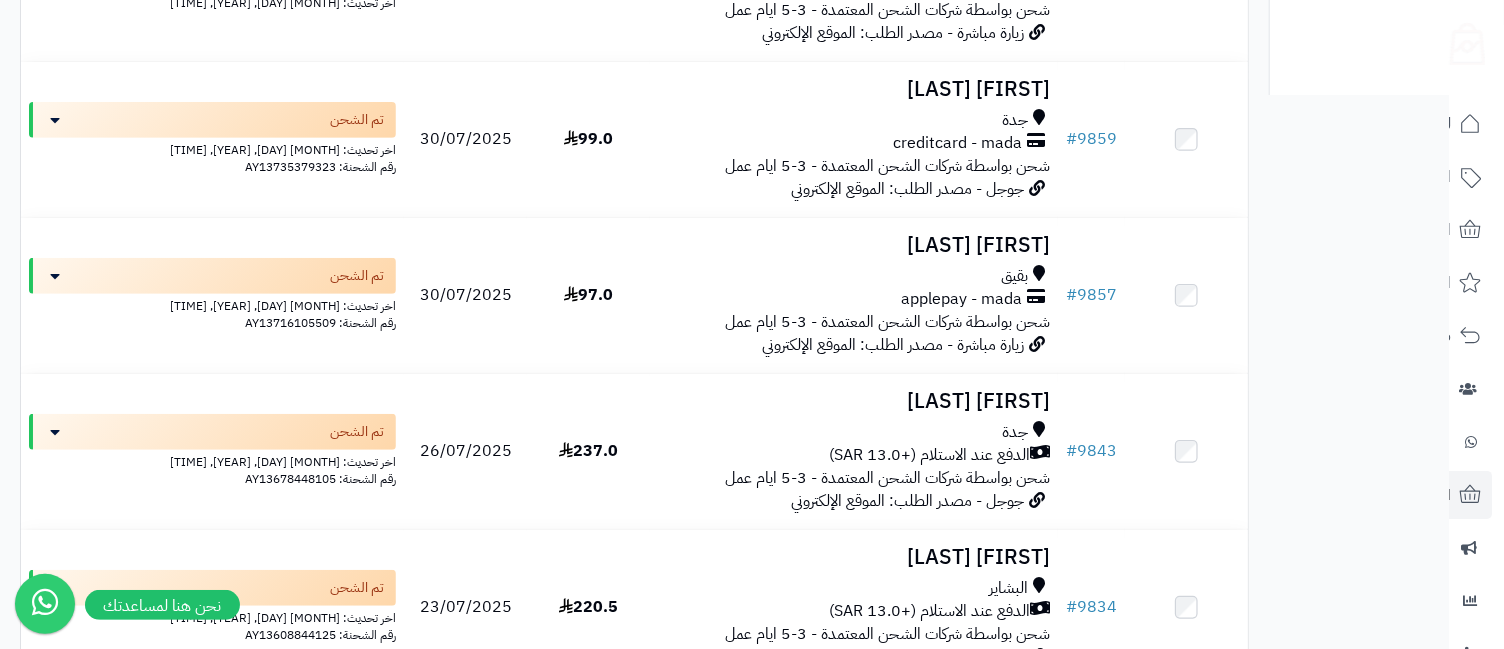 scroll, scrollTop: 0, scrollLeft: 0, axis: both 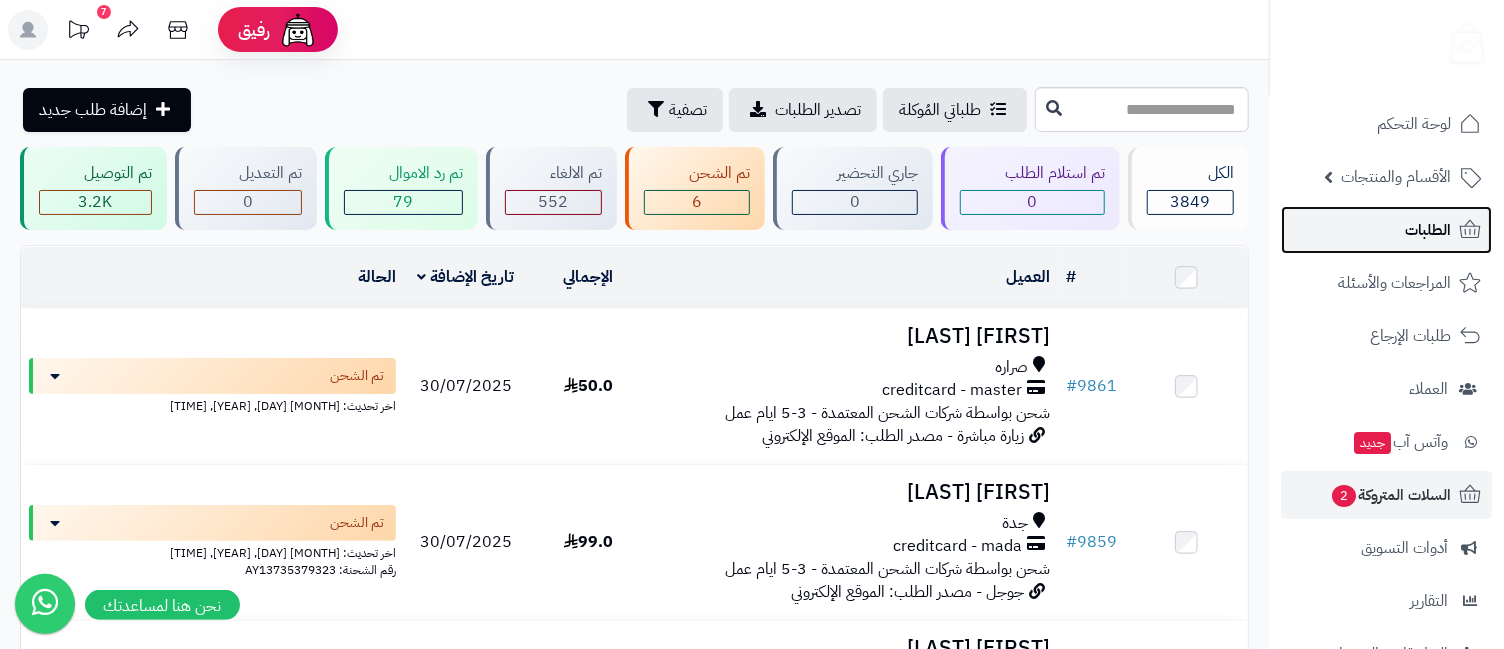 click on "الطلبات" at bounding box center [1428, 230] 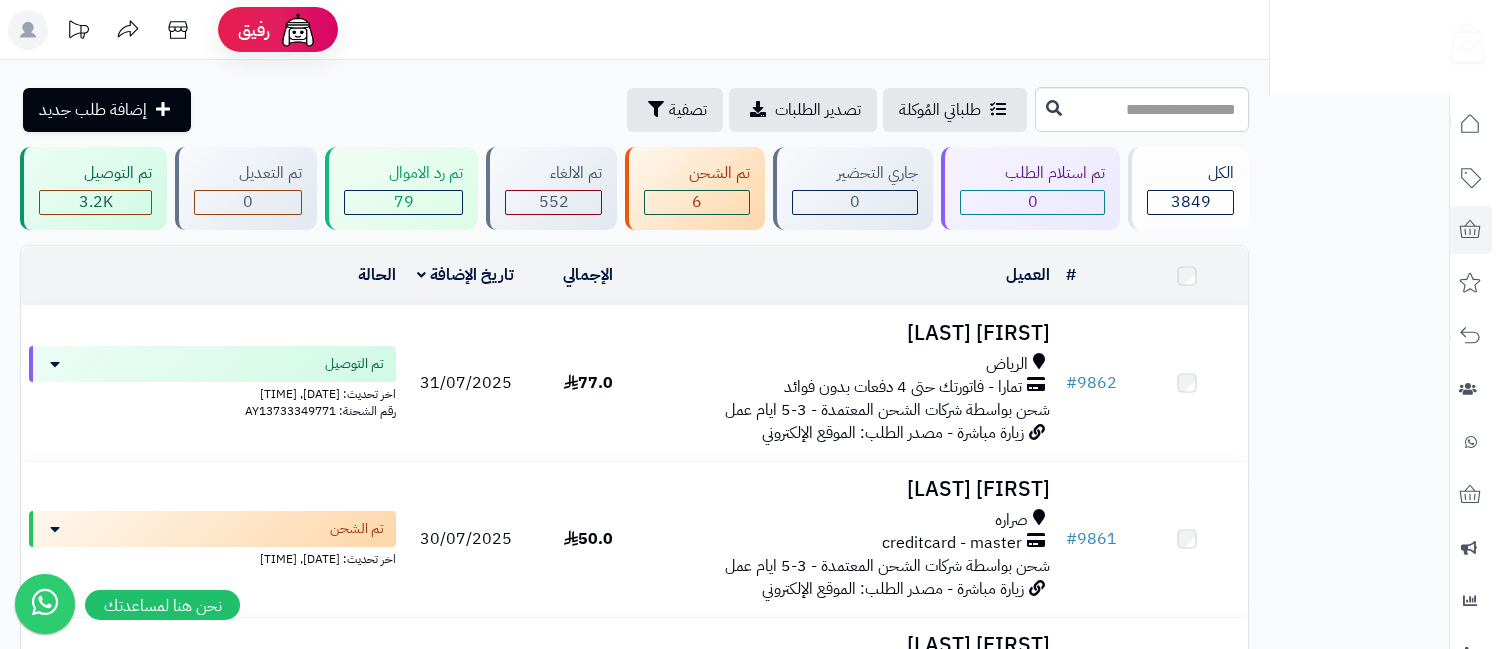 scroll, scrollTop: 0, scrollLeft: 0, axis: both 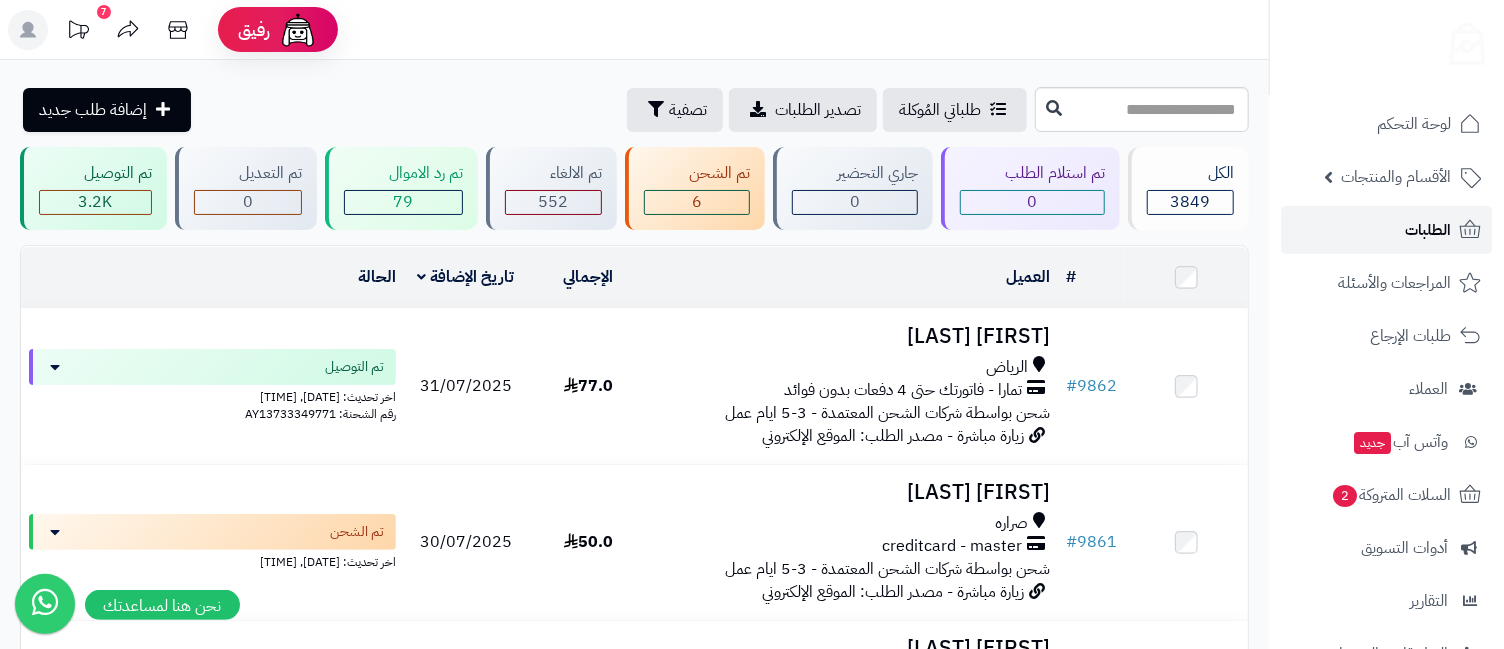 click on "الطلبات" at bounding box center (1428, 230) 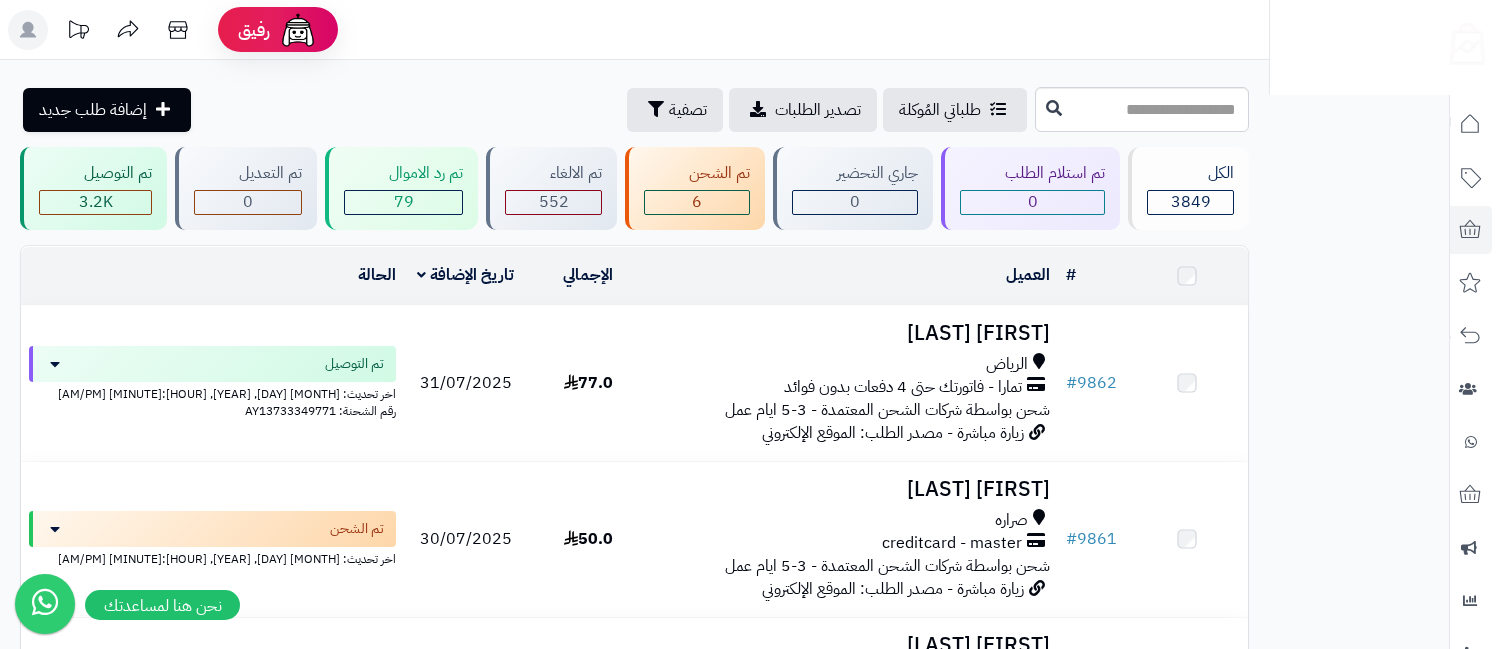 scroll, scrollTop: 0, scrollLeft: 0, axis: both 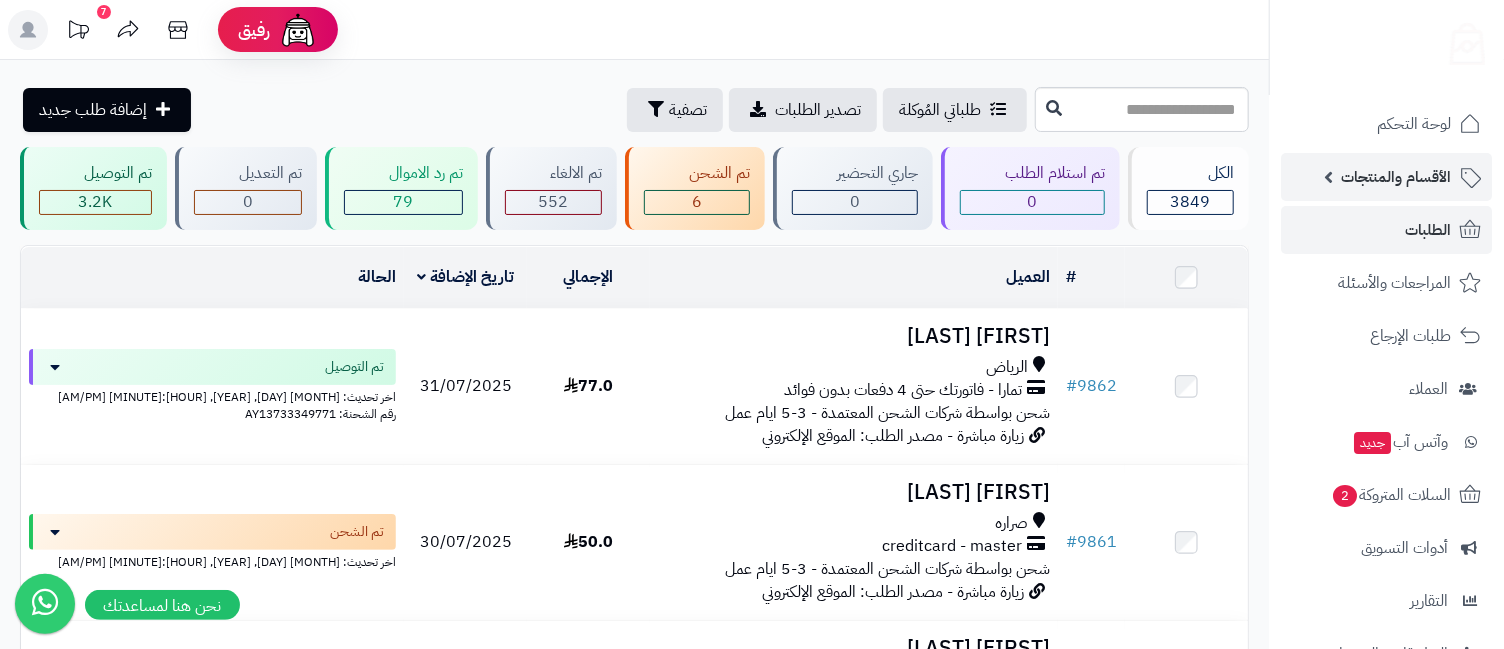 click on "الأقسام والمنتجات" at bounding box center (1396, 177) 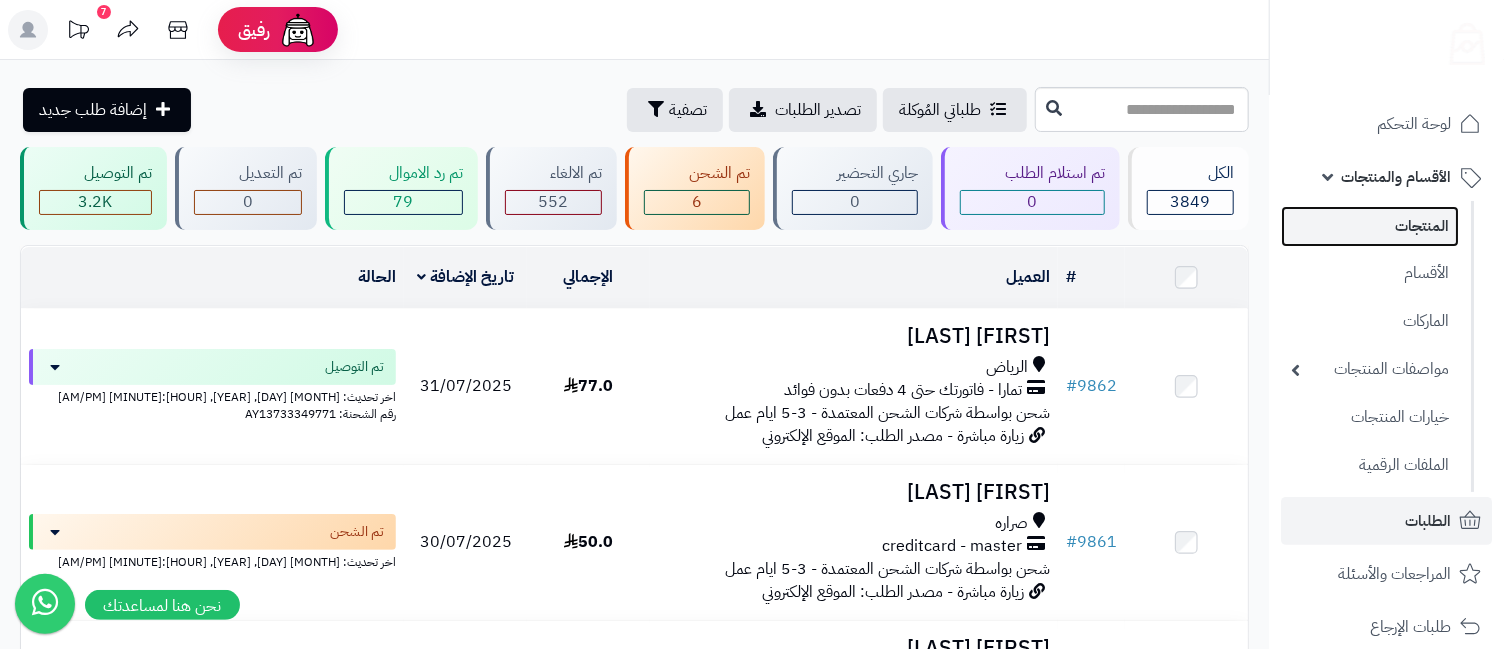click on "المنتجات" at bounding box center (1370, 226) 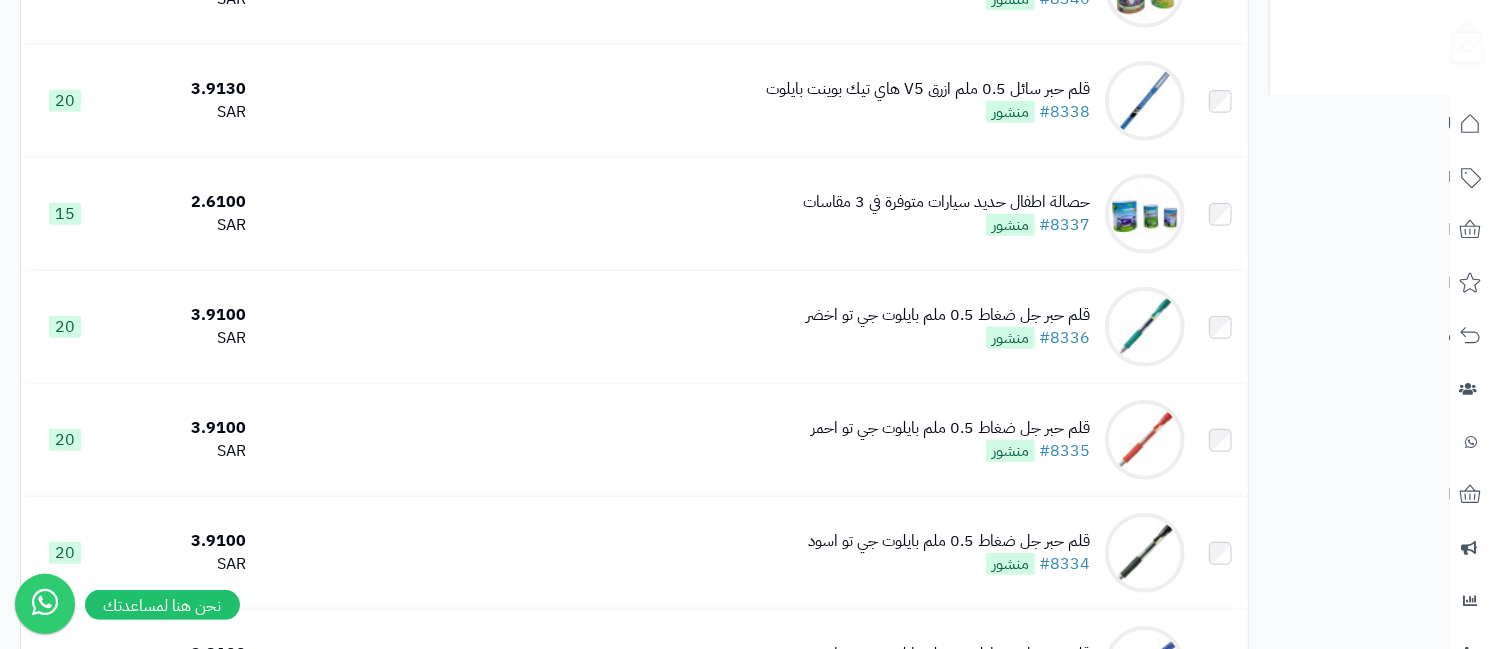 scroll, scrollTop: 0, scrollLeft: 0, axis: both 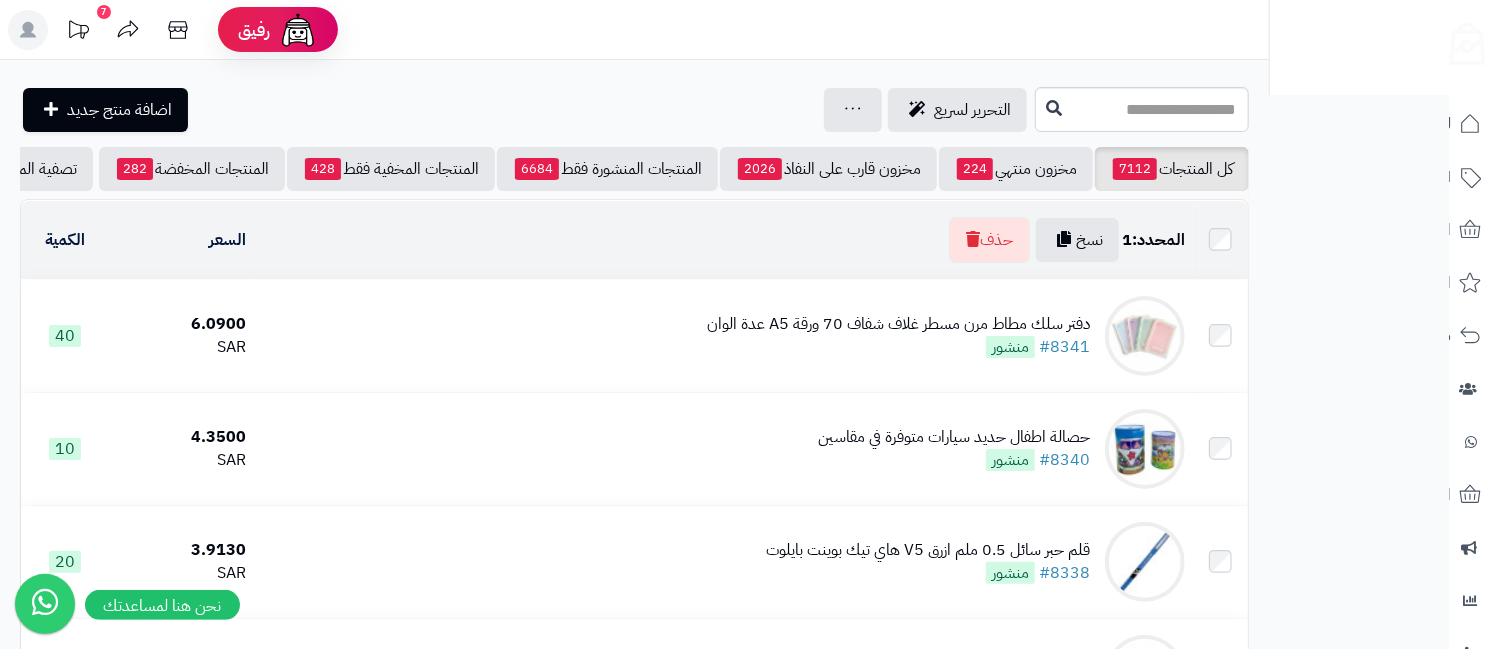 click at bounding box center (1220, 336) 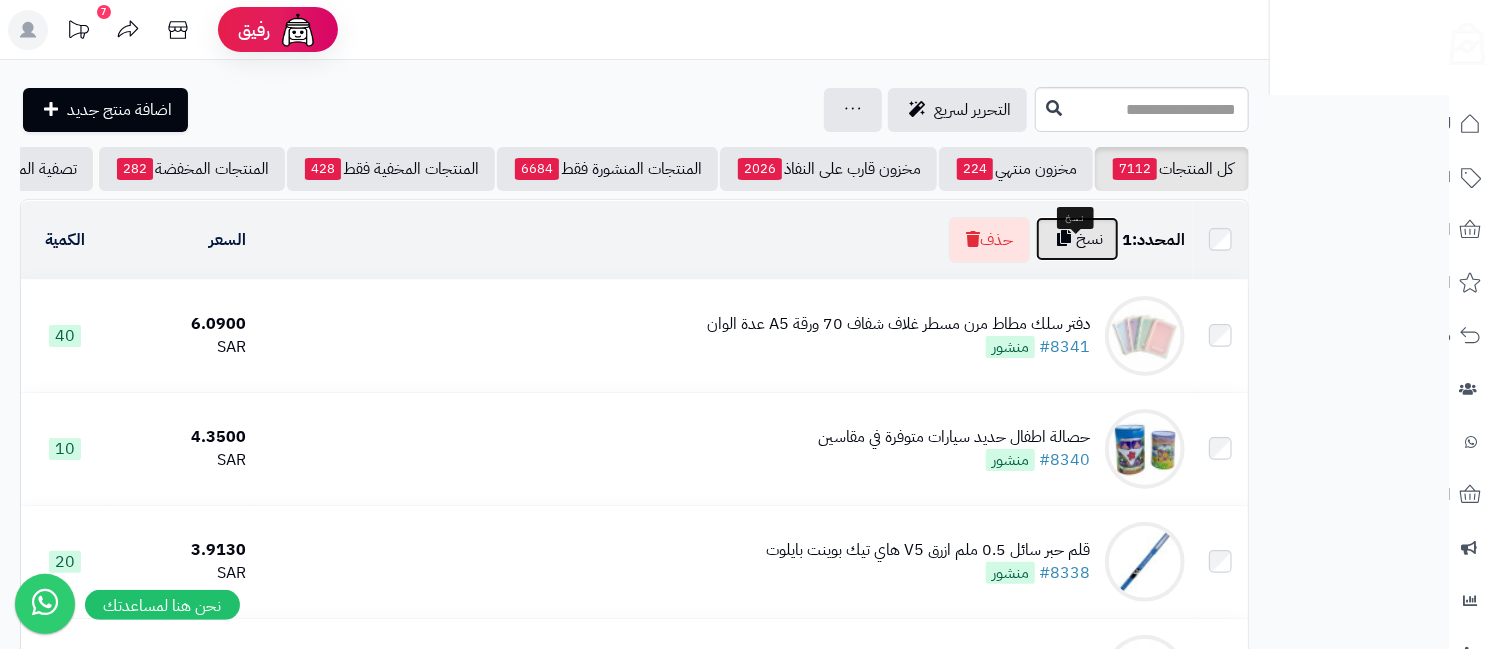 click on "نسخ" at bounding box center [1077, 239] 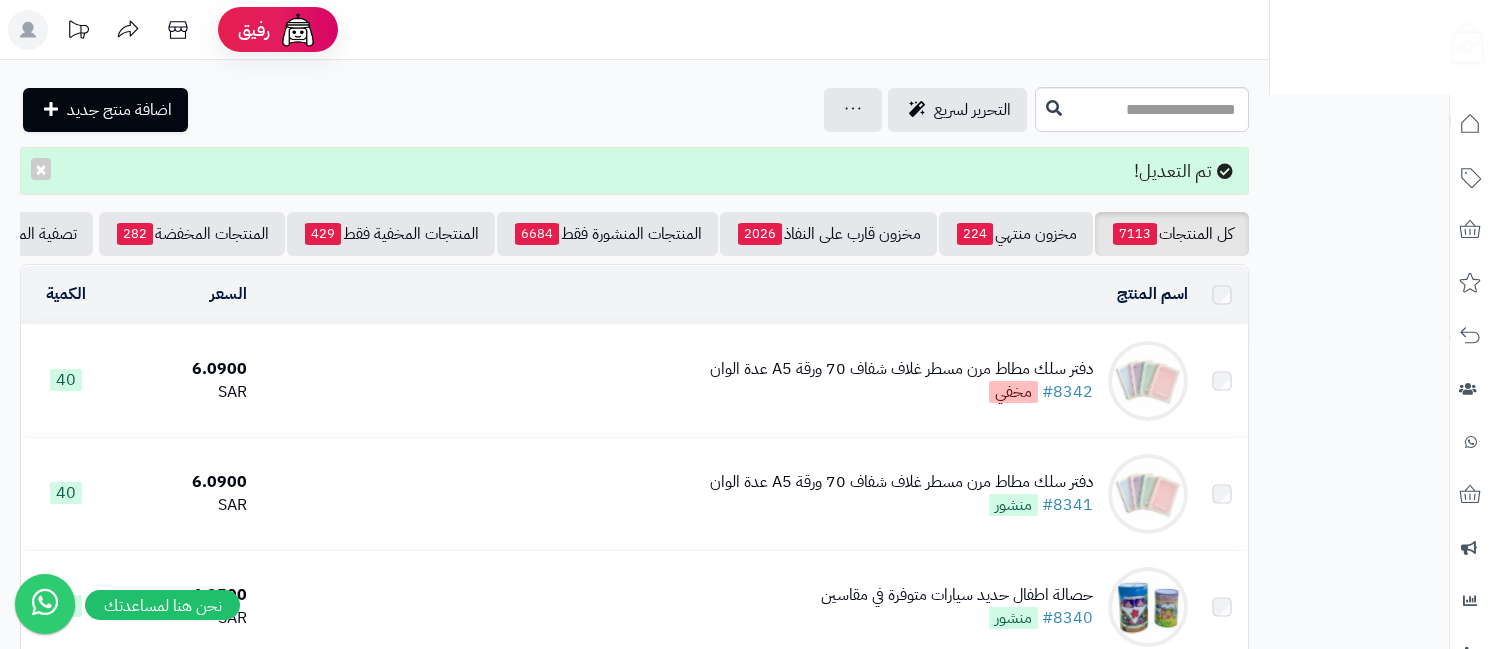 scroll, scrollTop: 0, scrollLeft: 0, axis: both 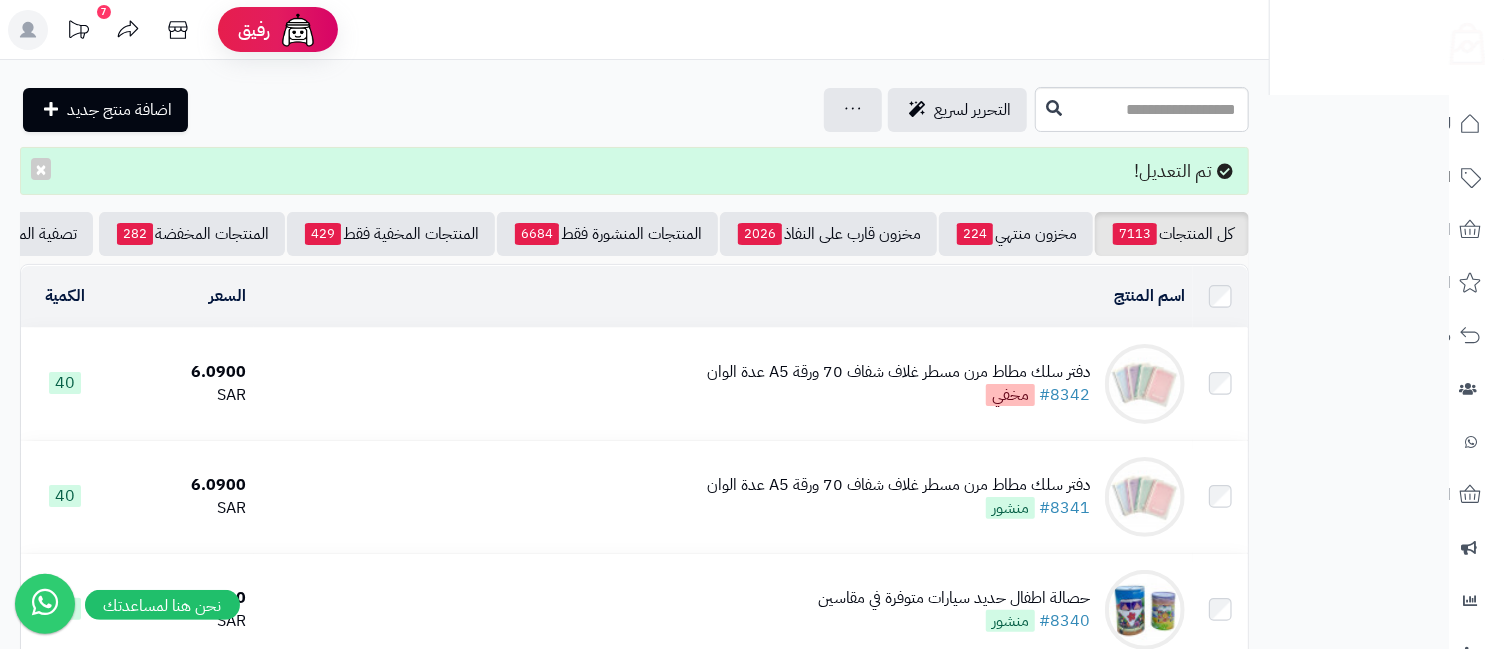 click on "دفتر سلك مطاط مرن مسطر غلاف شفاف 70 ورقة A5 عدة الوان" at bounding box center [898, 372] 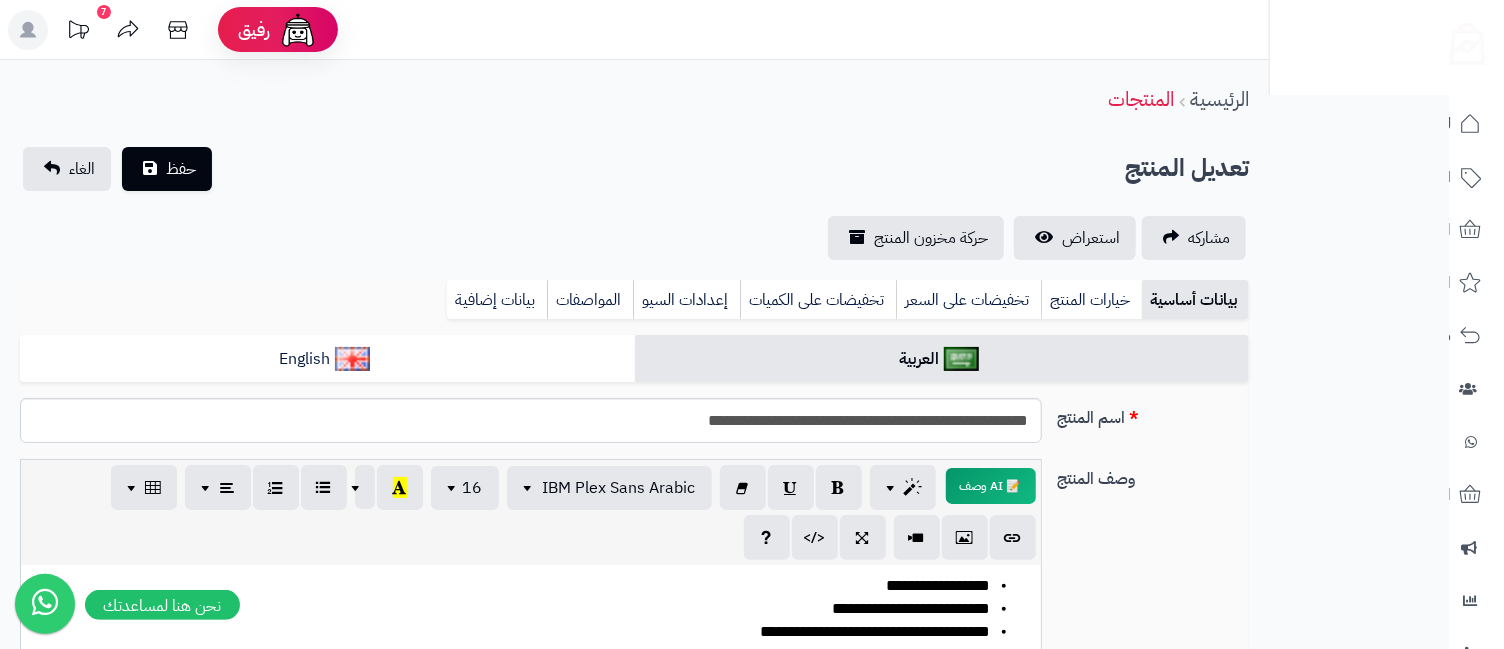 scroll, scrollTop: 444, scrollLeft: 0, axis: vertical 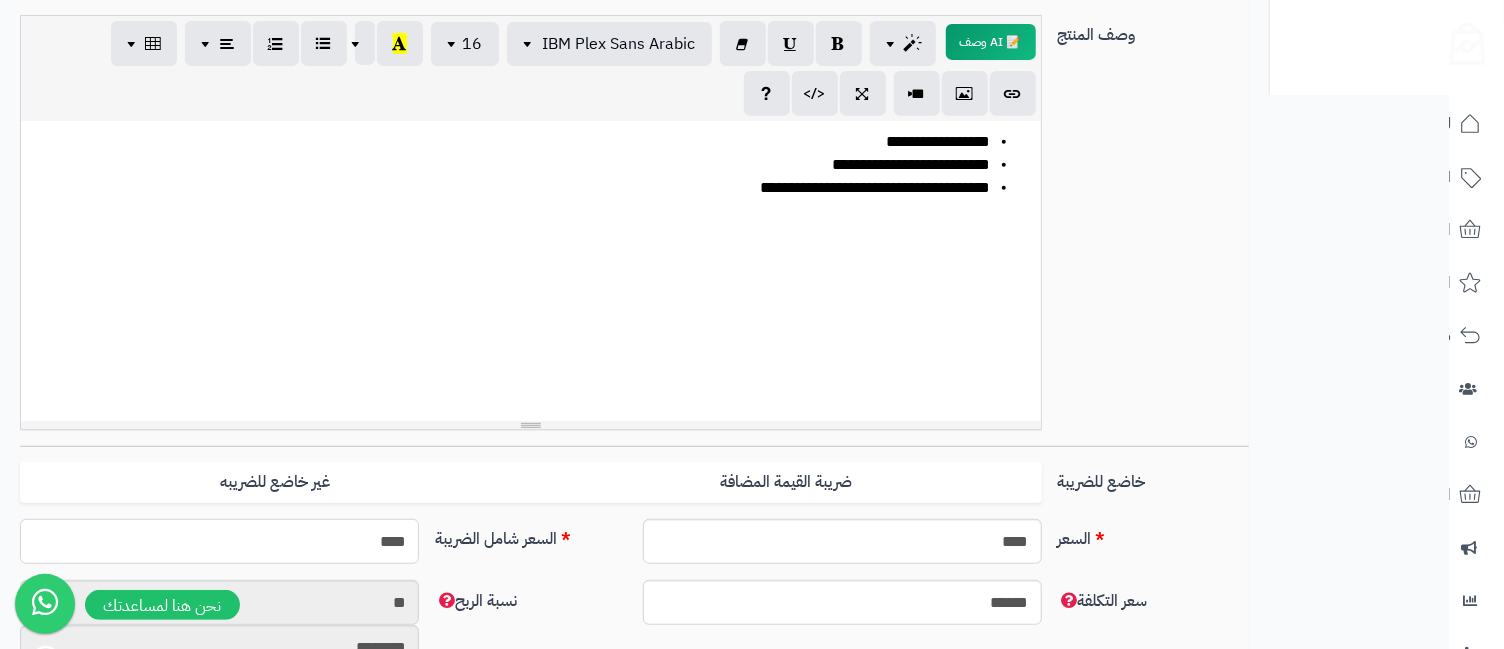 click on "****" at bounding box center [219, 541] 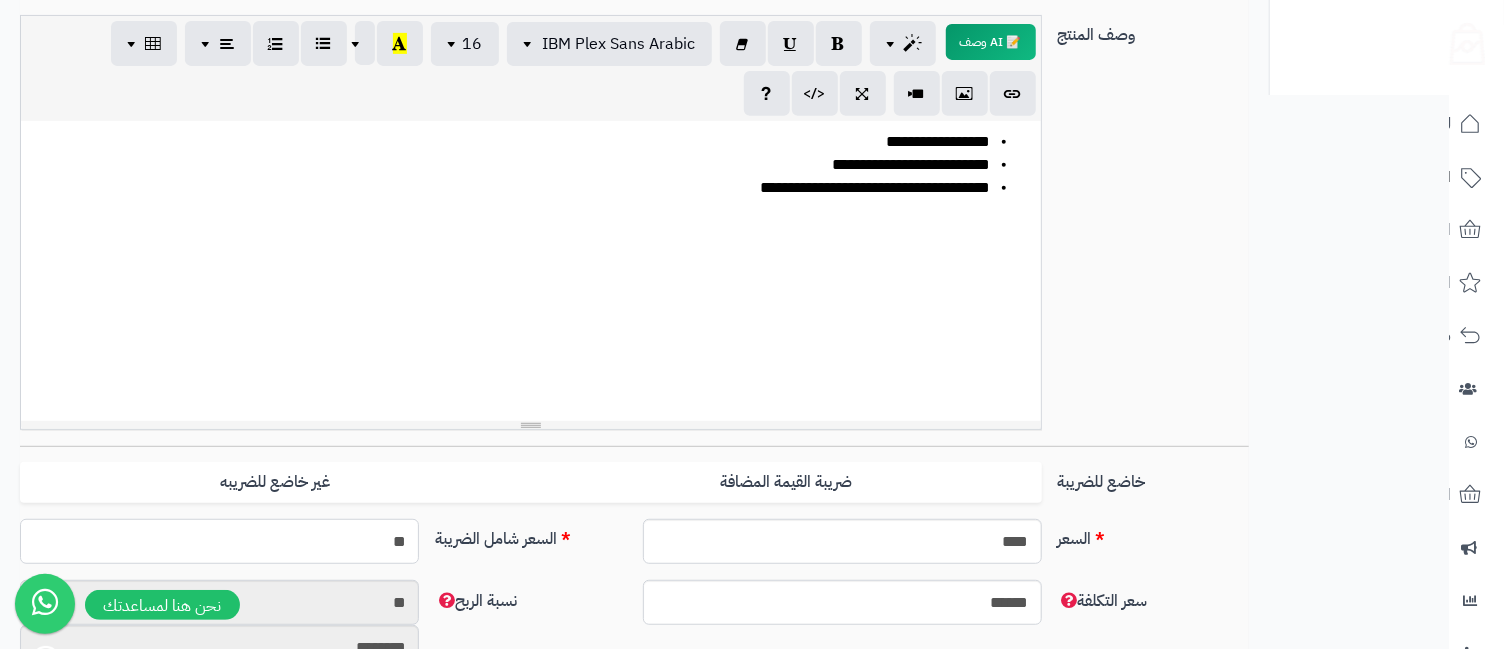 type on "**" 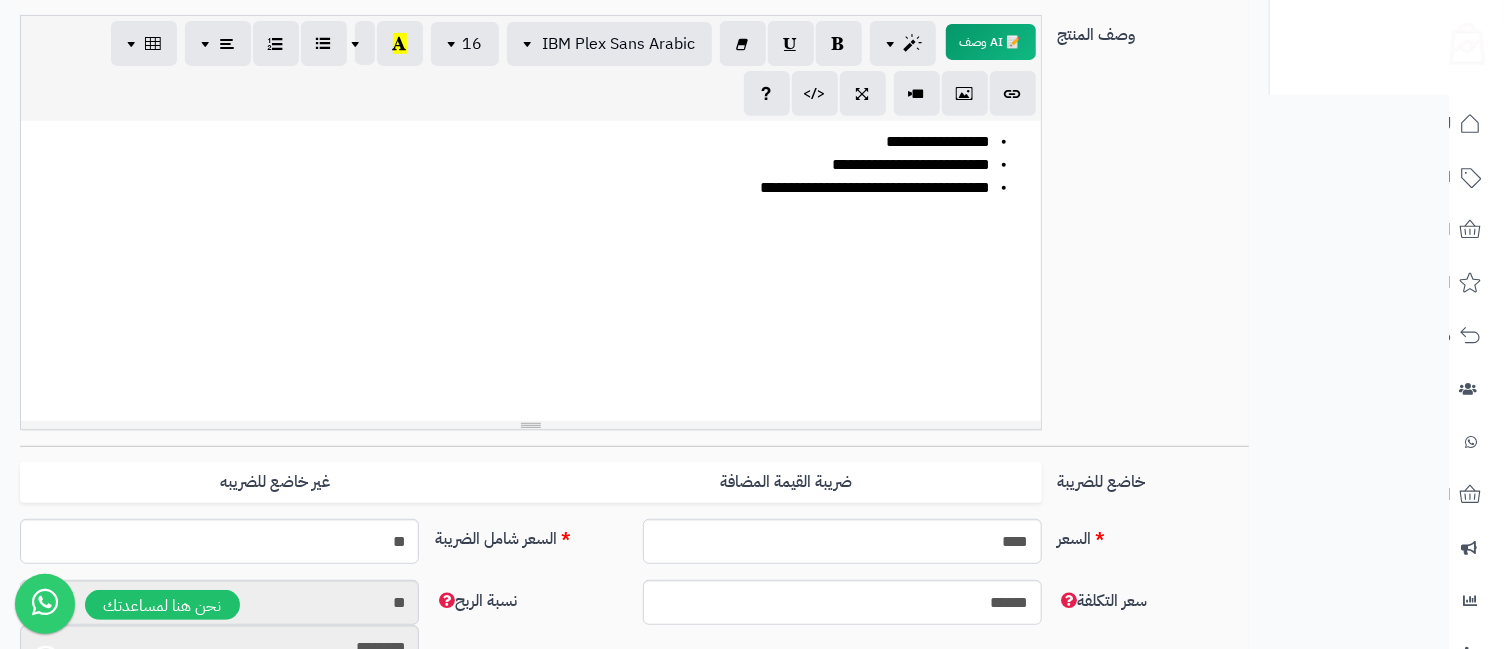 click on "**********" at bounding box center [634, 230] 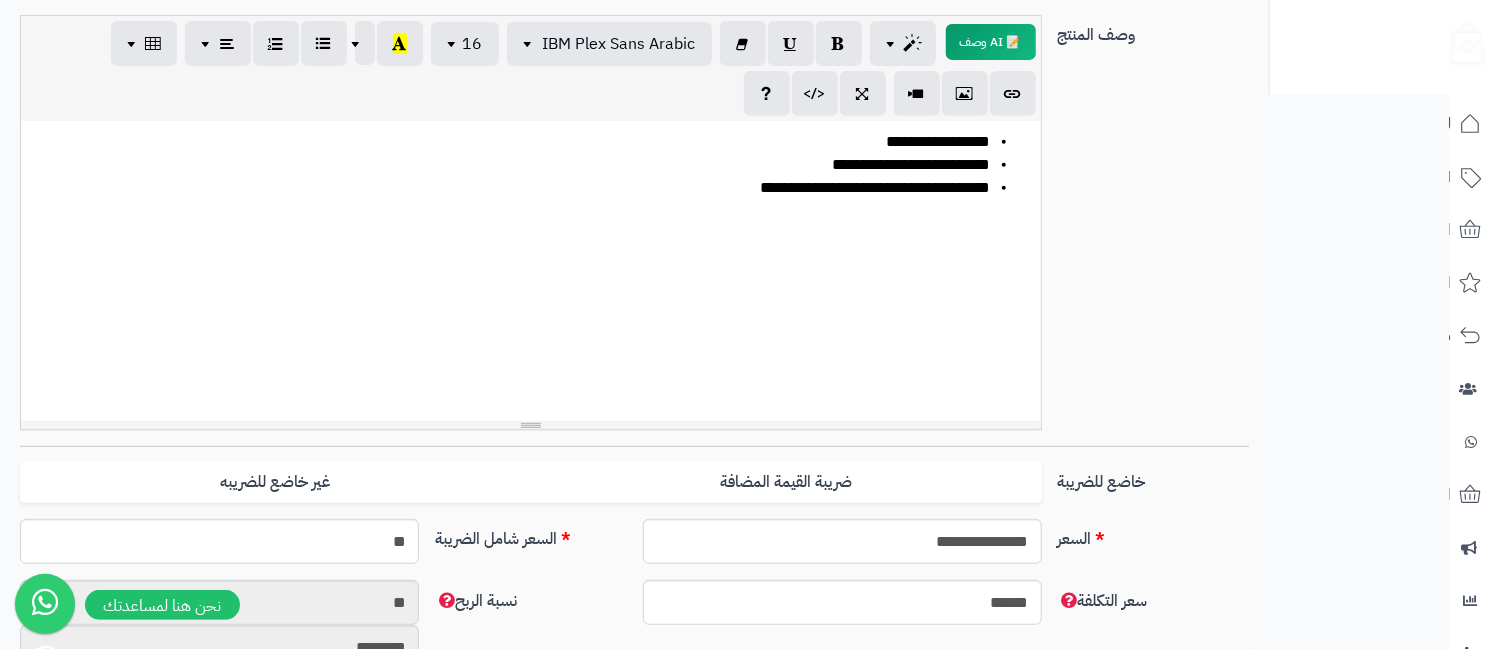 scroll, scrollTop: 0, scrollLeft: 0, axis: both 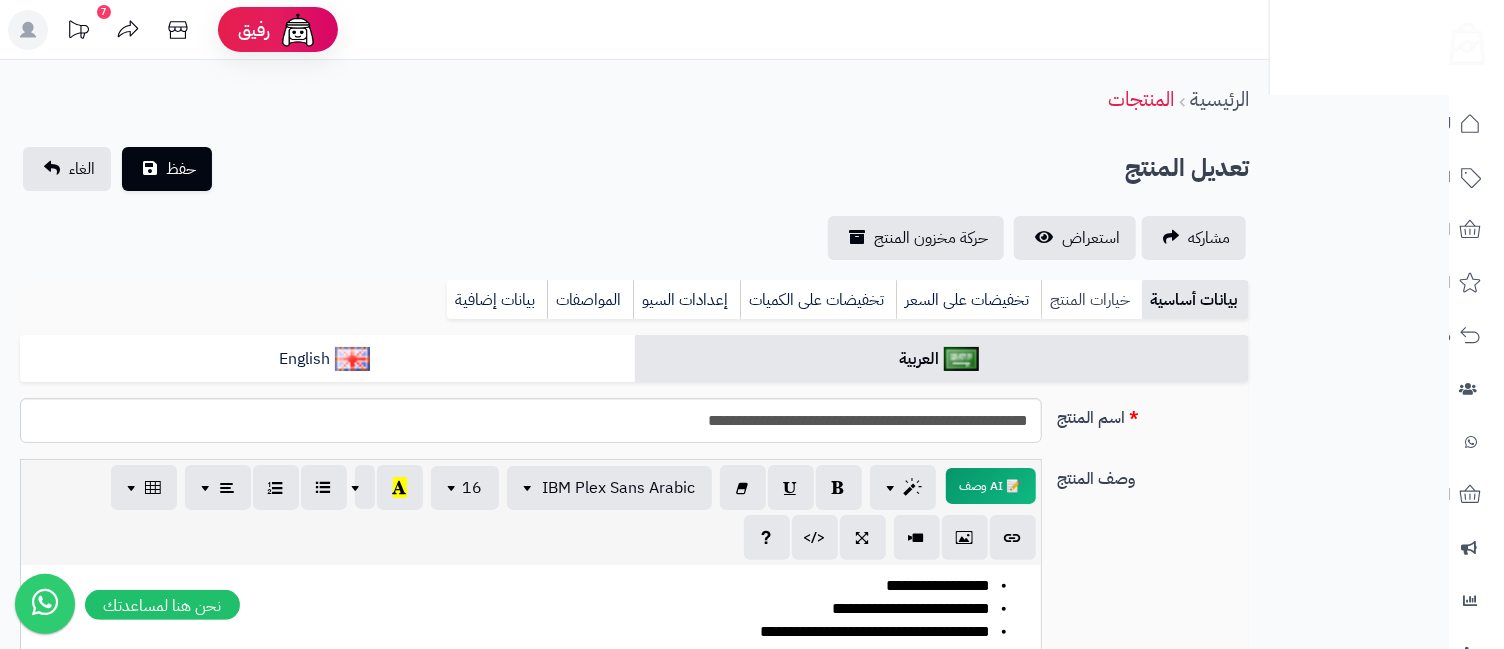 click on "خيارات المنتج" at bounding box center [1091, 300] 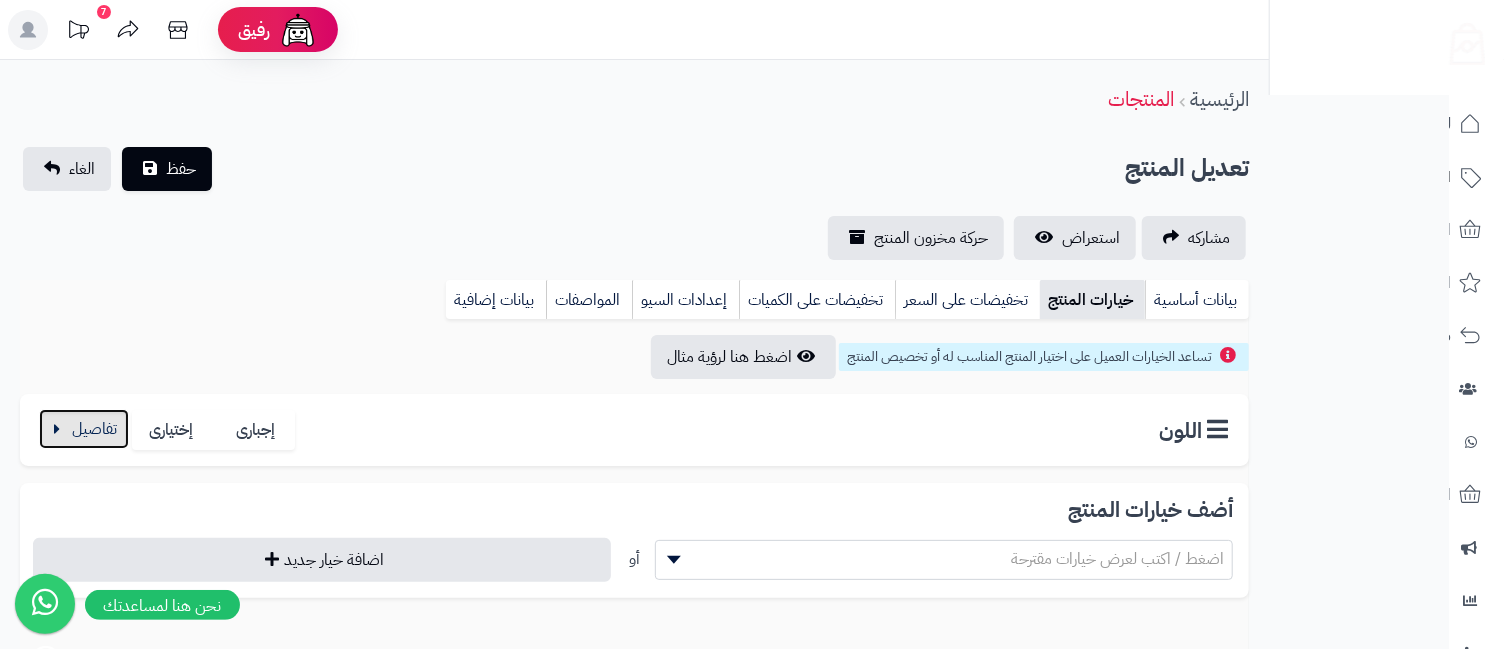 click at bounding box center [84, 429] 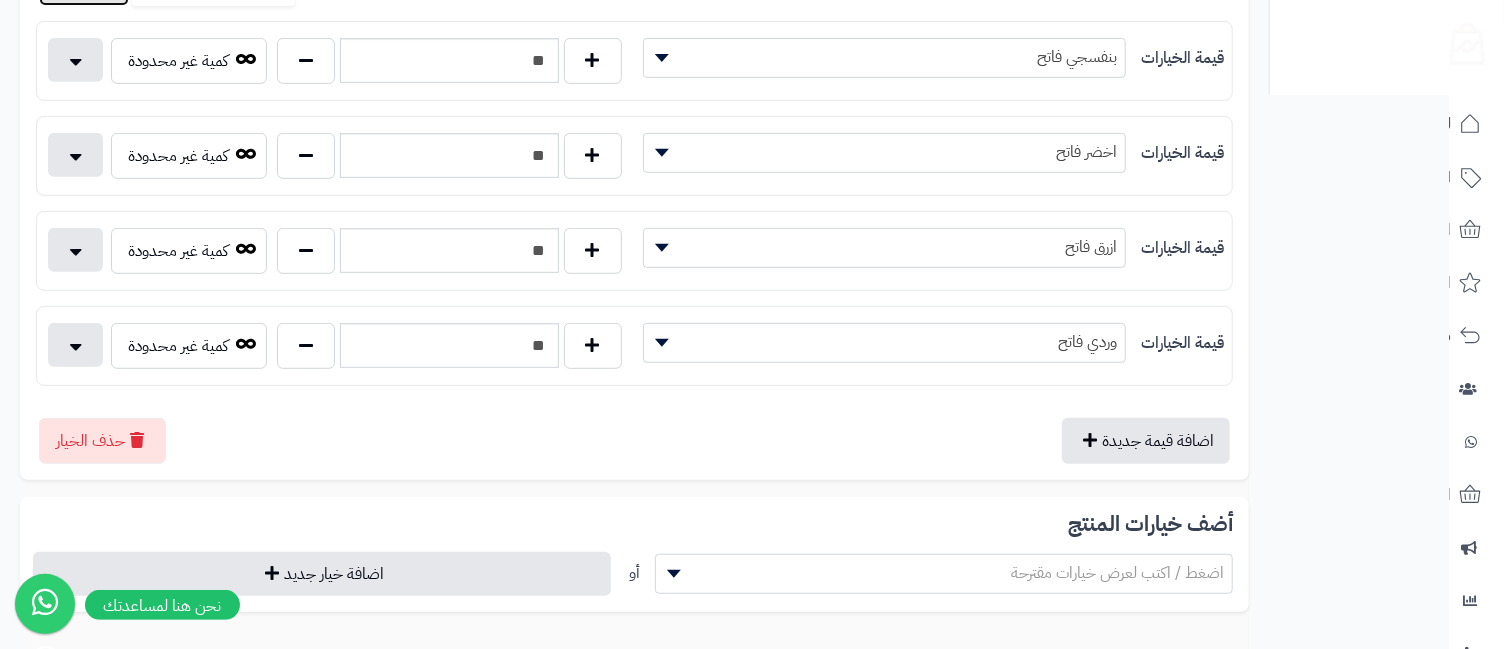 scroll, scrollTop: 0, scrollLeft: 0, axis: both 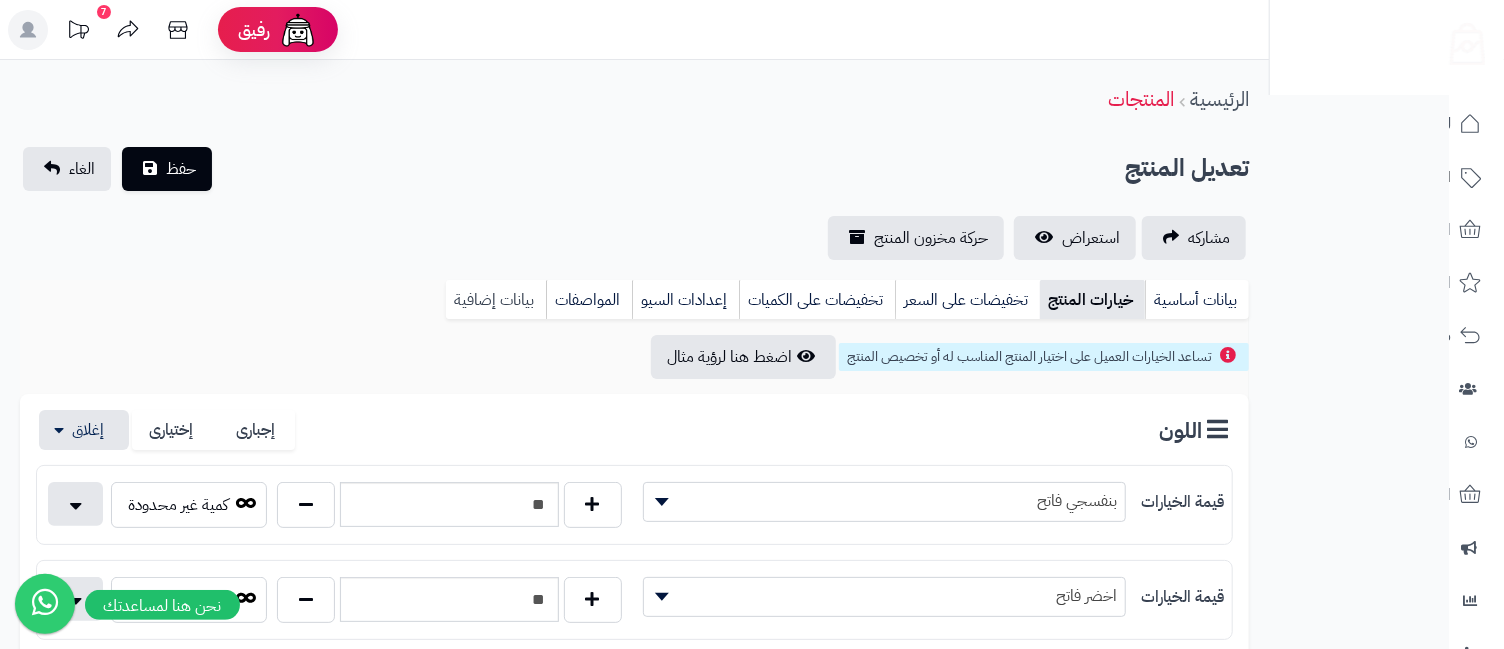 click on "بيانات إضافية" at bounding box center (496, 300) 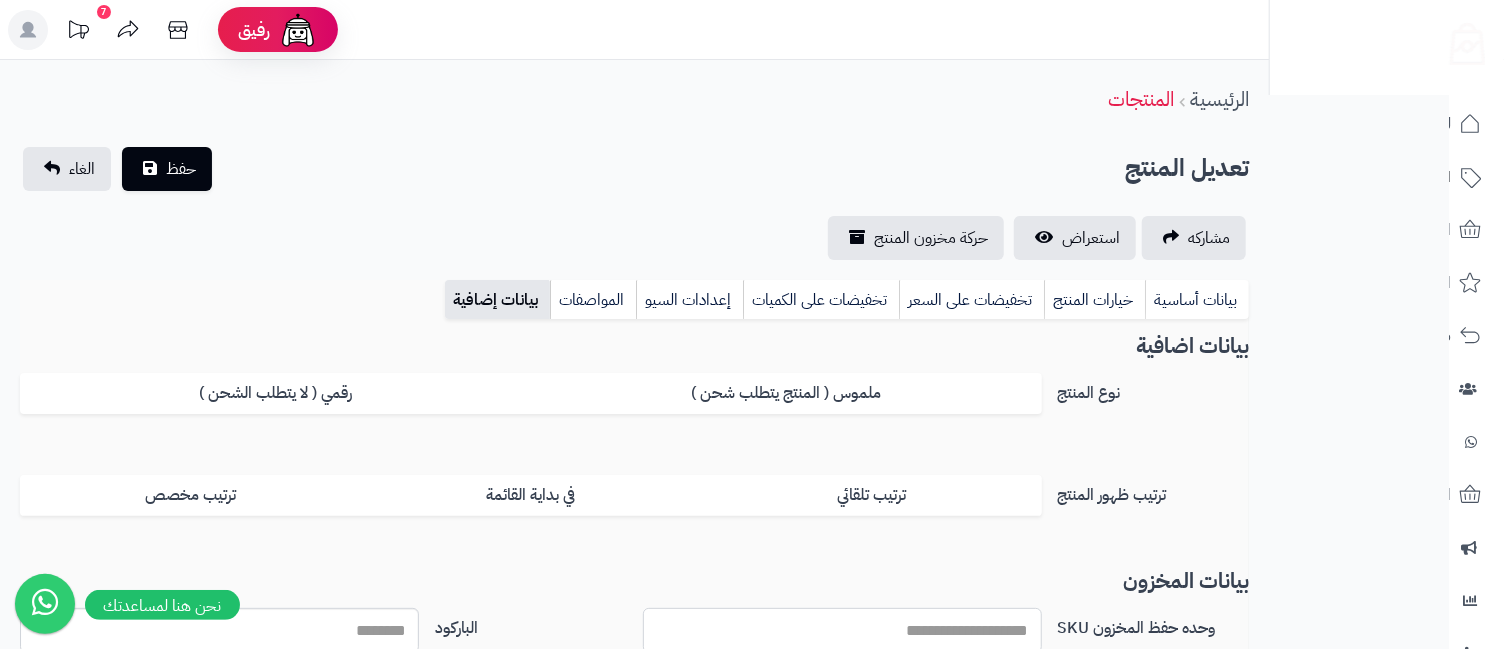 click on "وحده حفظ المخزون SKU" at bounding box center [842, 630] 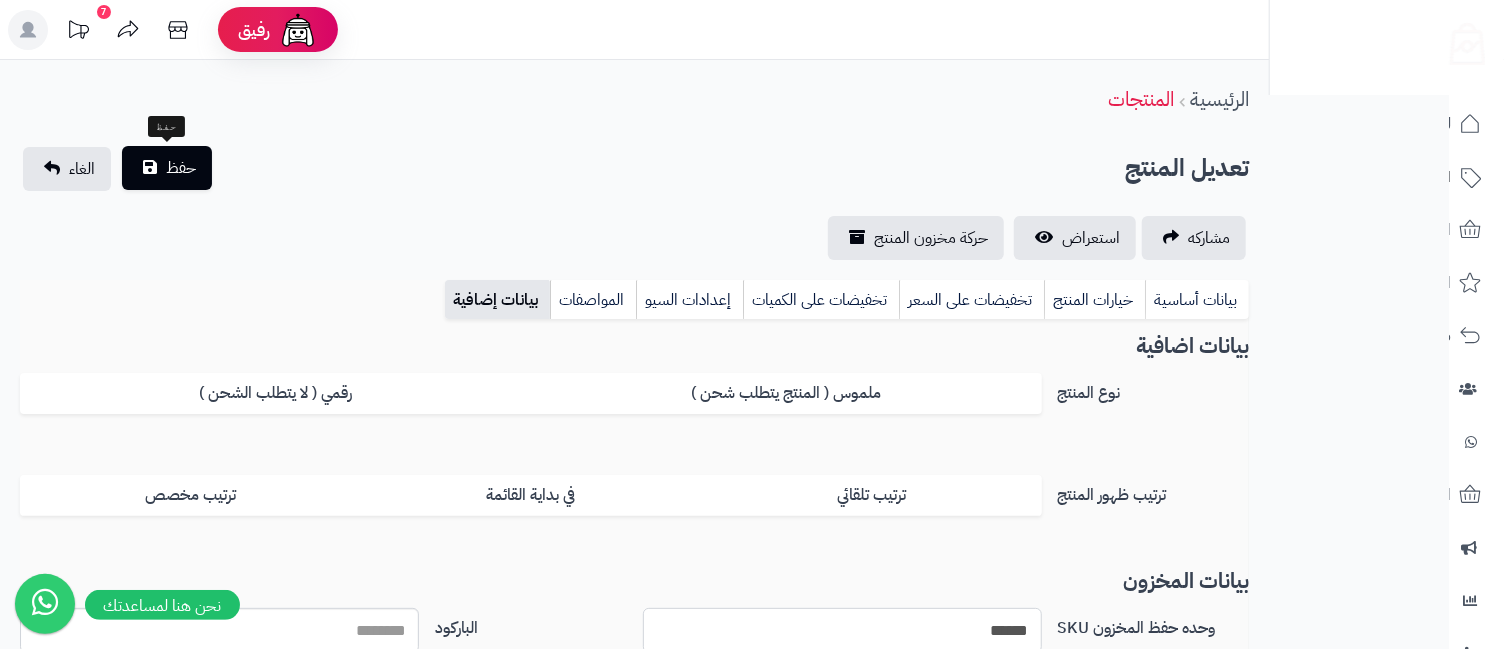 type on "******" 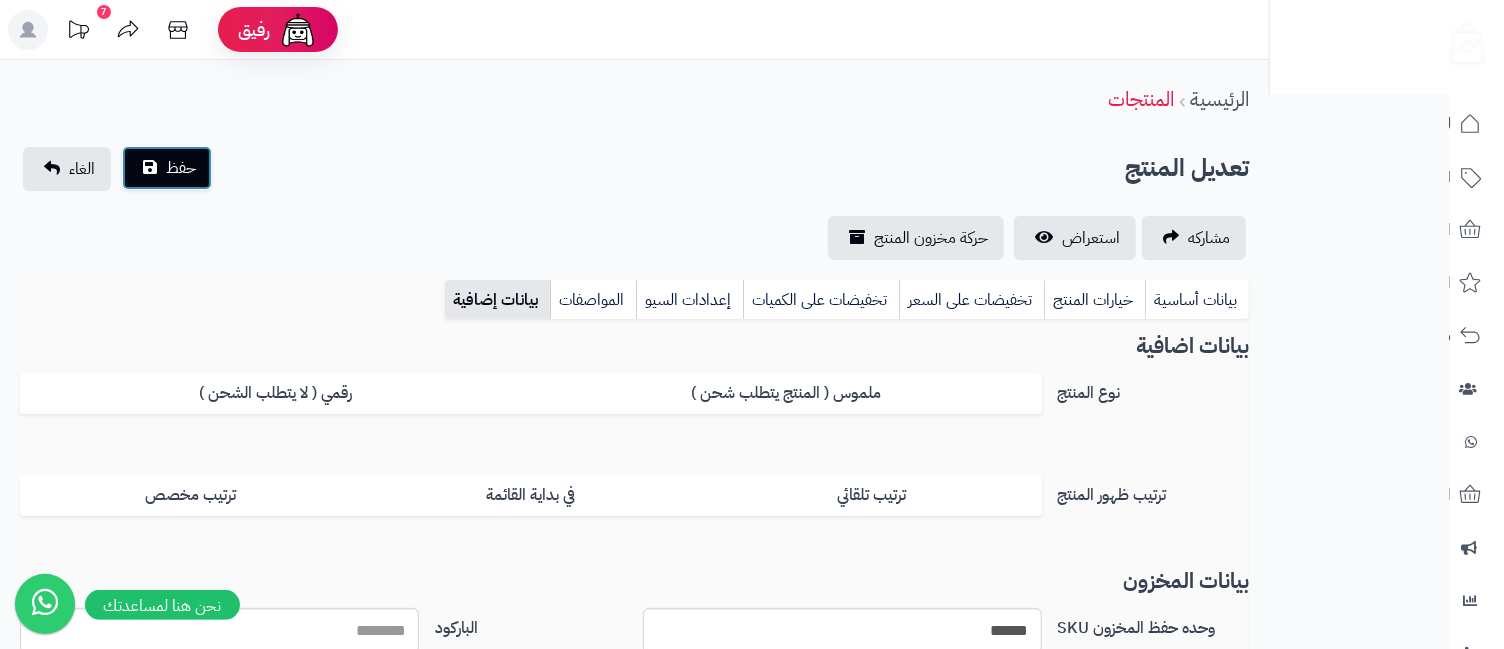 click on "حفظ" at bounding box center [167, 168] 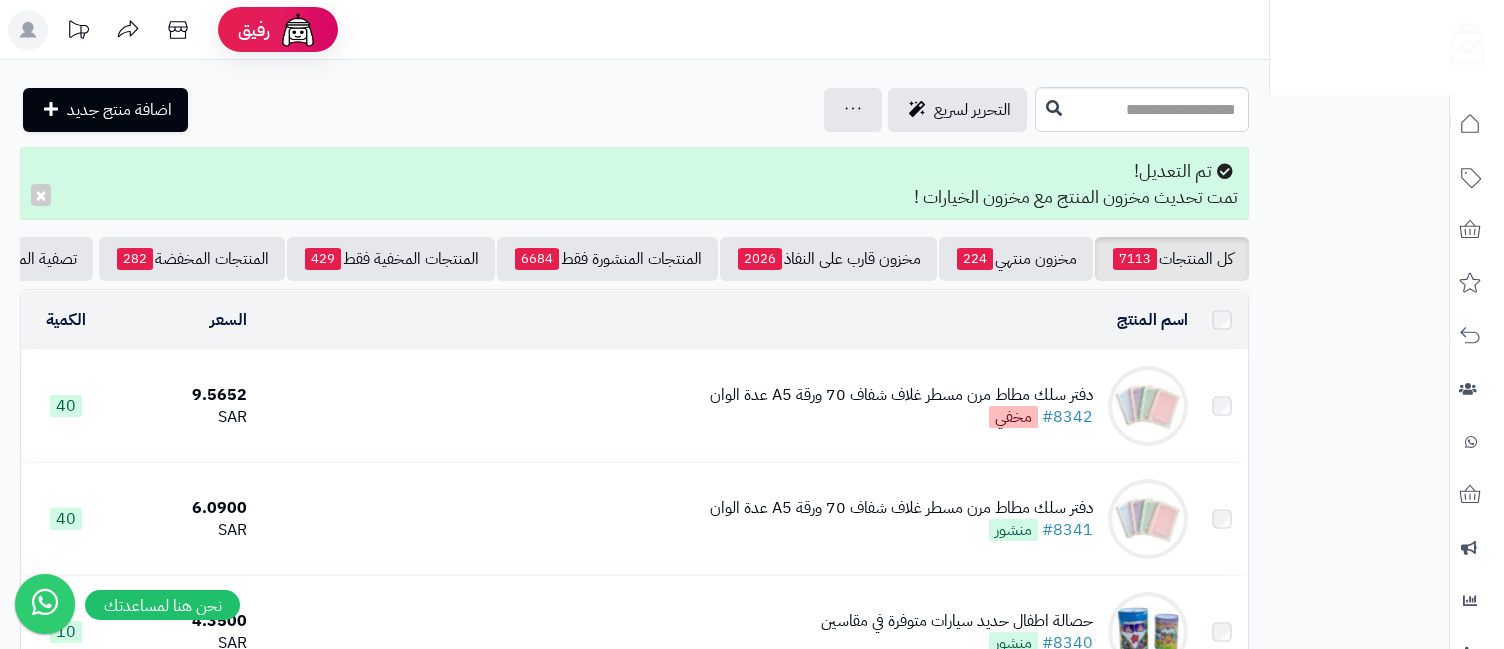 scroll, scrollTop: 0, scrollLeft: 0, axis: both 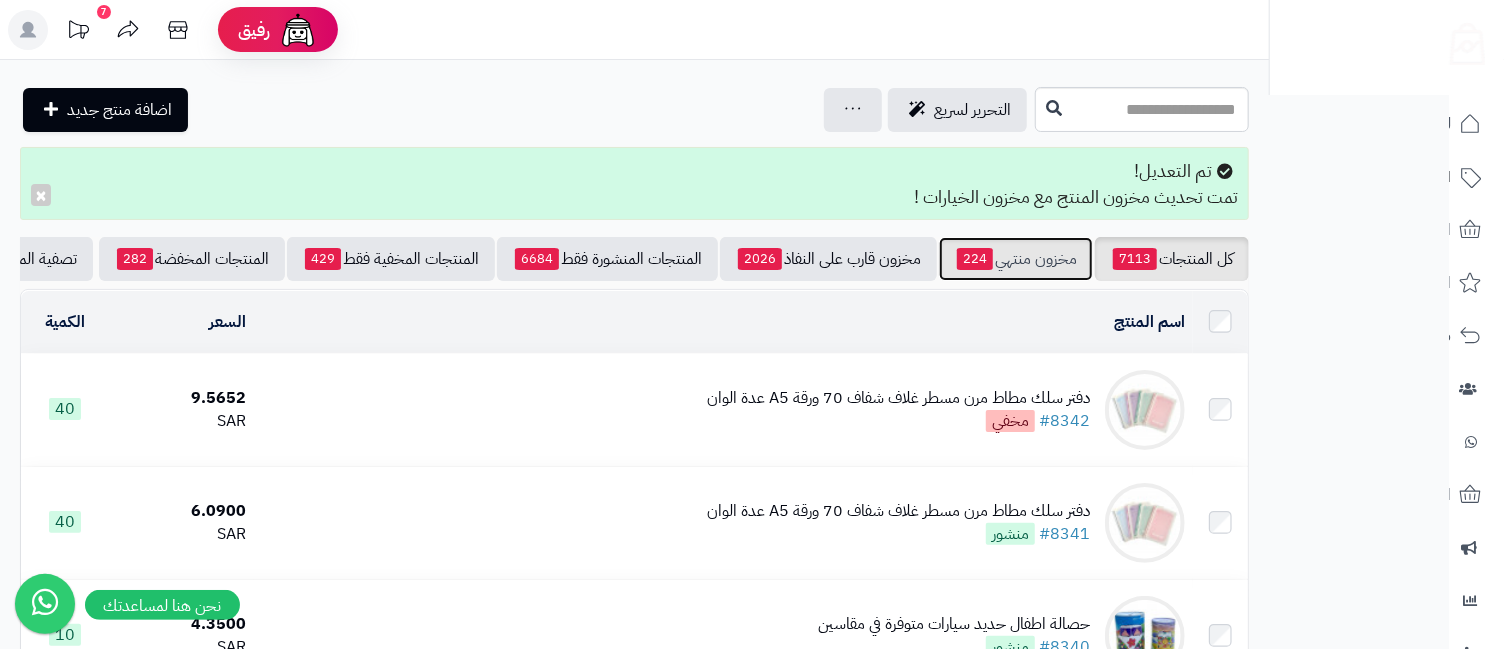 click on "مخزون منتهي
224" at bounding box center (1016, 259) 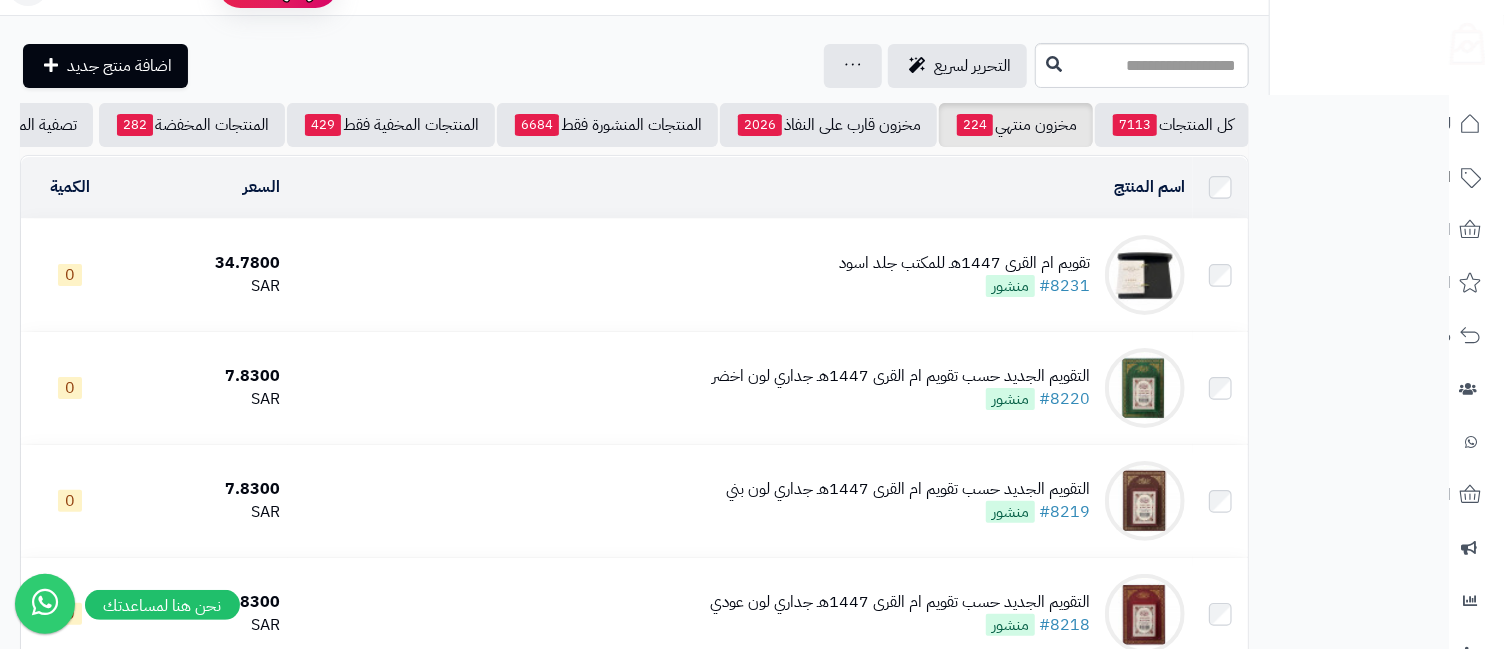 scroll, scrollTop: 0, scrollLeft: 0, axis: both 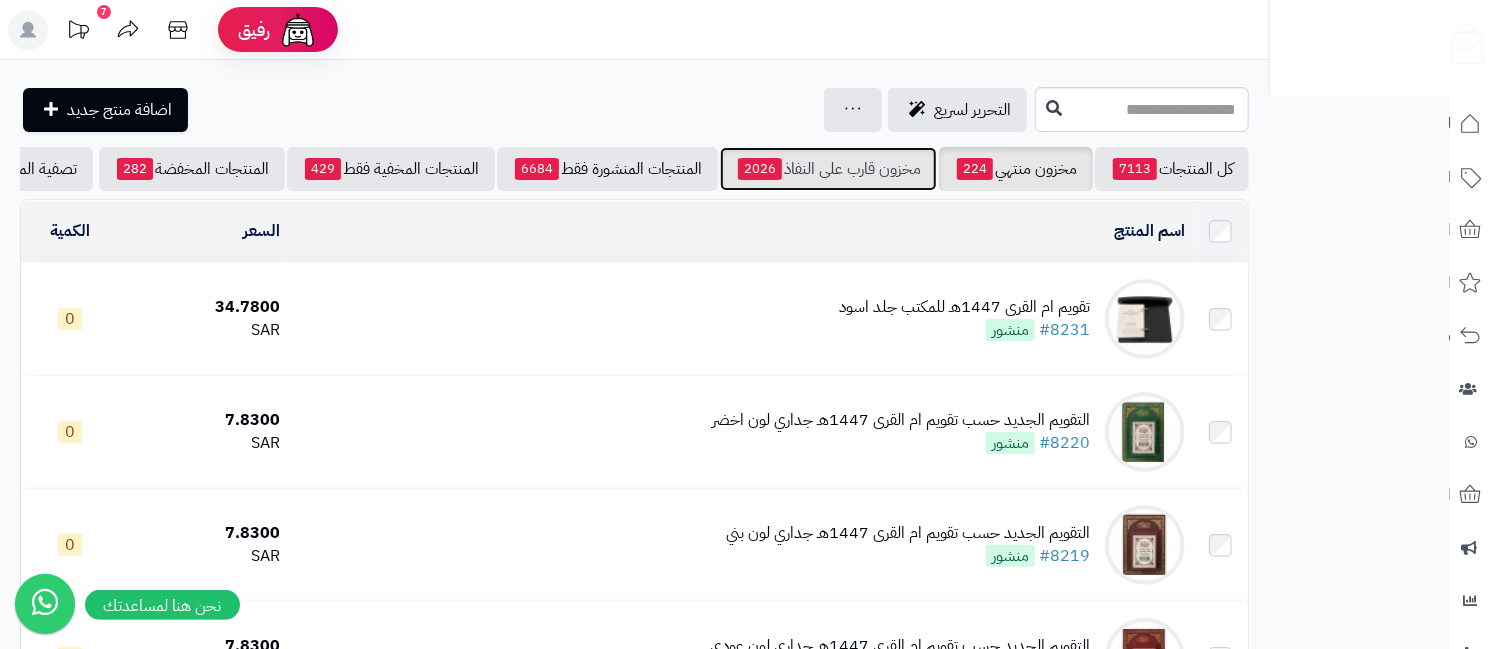 click on "مخزون قارب على النفاذ
2026" at bounding box center (828, 169) 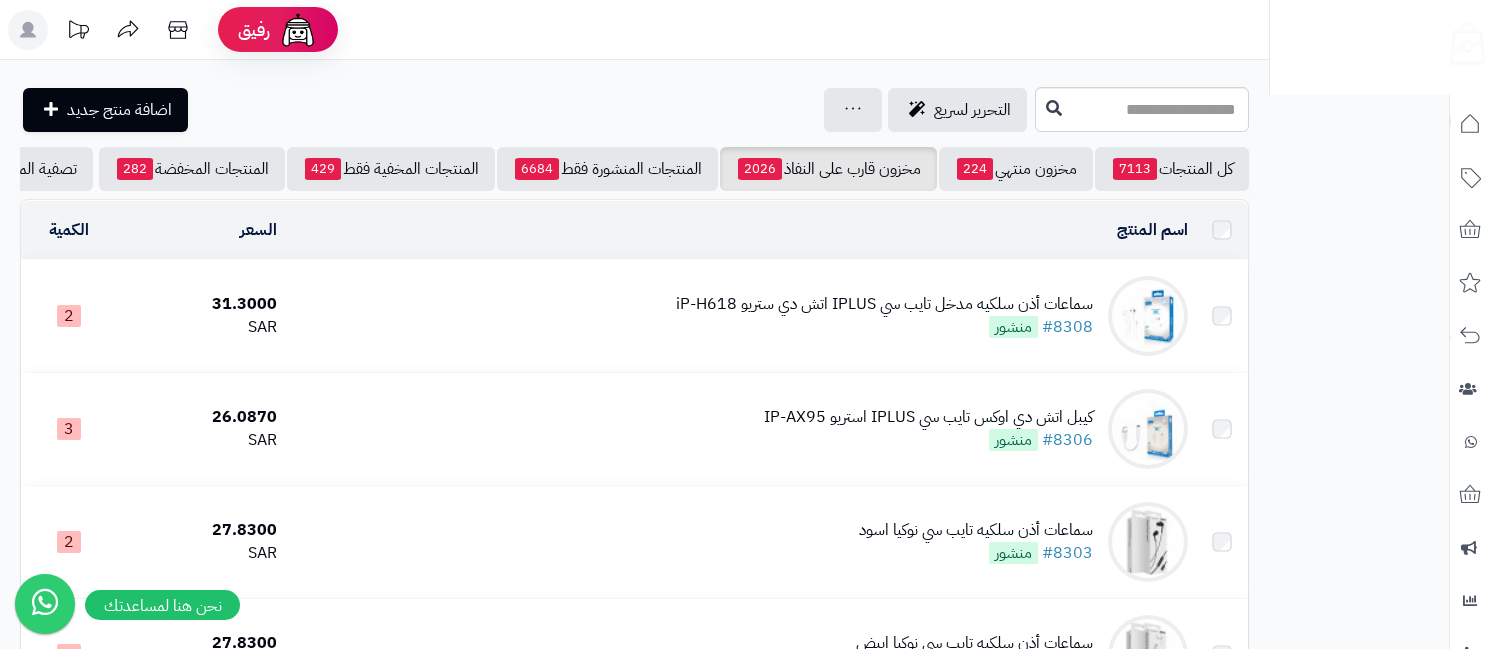 scroll, scrollTop: 0, scrollLeft: 0, axis: both 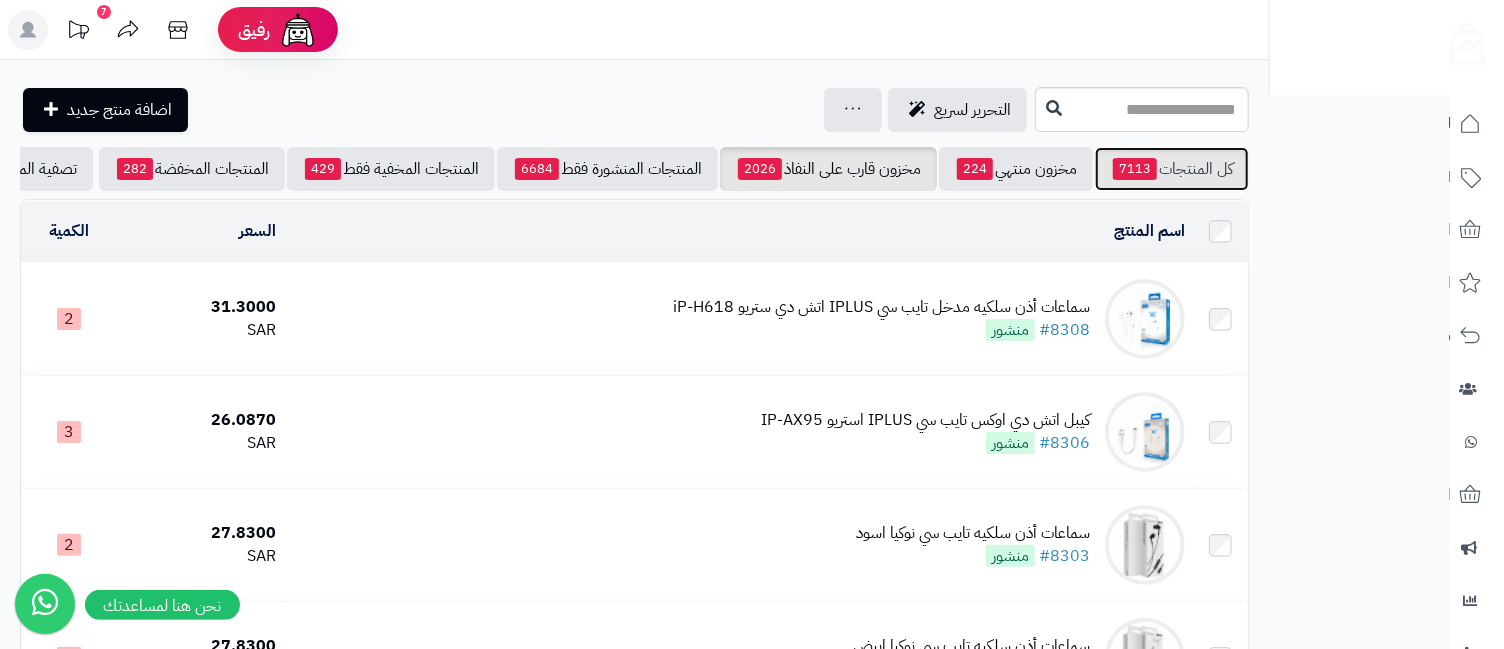 click on "كل المنتجات
7113" at bounding box center (1172, 169) 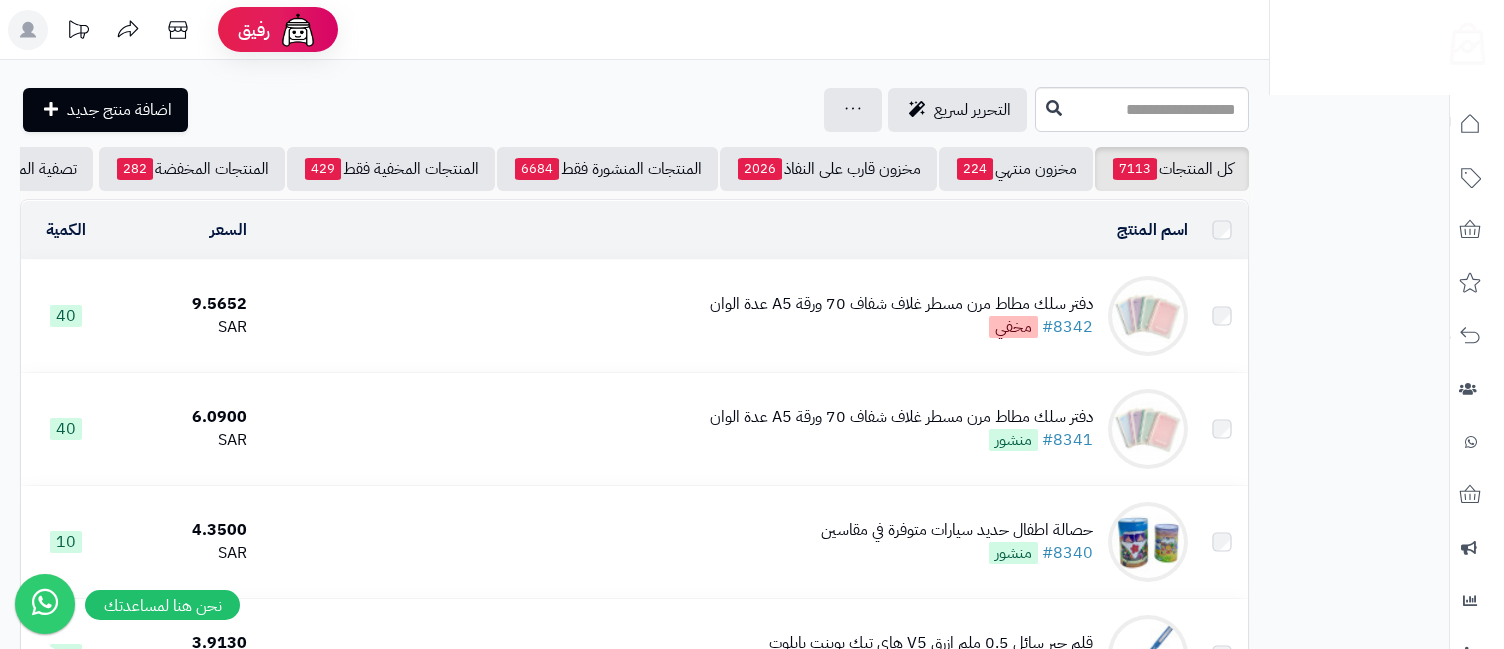 scroll, scrollTop: 0, scrollLeft: 0, axis: both 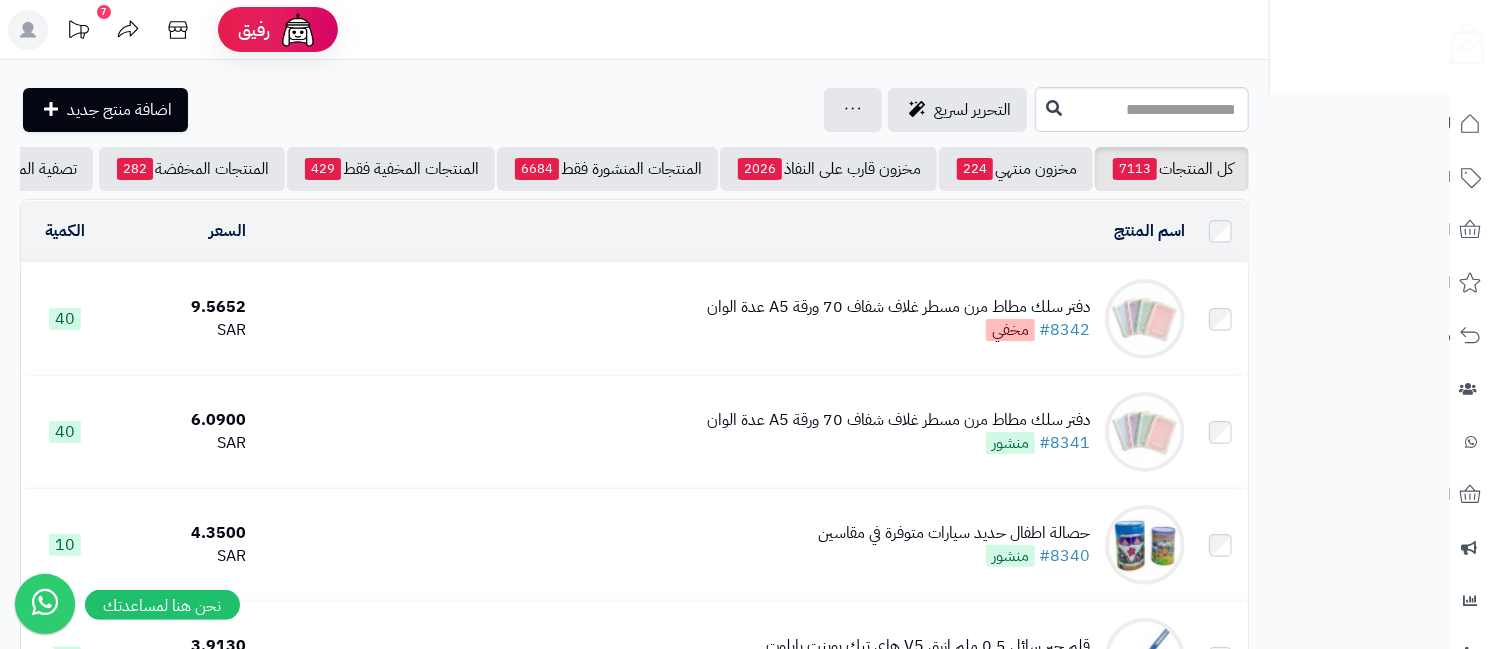 click on "دفتر سلك مطاط مرن مسطر غلاف شفاف 70 ورقة A5 عدة الوان" at bounding box center (898, 307) 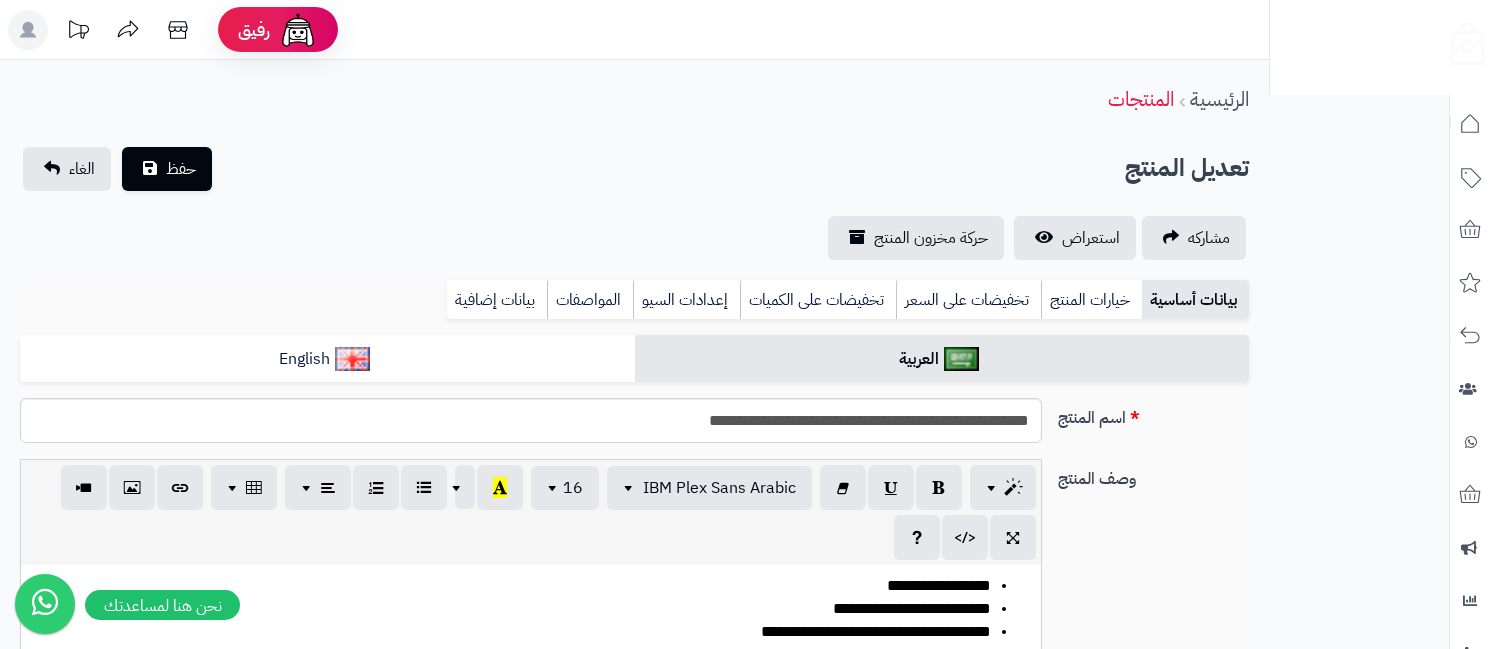 scroll, scrollTop: 0, scrollLeft: 0, axis: both 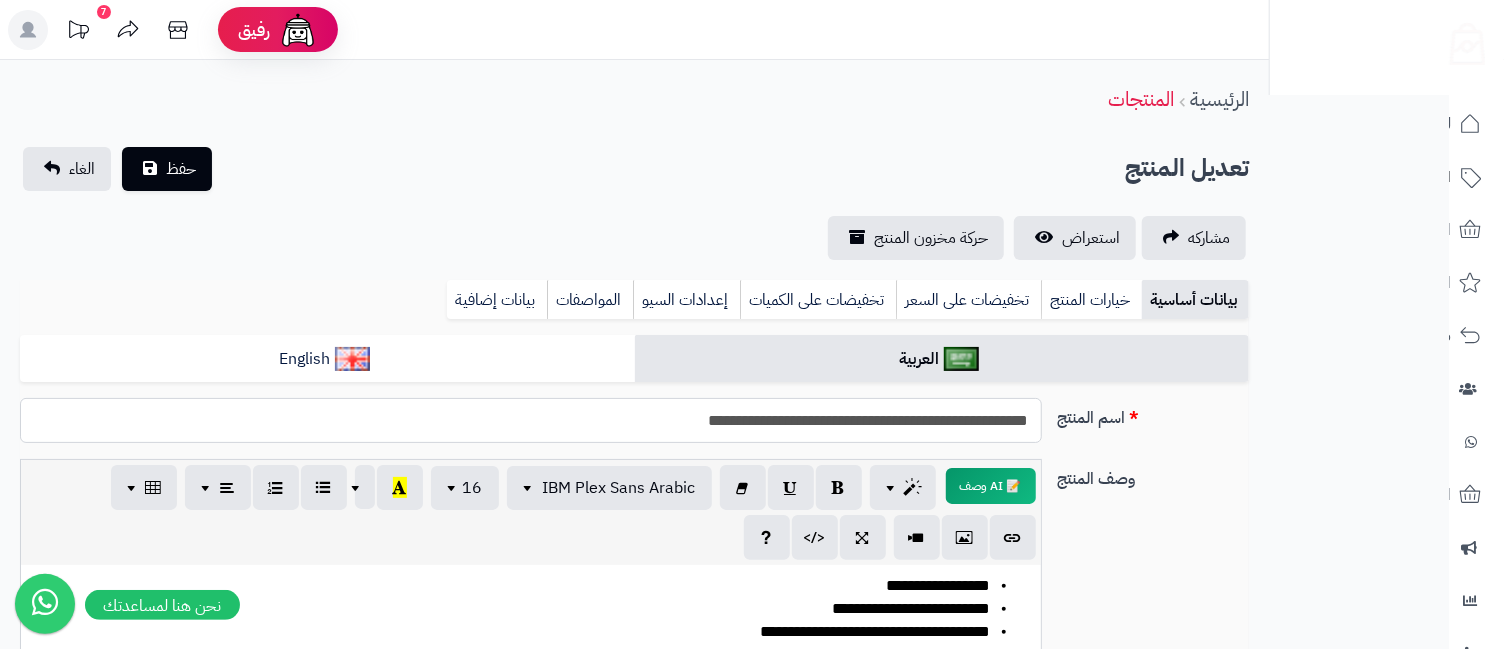 drag, startPoint x: 705, startPoint y: 423, endPoint x: 716, endPoint y: 423, distance: 11 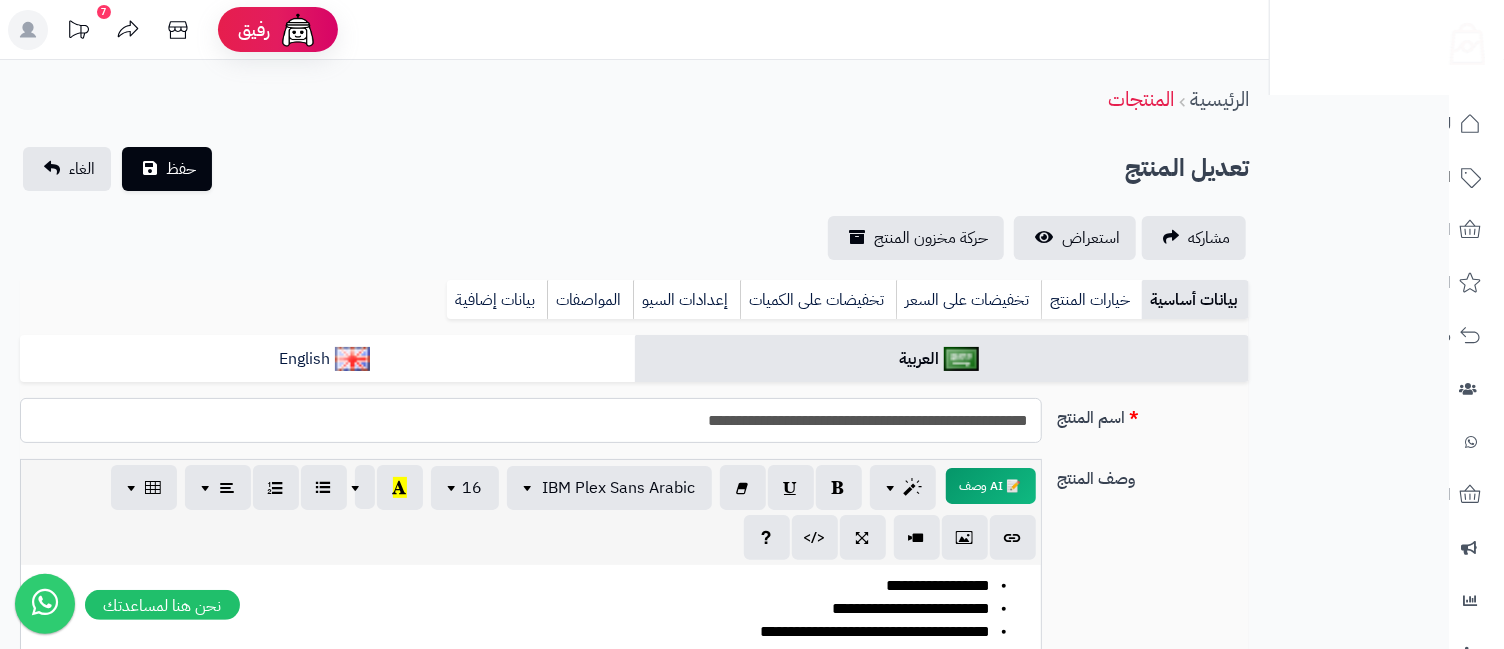click on "**********" at bounding box center [530, 420] 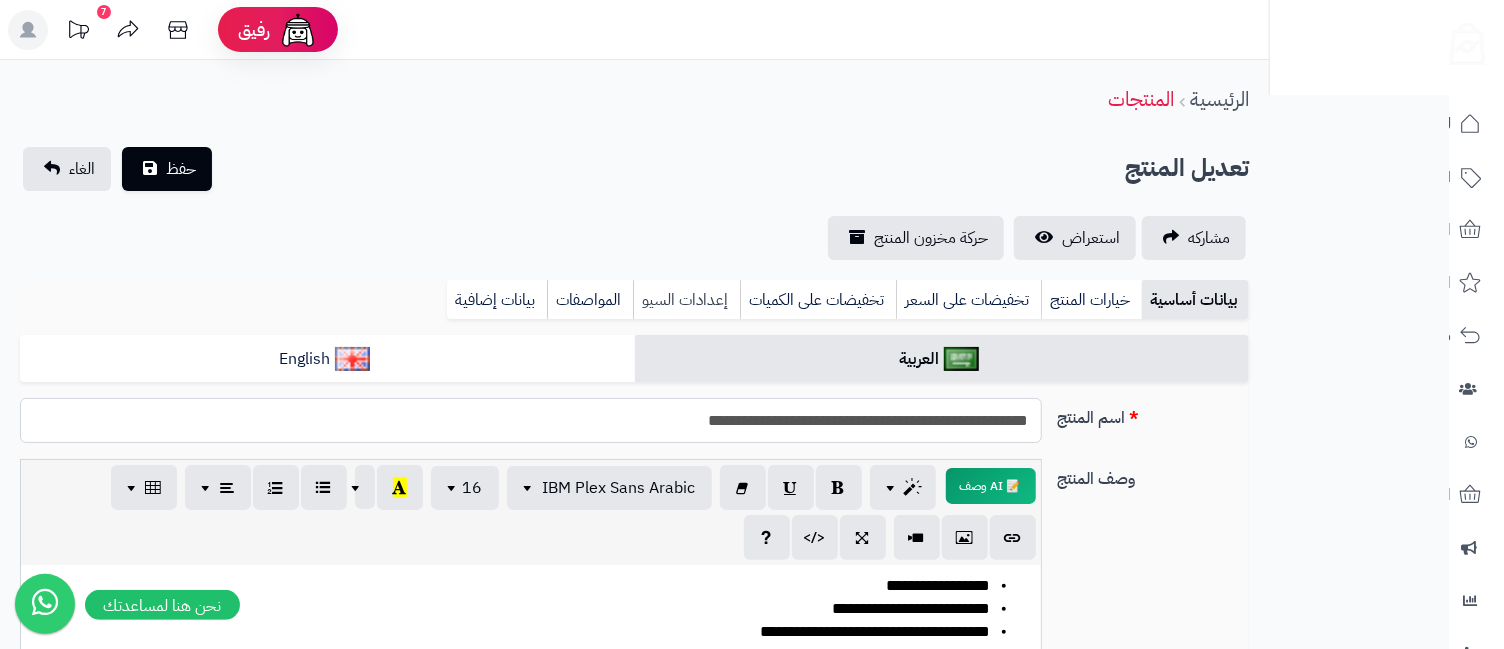 type on "**********" 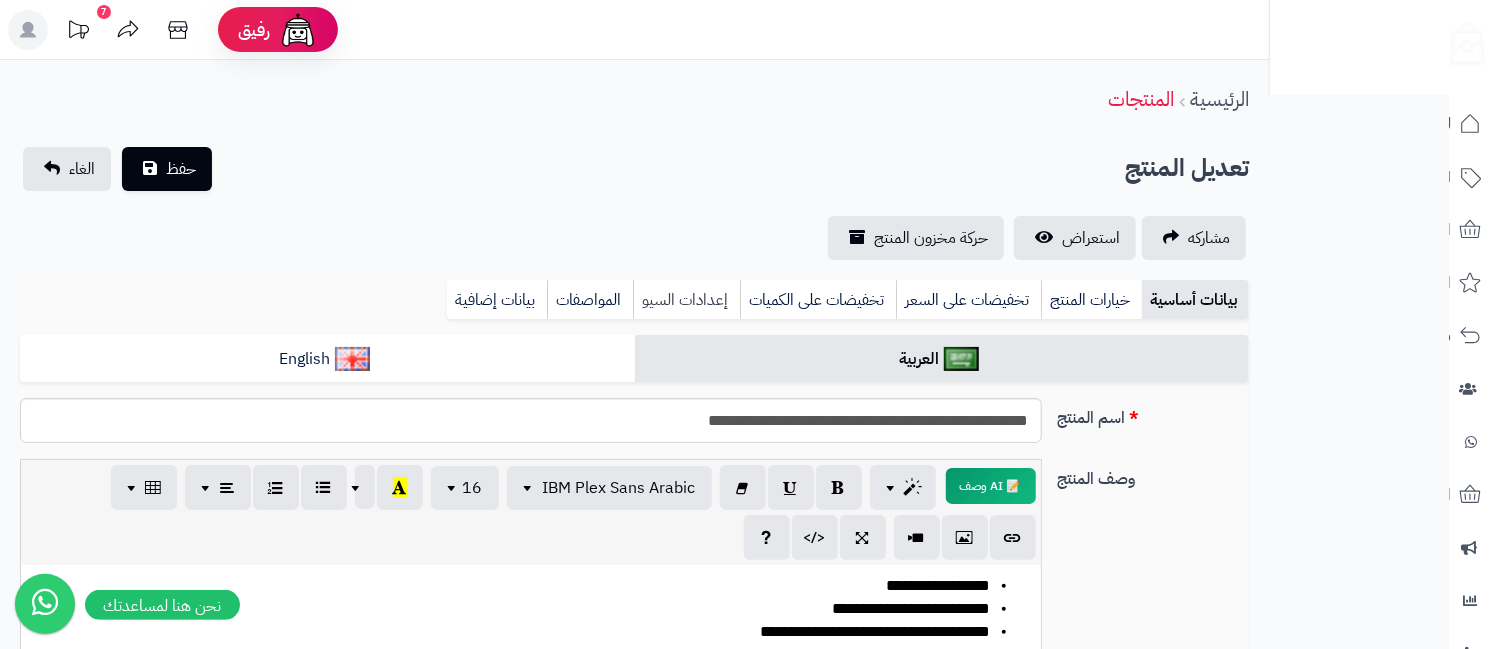 click on "إعدادات السيو" at bounding box center (686, 300) 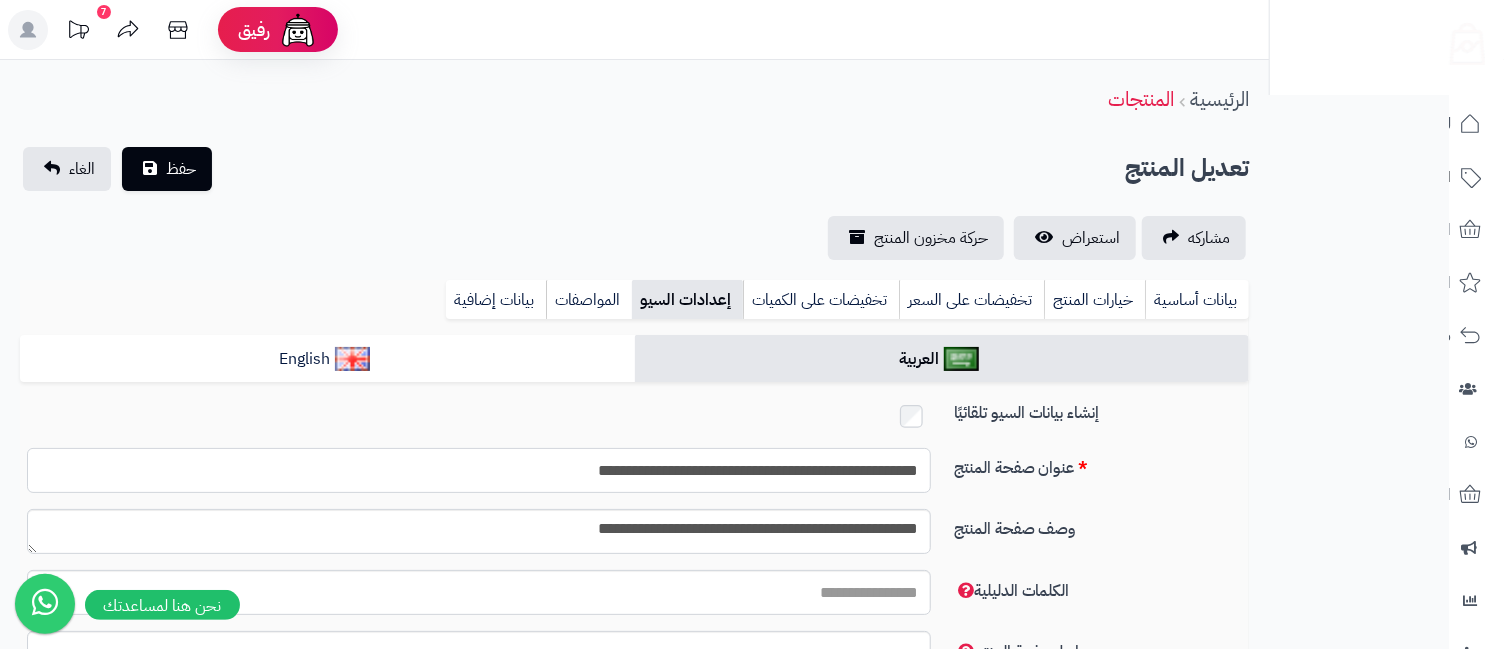 click on "**********" at bounding box center (479, 470) 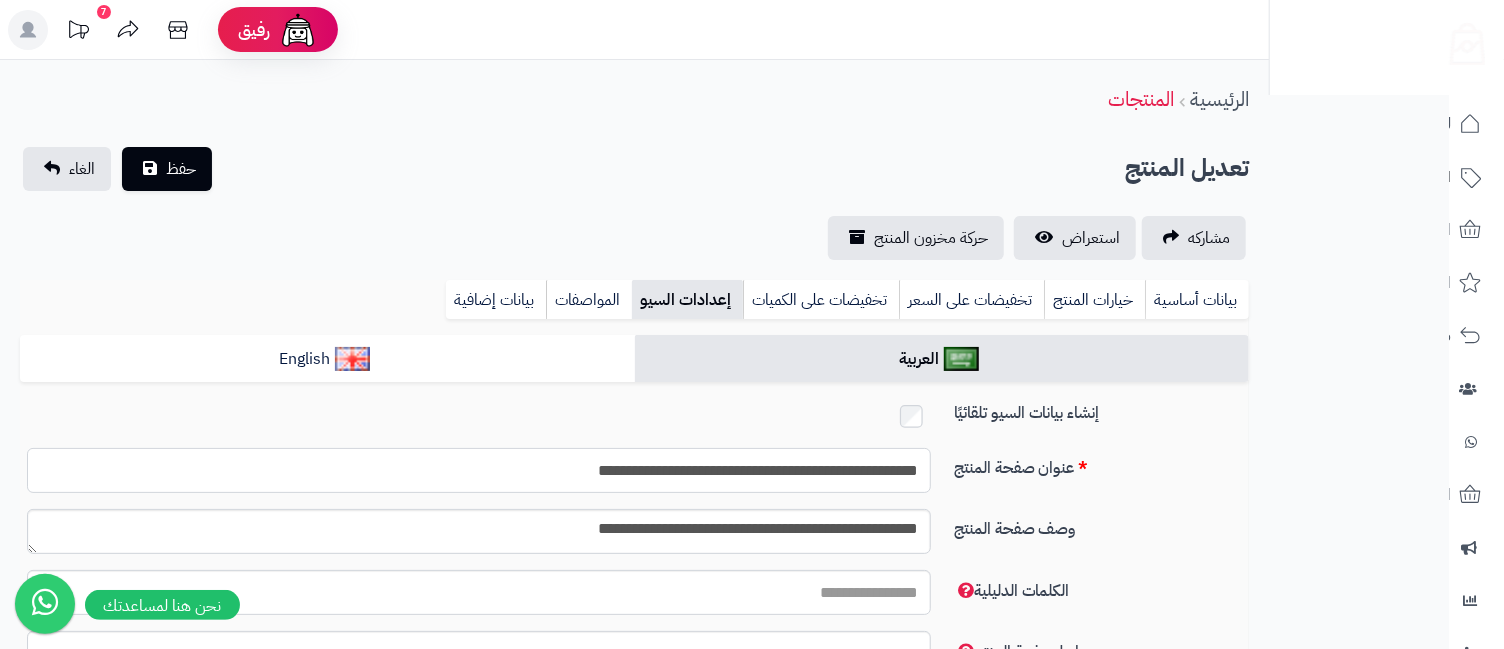 type on "**********" 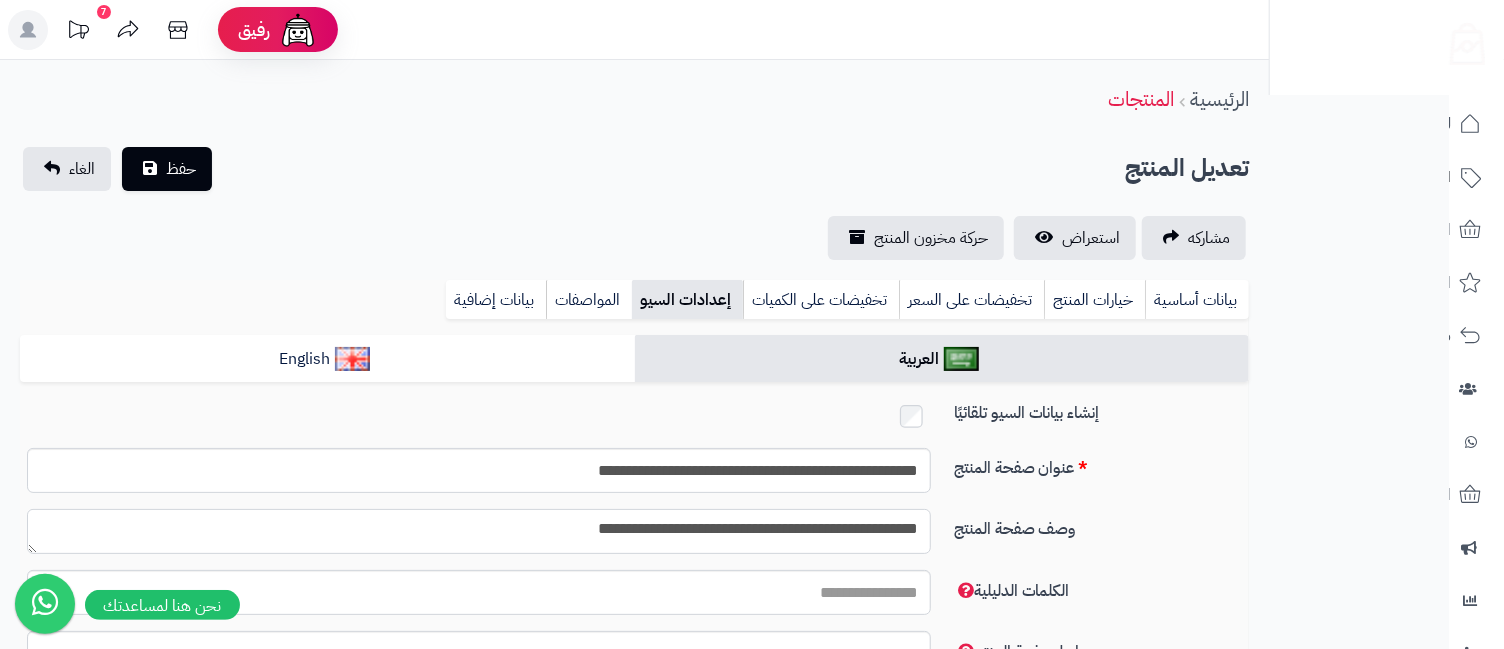 click on "**********" at bounding box center [479, 531] 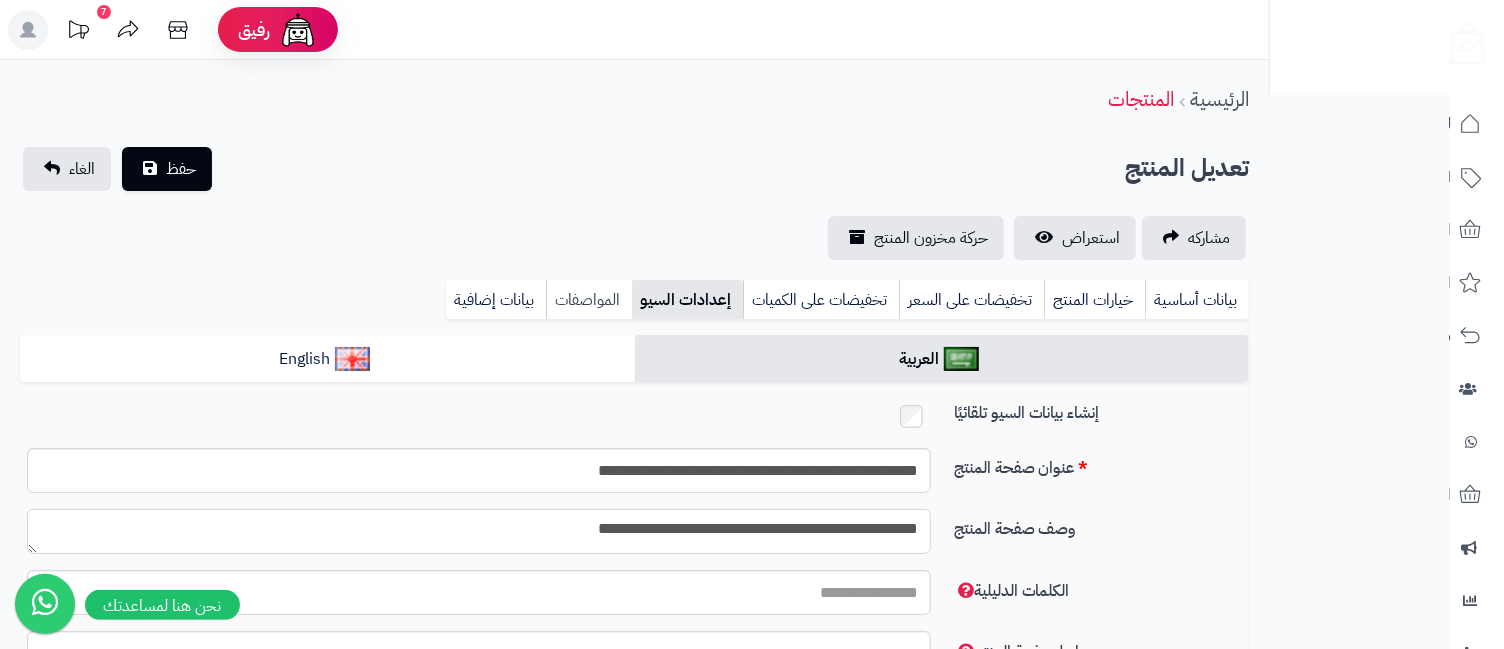 type on "**********" 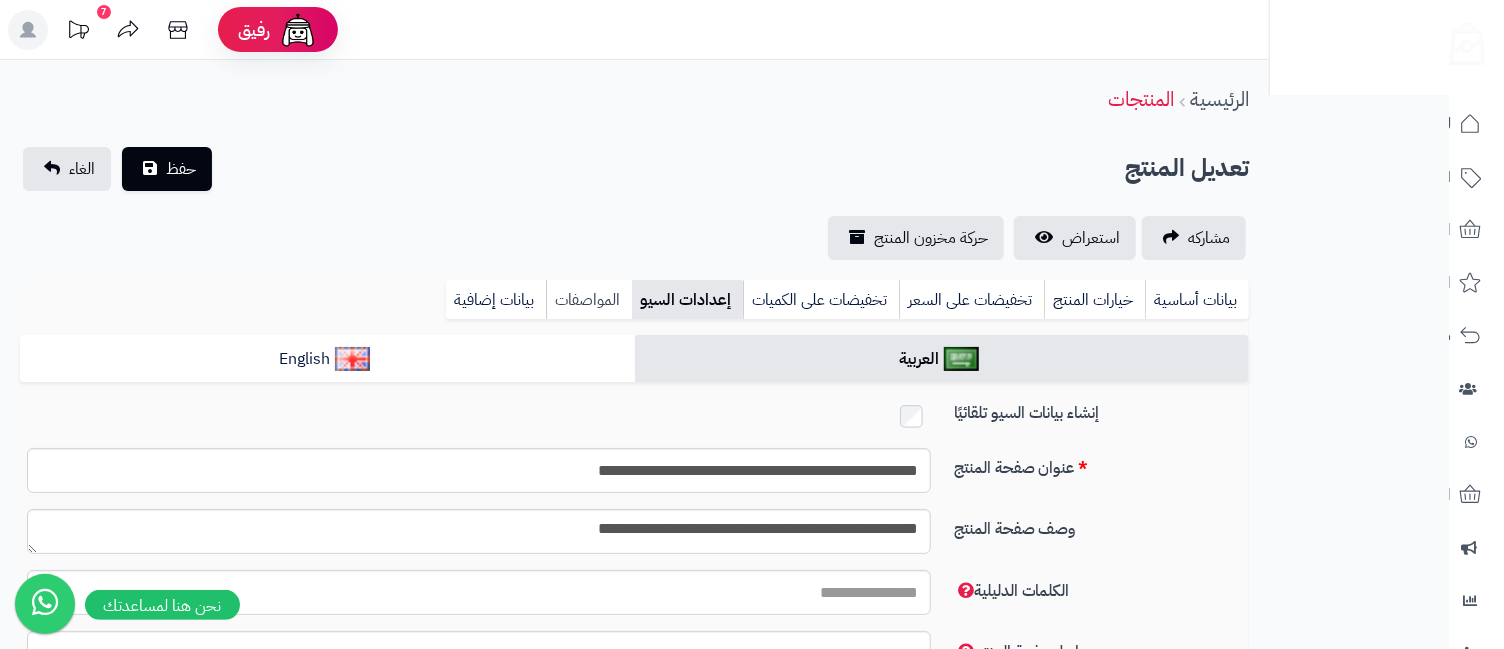 click on "المواصفات" at bounding box center (589, 300) 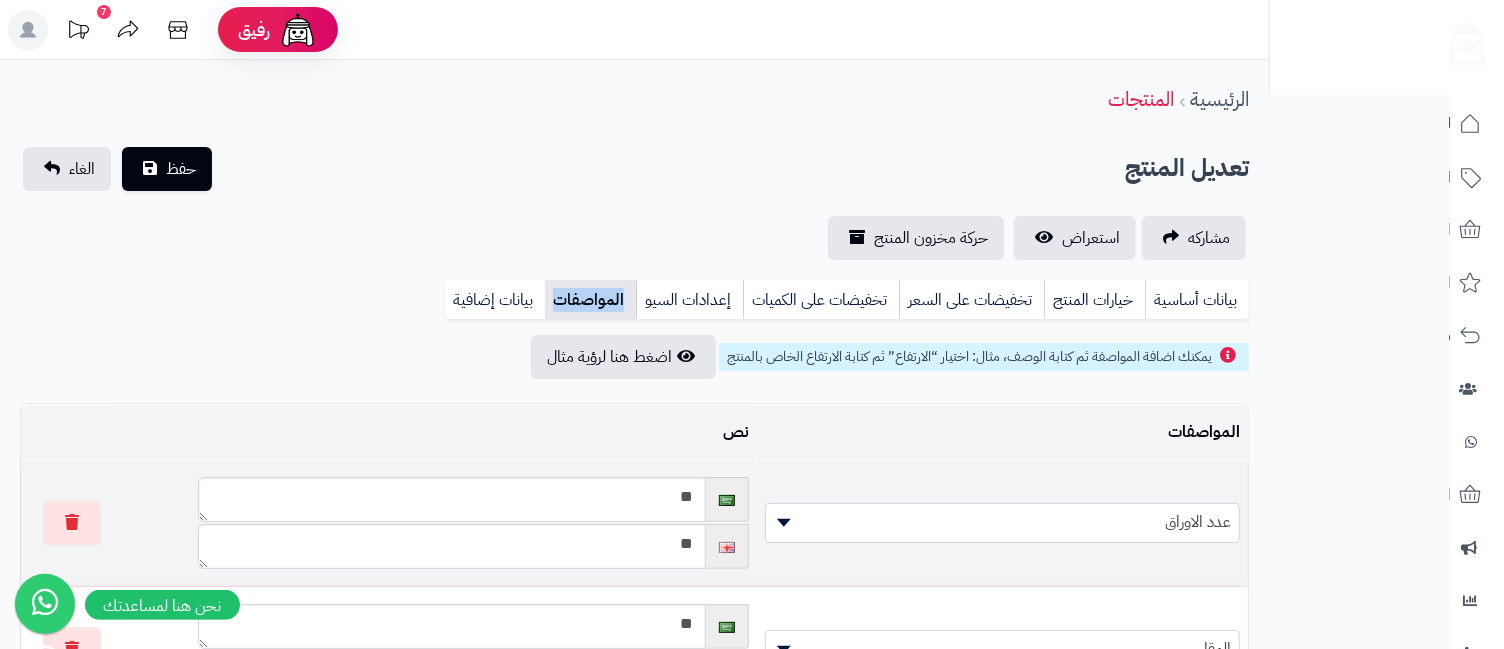 scroll, scrollTop: 444, scrollLeft: 0, axis: vertical 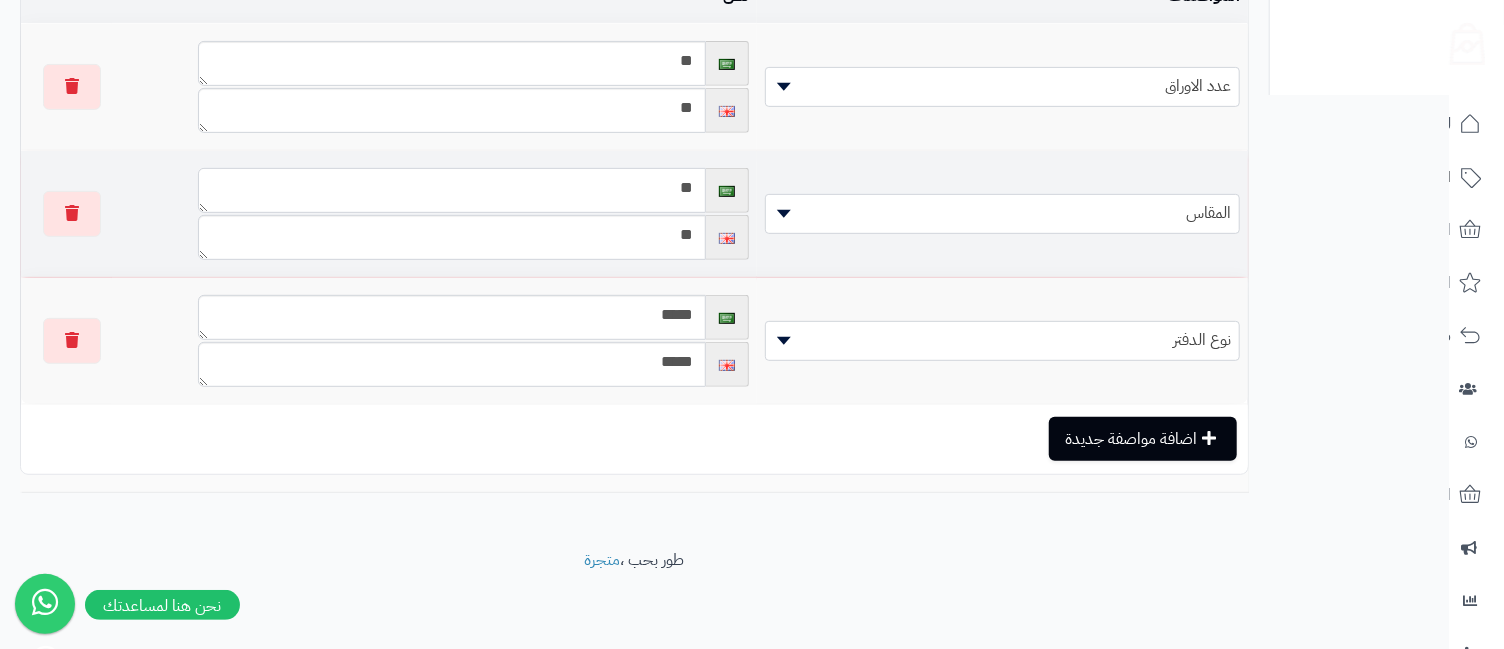 click on "**" at bounding box center (452, 190) 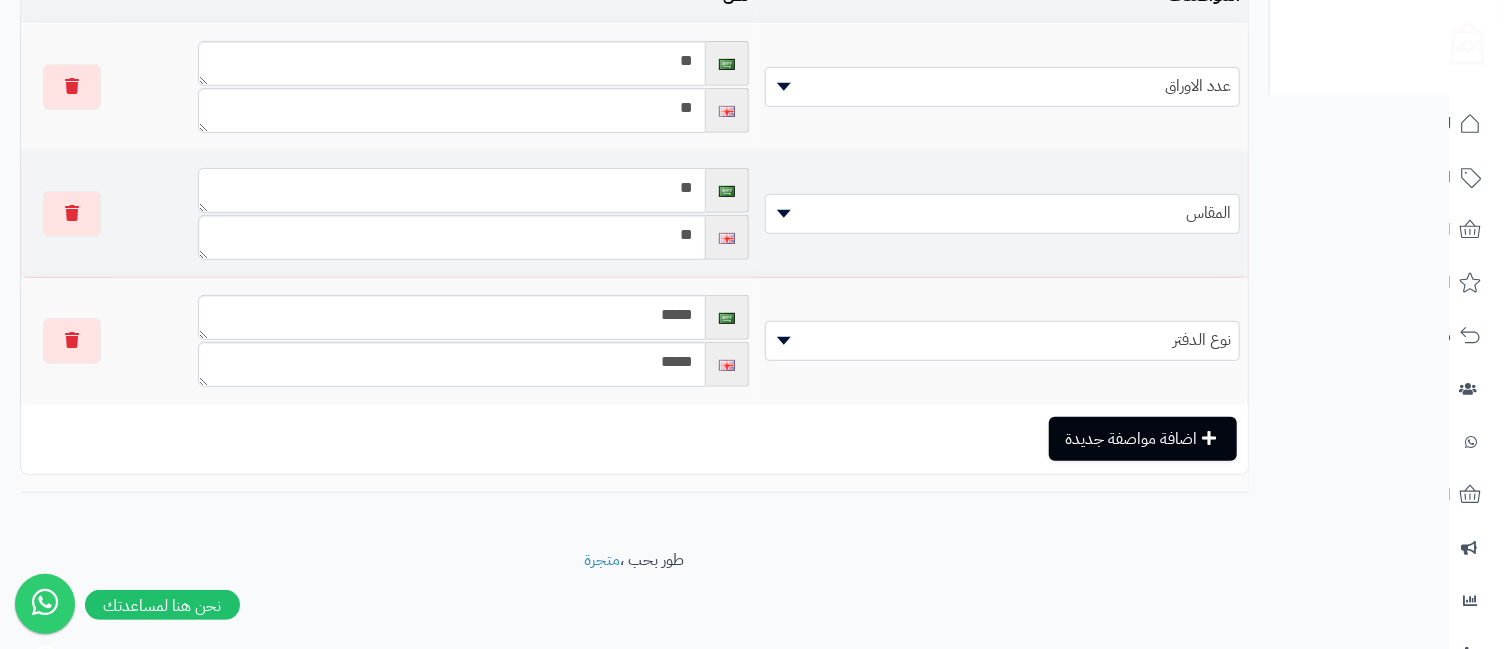 type on "**" 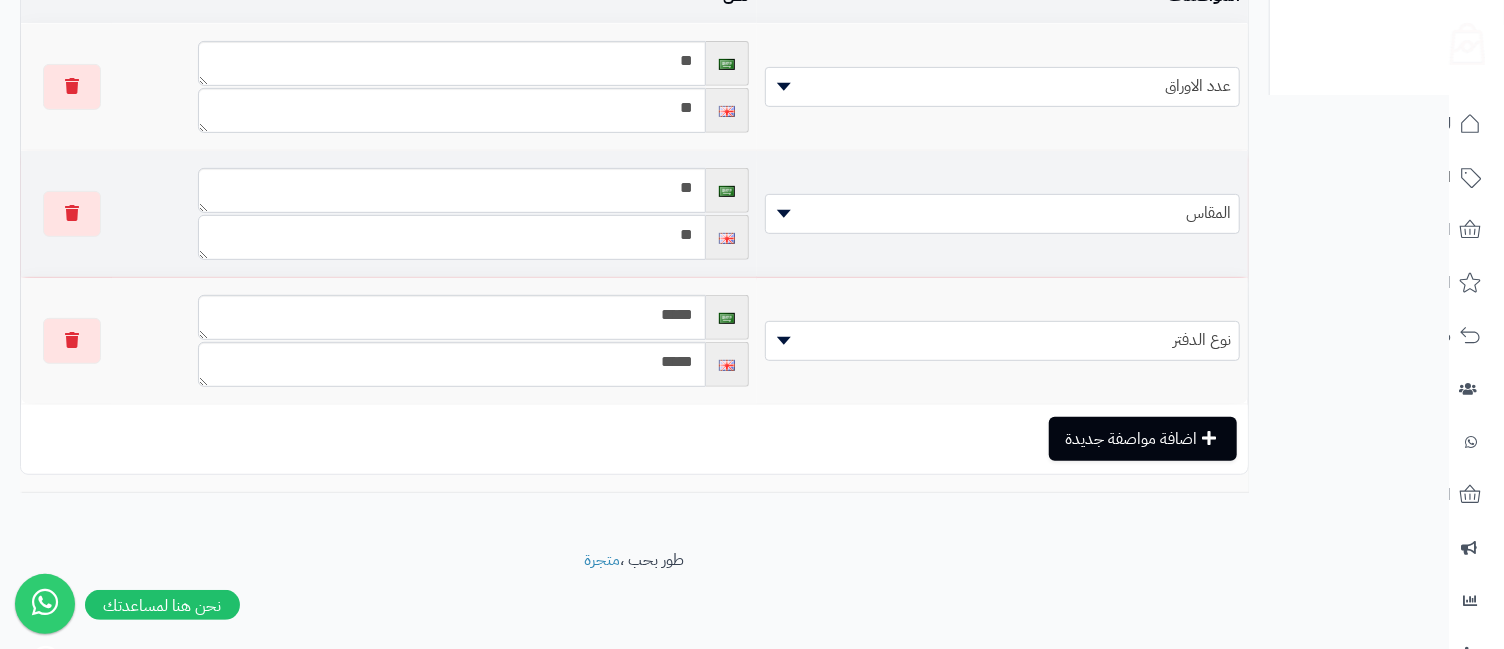 click on "**" at bounding box center (452, 237) 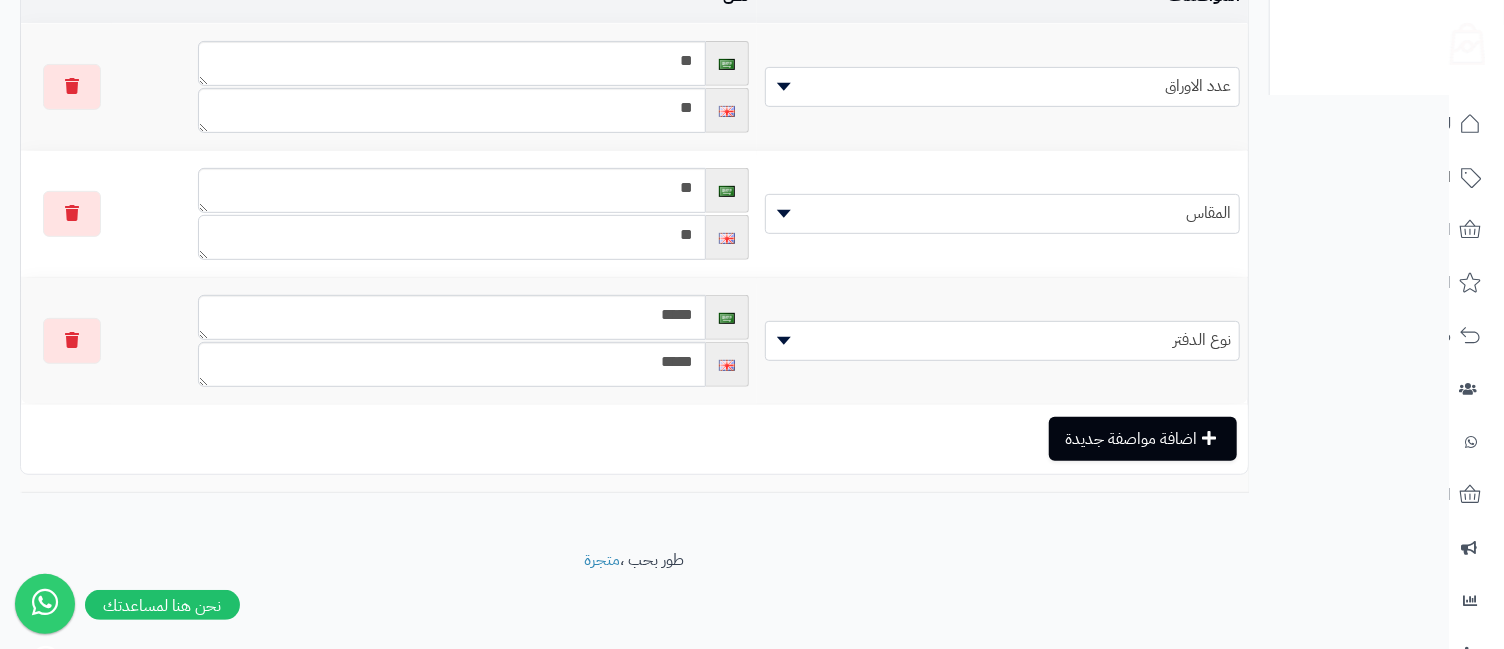 scroll, scrollTop: 0, scrollLeft: 0, axis: both 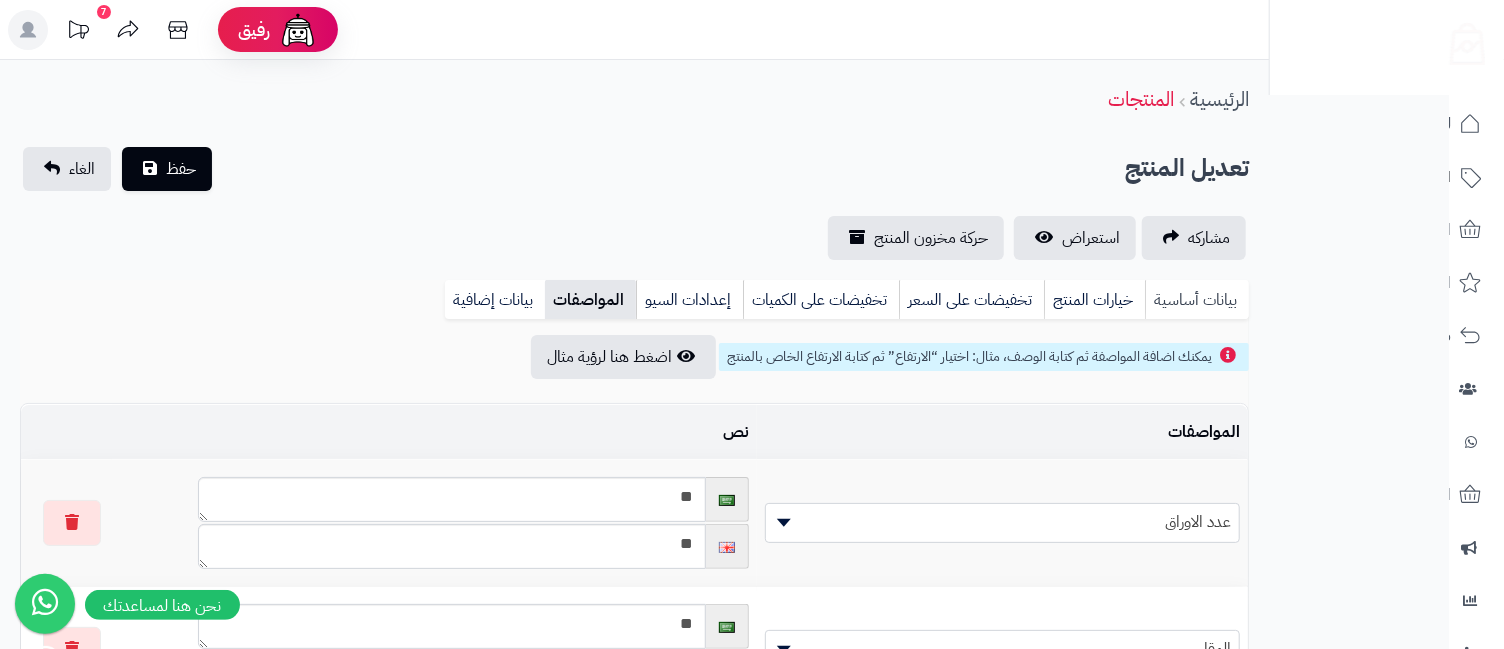 type on "**" 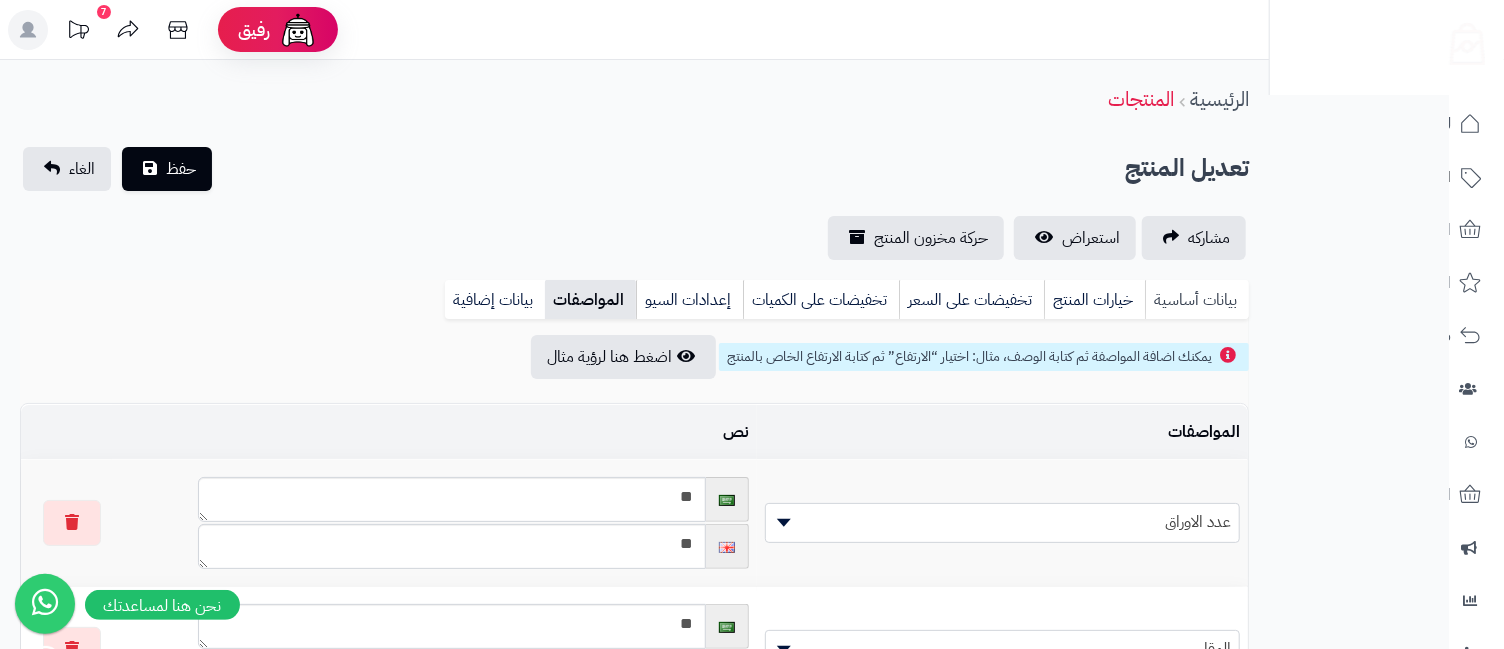 click on "بيانات أساسية" at bounding box center (1197, 300) 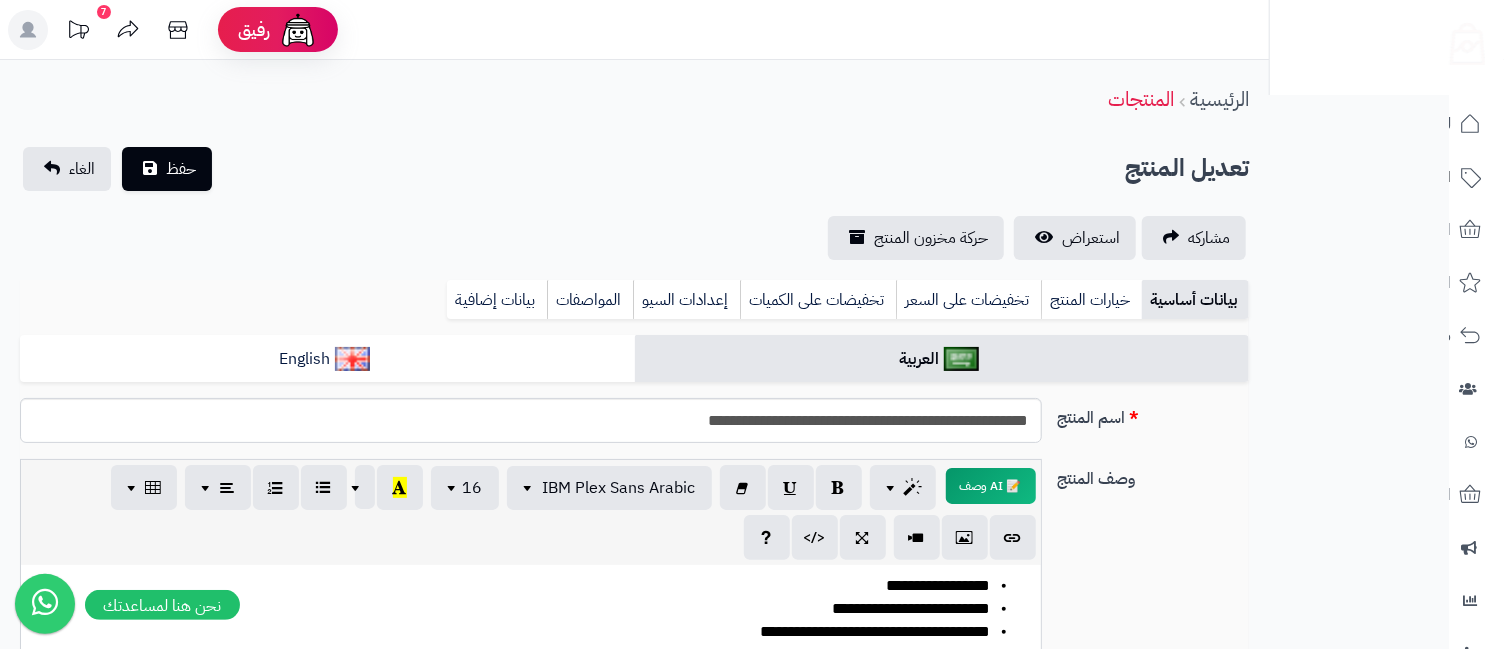 scroll, scrollTop: 444, scrollLeft: 0, axis: vertical 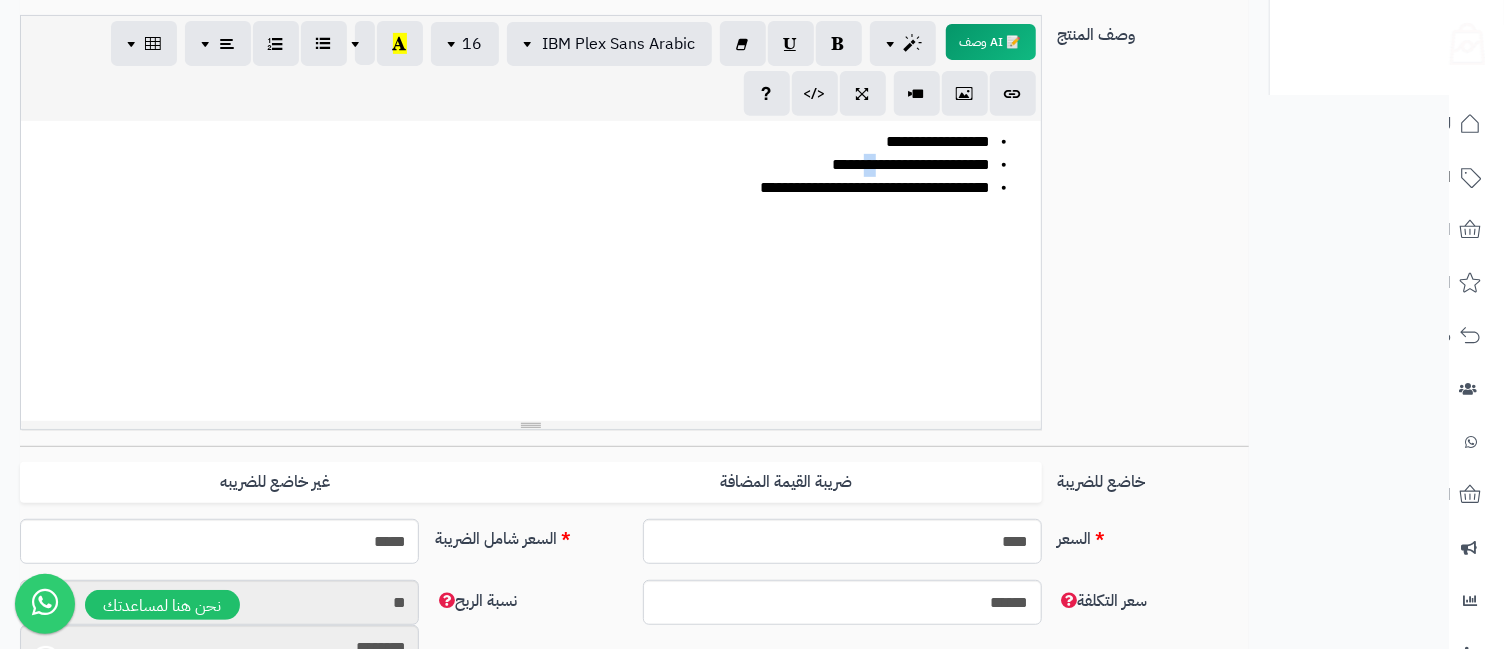 drag, startPoint x: 839, startPoint y: 164, endPoint x: 851, endPoint y: 168, distance: 12.649111 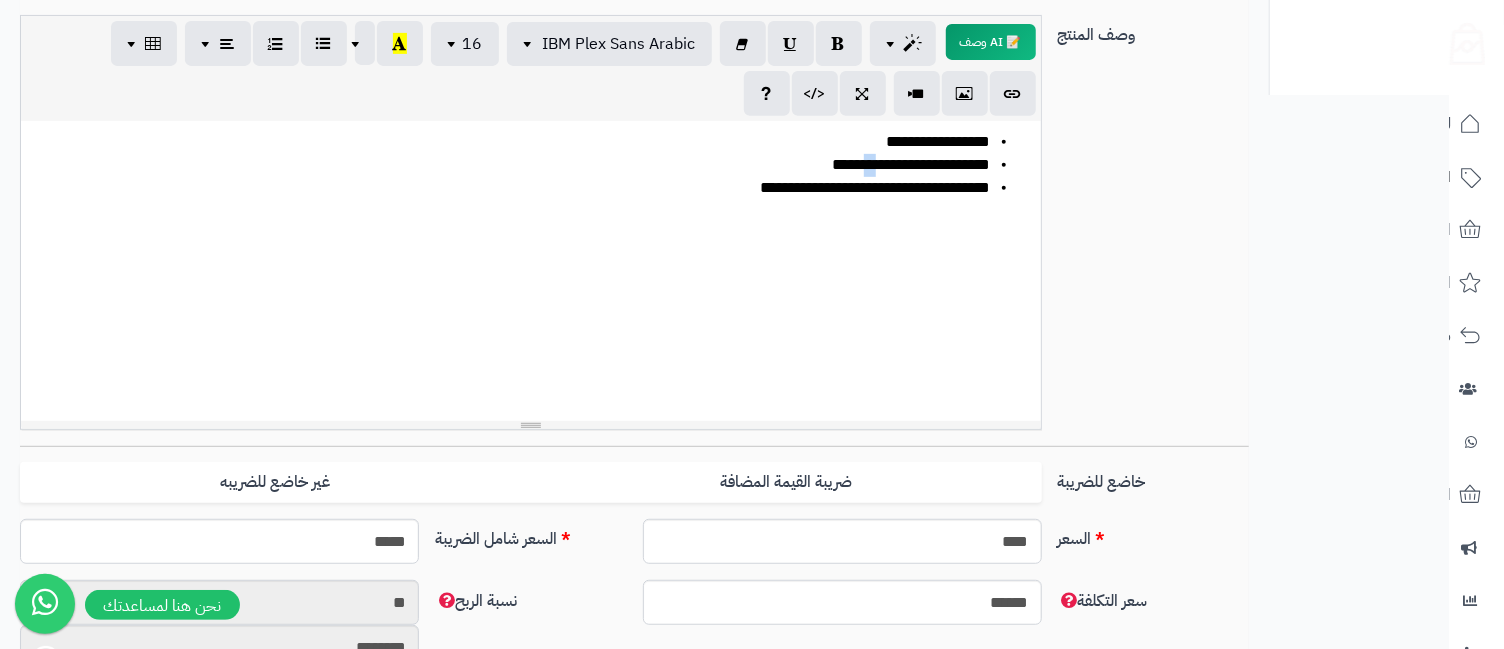 click on "**********" at bounding box center [912, 164] 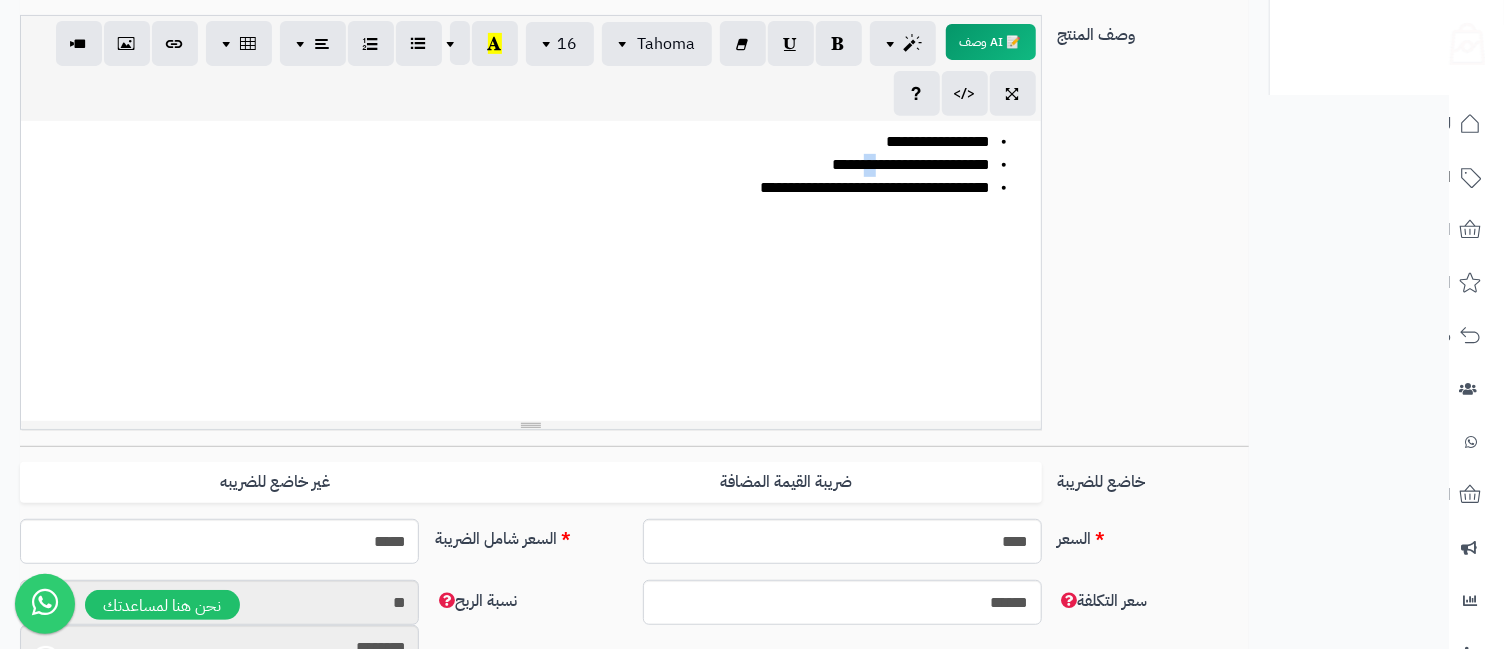 type 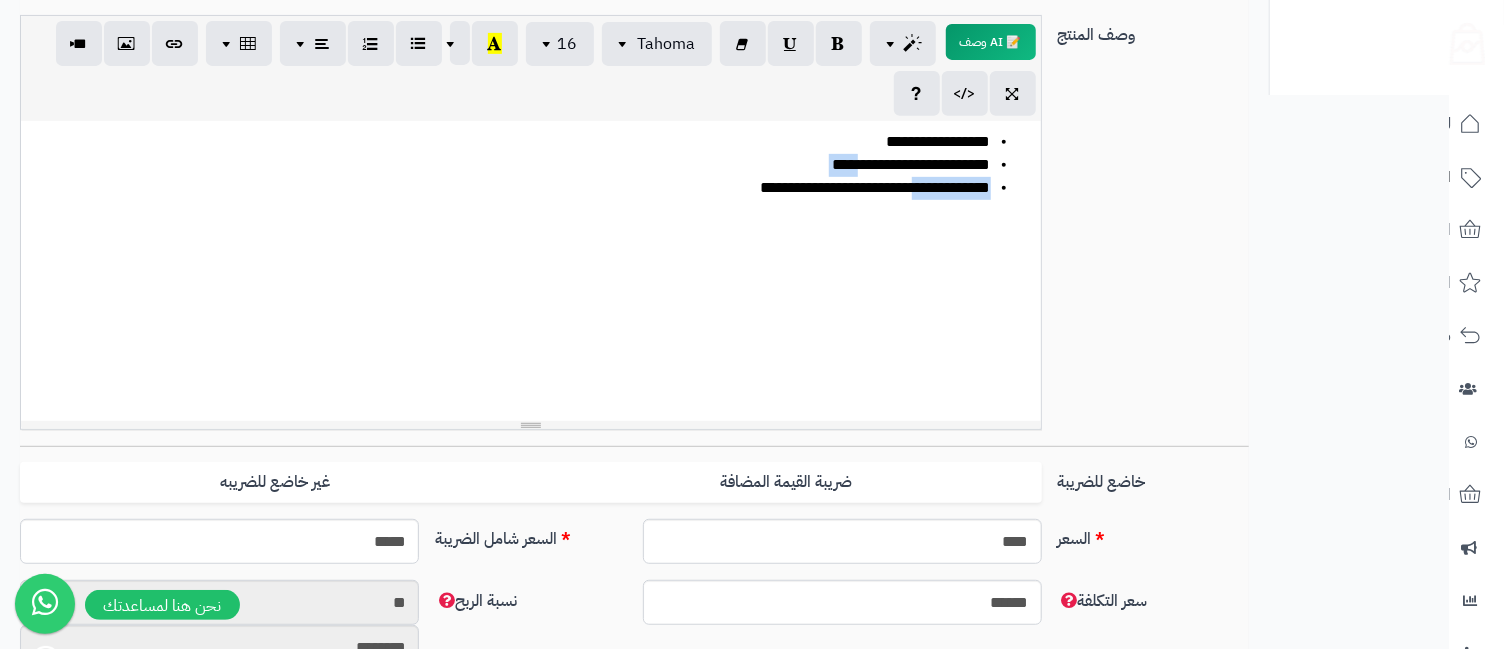 drag, startPoint x: 861, startPoint y: 168, endPoint x: 882, endPoint y: 179, distance: 23.70654 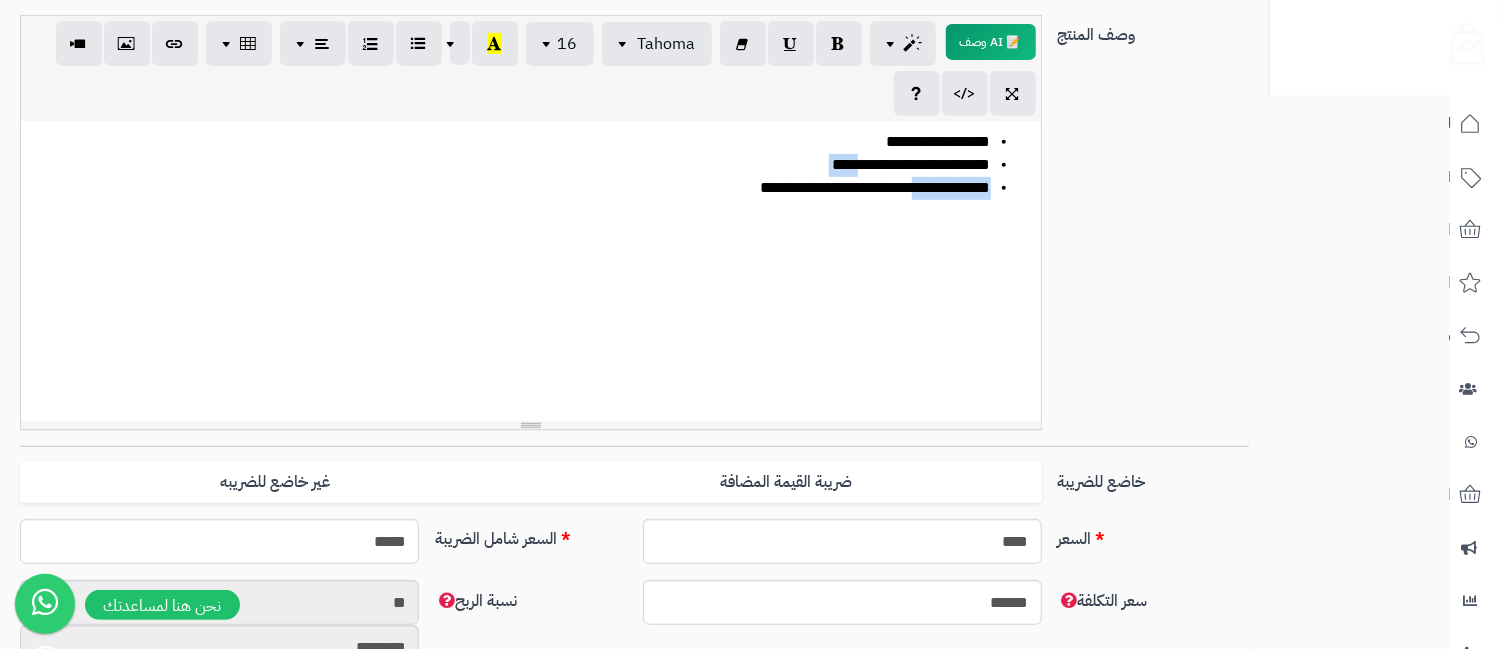click on "**********" at bounding box center [530, 165] 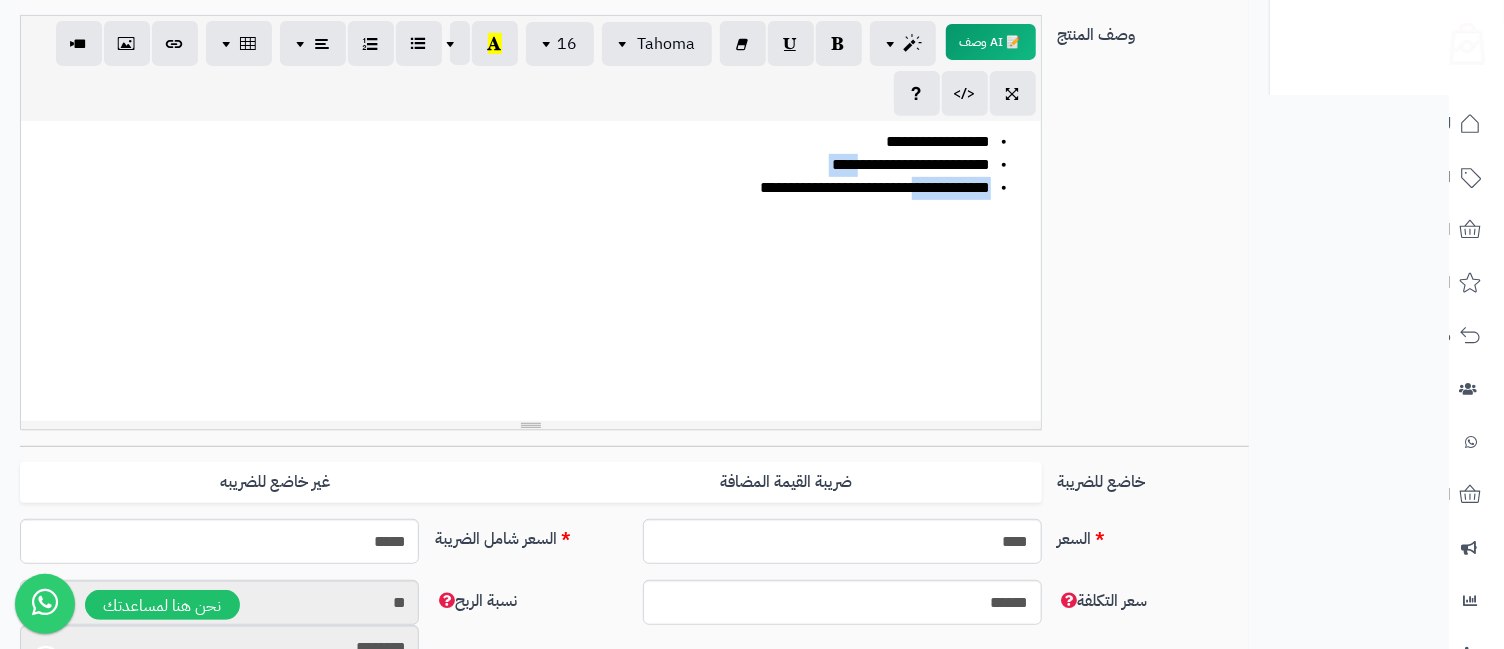 click on "**********" at bounding box center (912, 164) 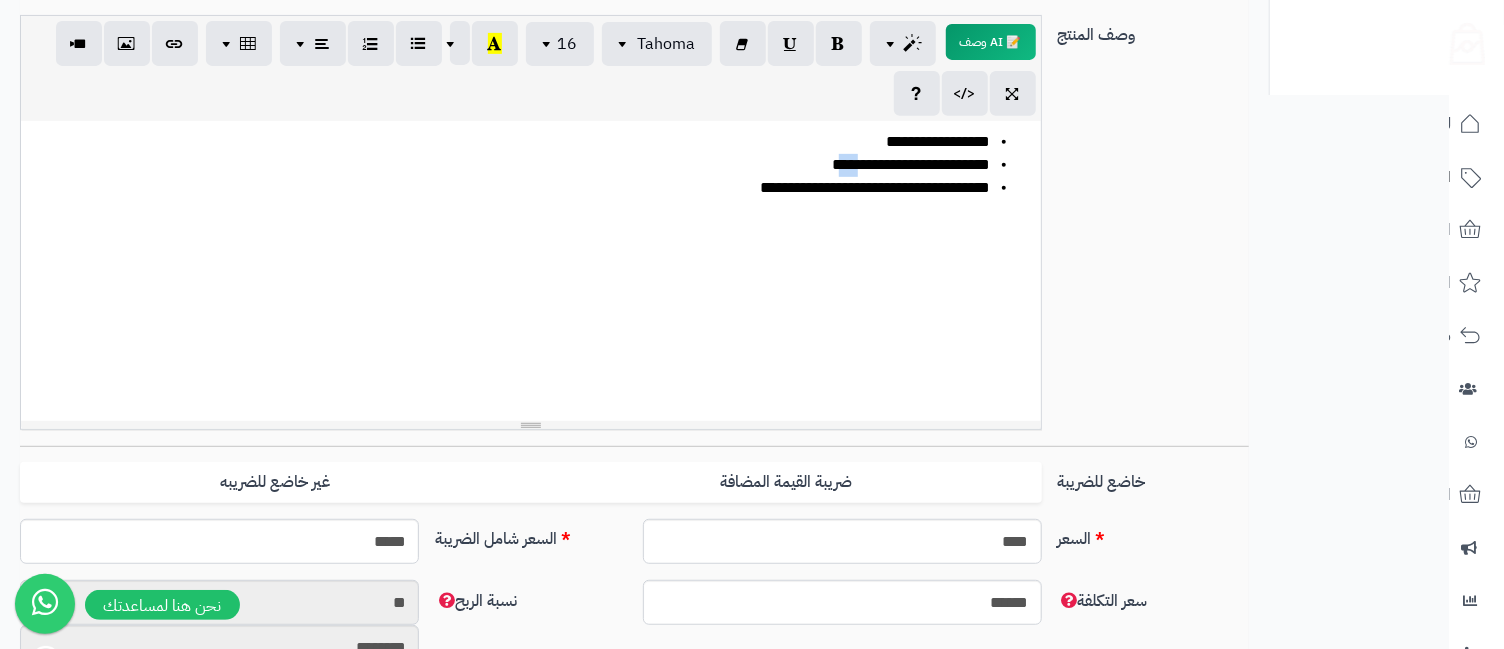 drag, startPoint x: 863, startPoint y: 162, endPoint x: 885, endPoint y: 168, distance: 22.803509 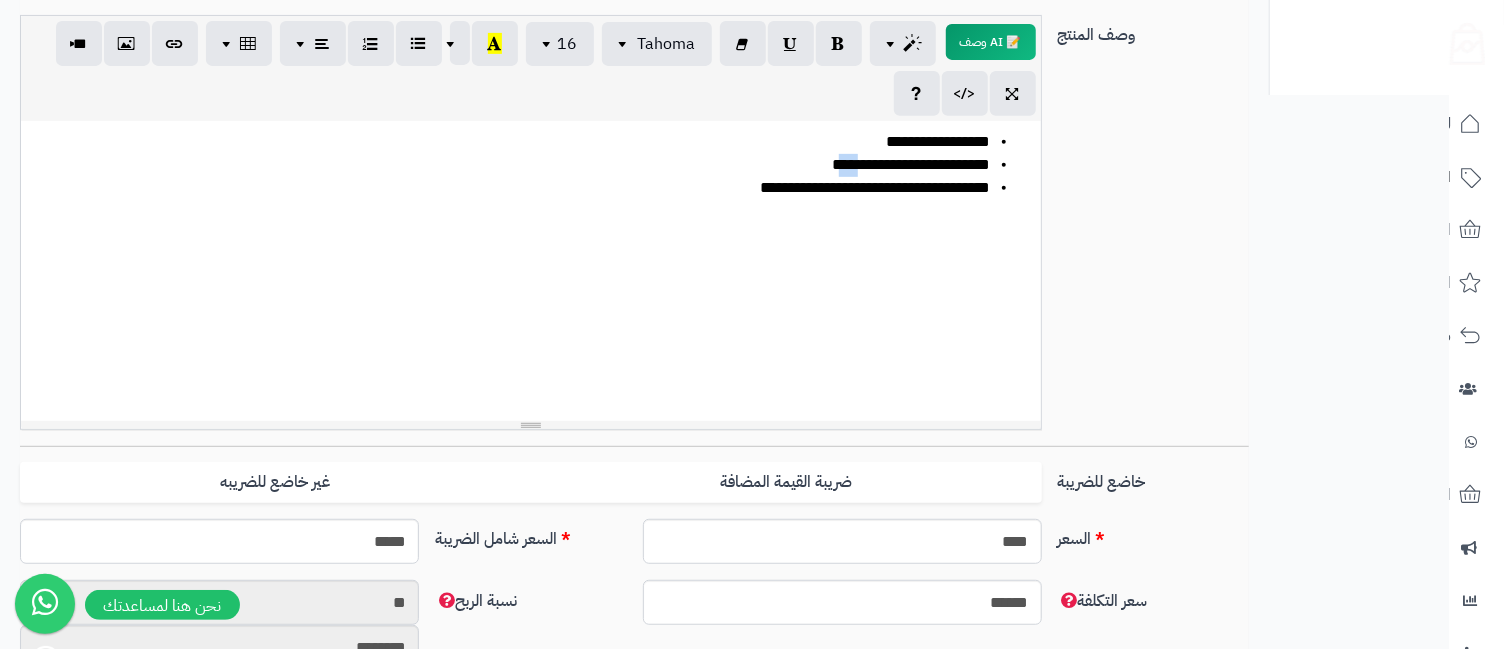 click on "**********" at bounding box center (912, 164) 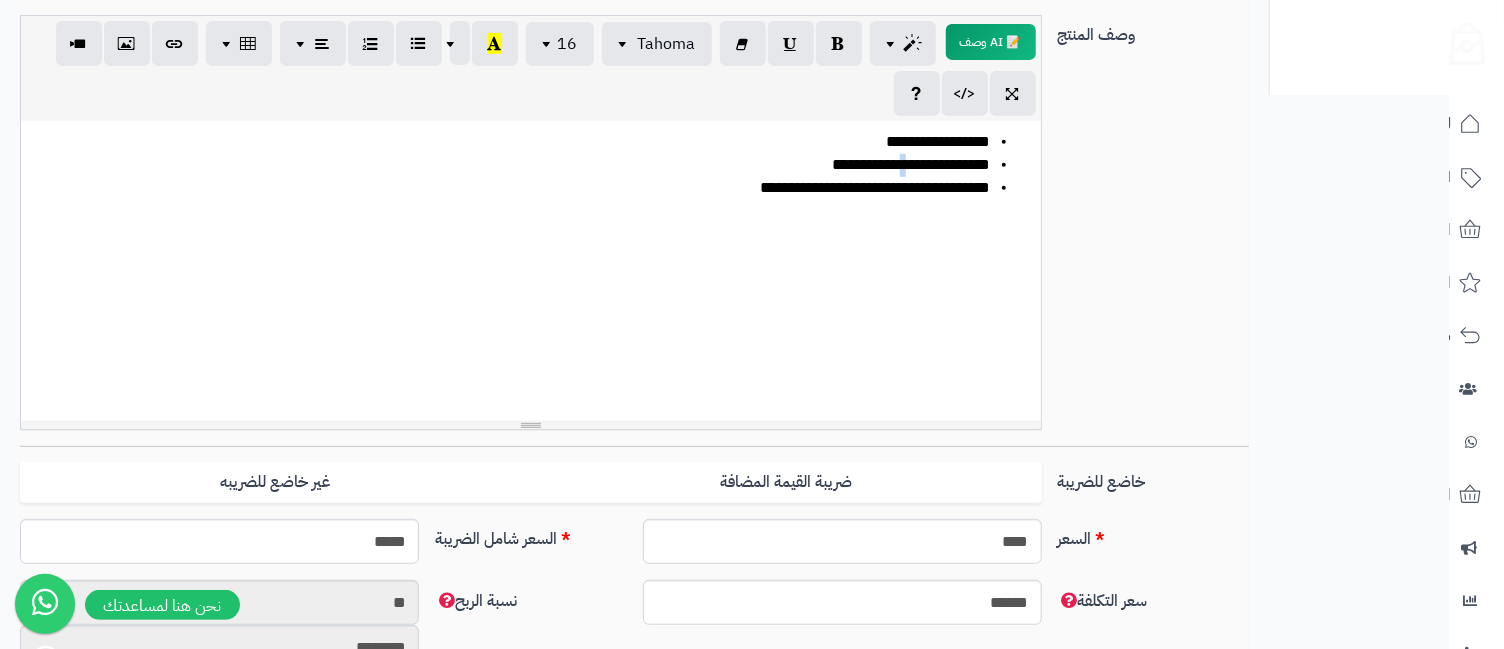 click on "**********" at bounding box center [912, 164] 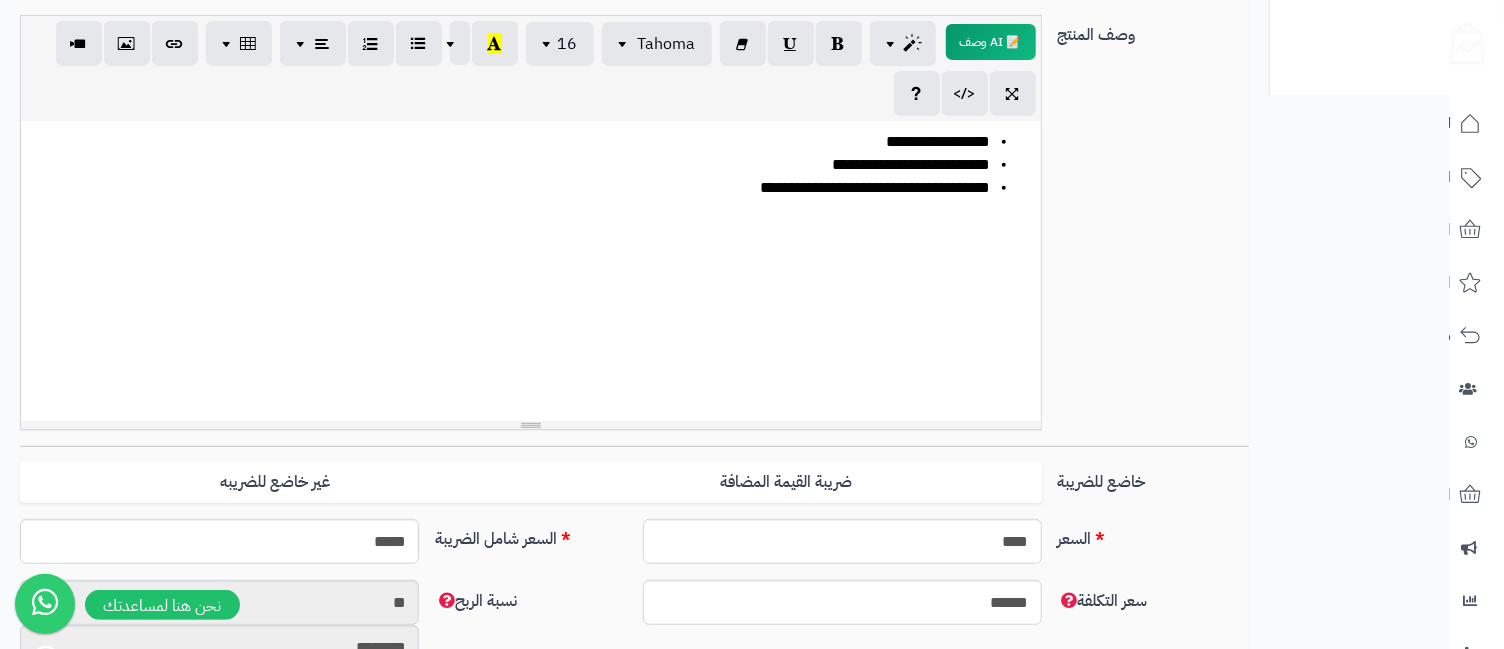 scroll, scrollTop: 0, scrollLeft: 0, axis: both 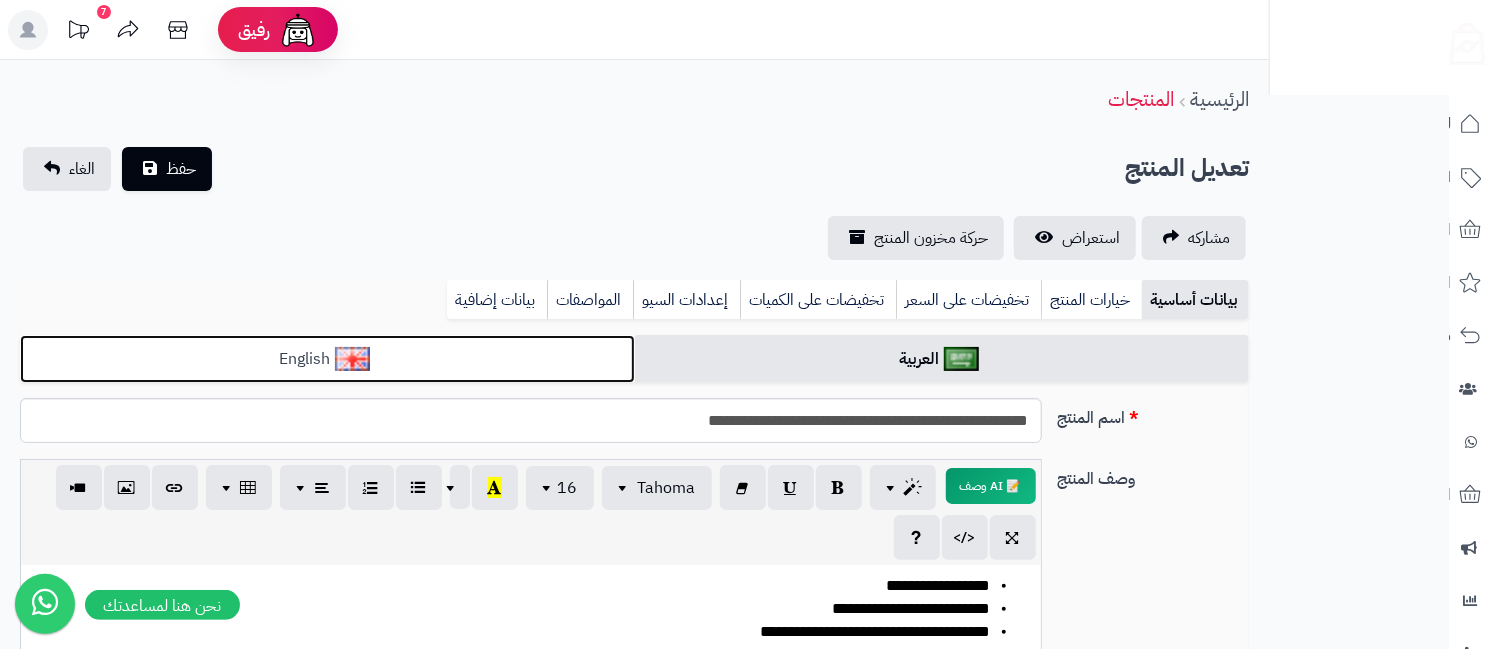 click at bounding box center (352, 359) 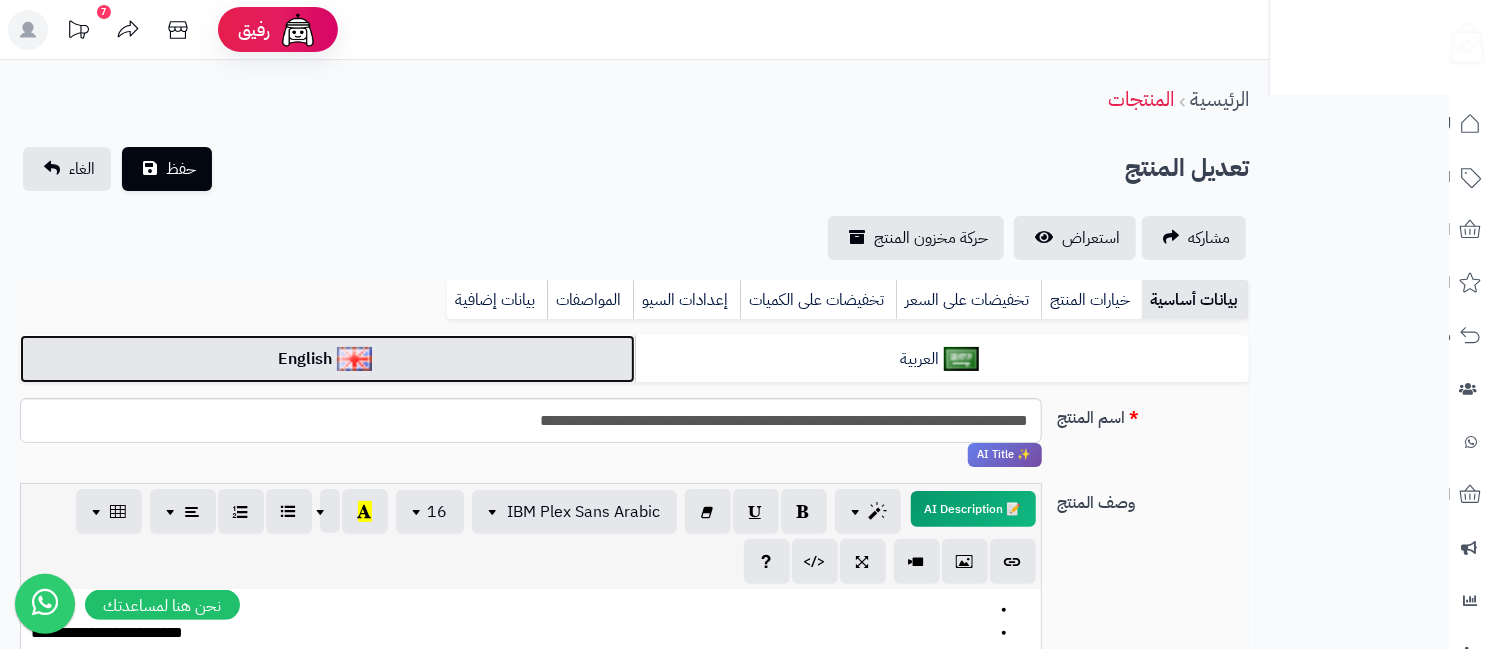 scroll, scrollTop: 444, scrollLeft: 0, axis: vertical 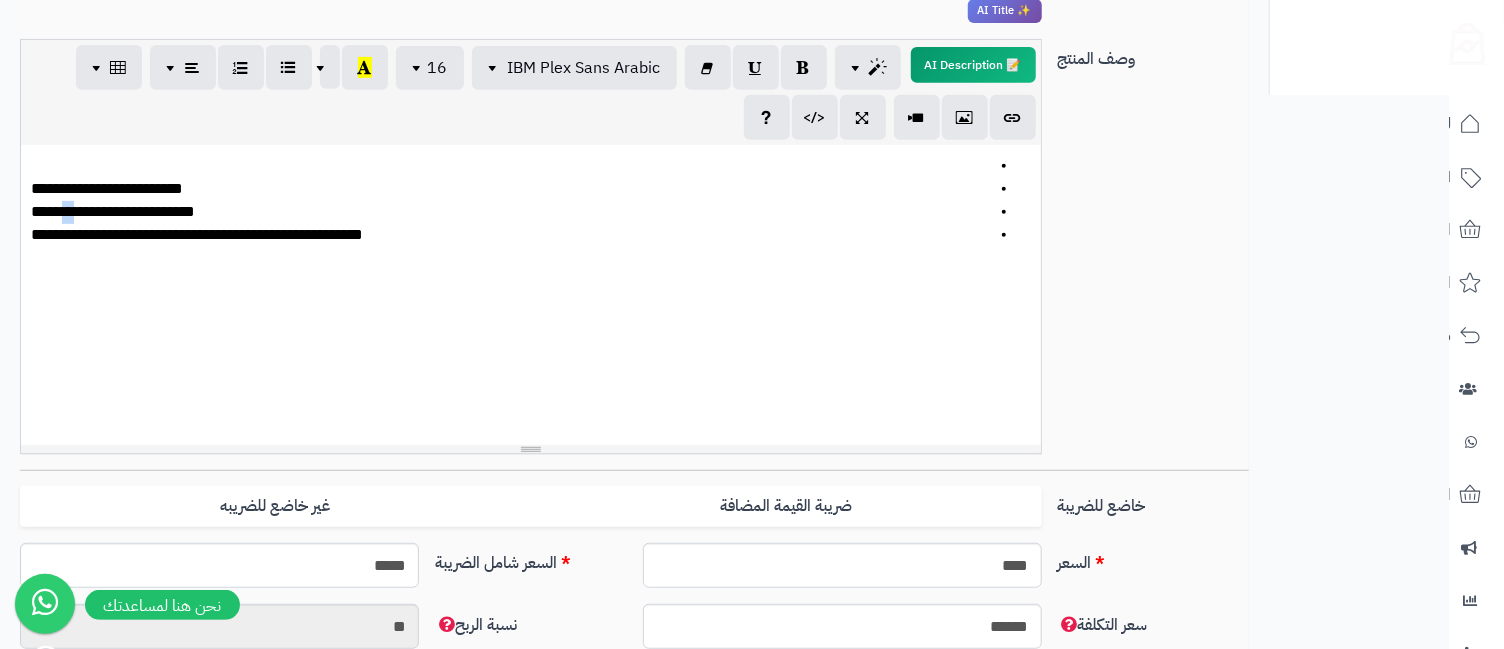 drag, startPoint x: 180, startPoint y: 215, endPoint x: 194, endPoint y: 219, distance: 14.56022 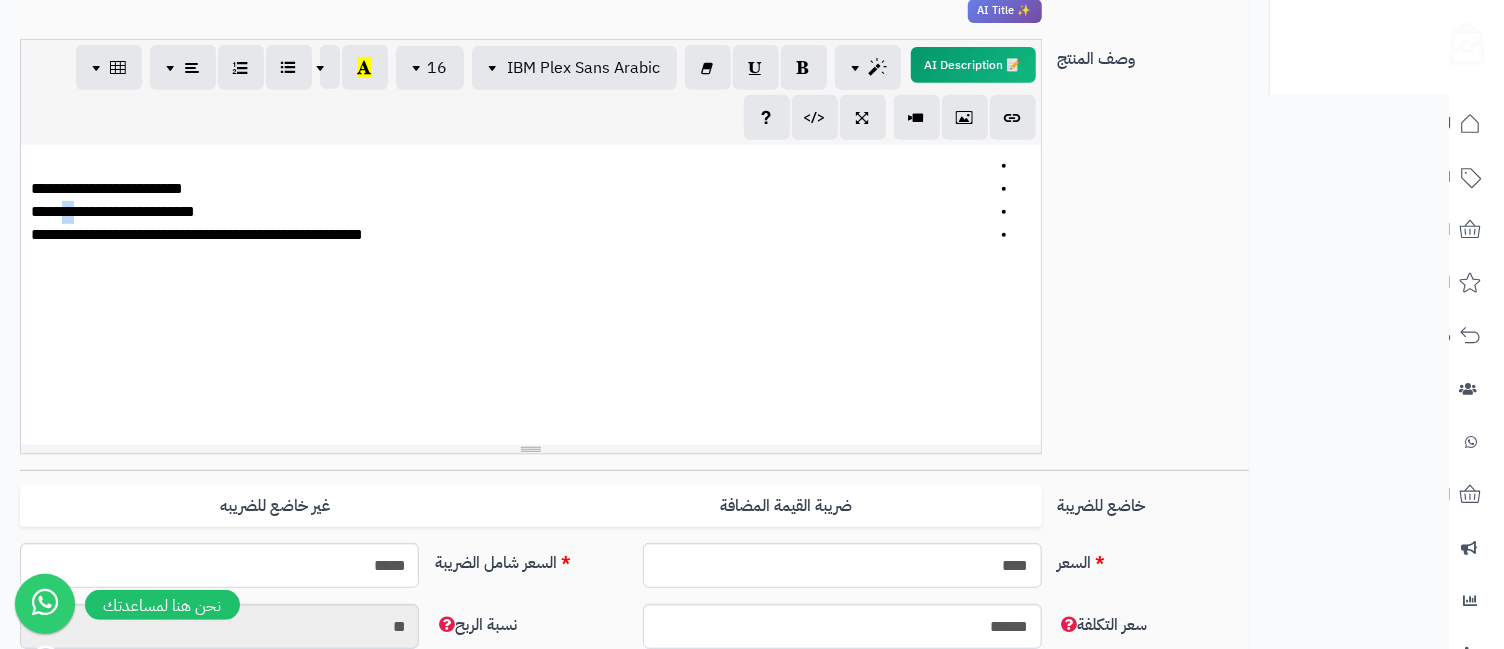 click on "**********" at bounding box center (113, 211) 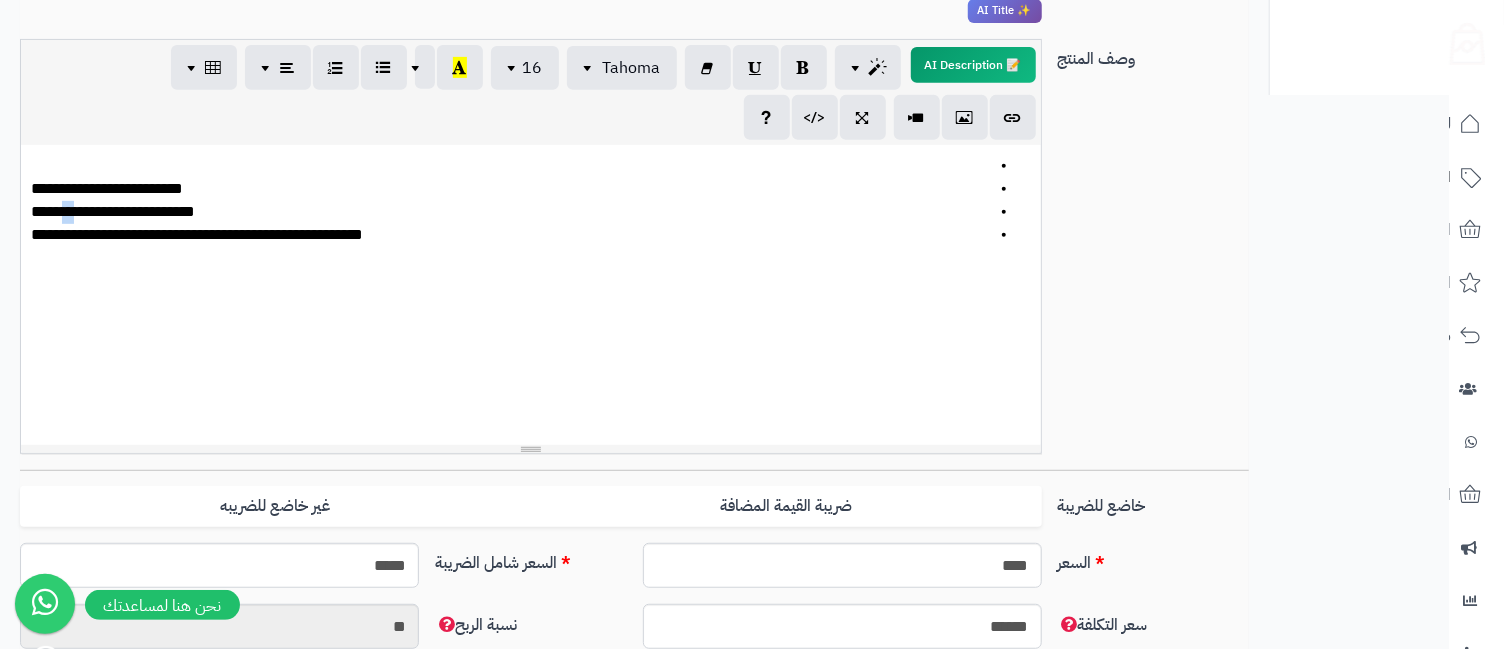 type 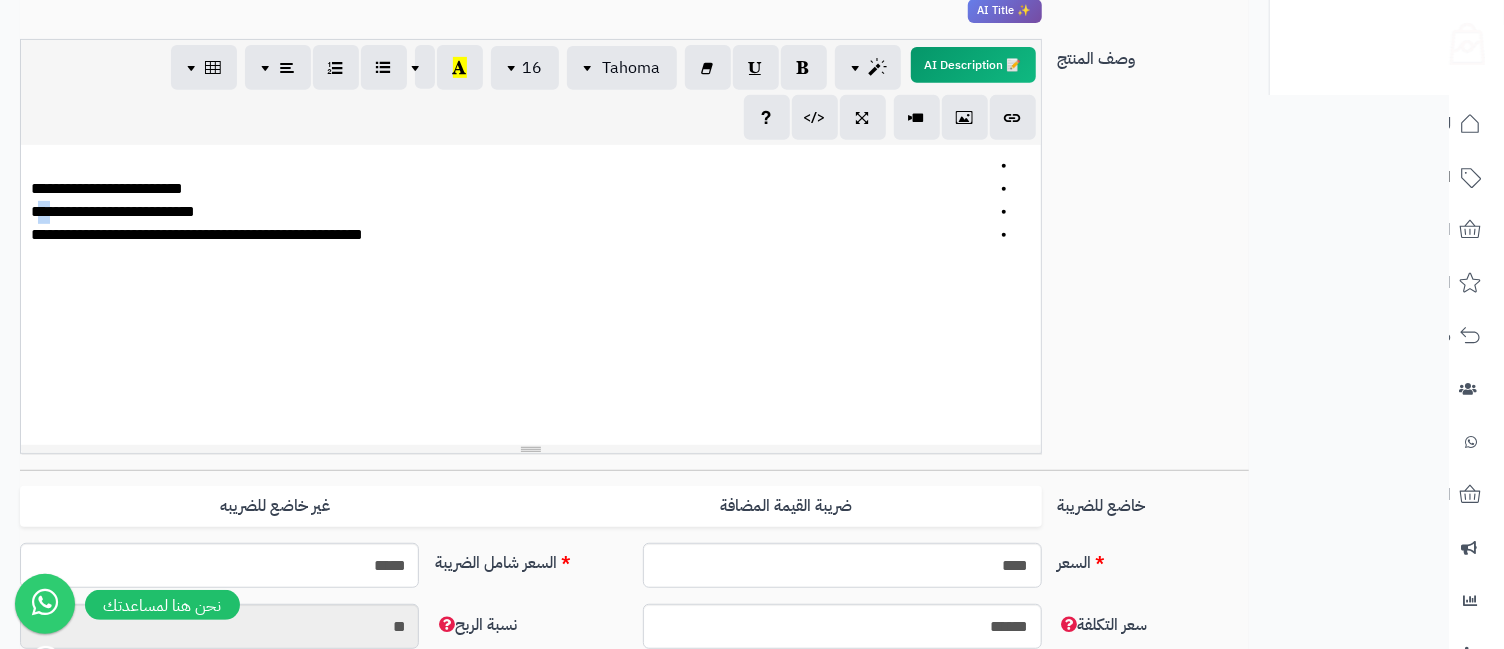 drag, startPoint x: 209, startPoint y: 209, endPoint x: 226, endPoint y: 218, distance: 19.235384 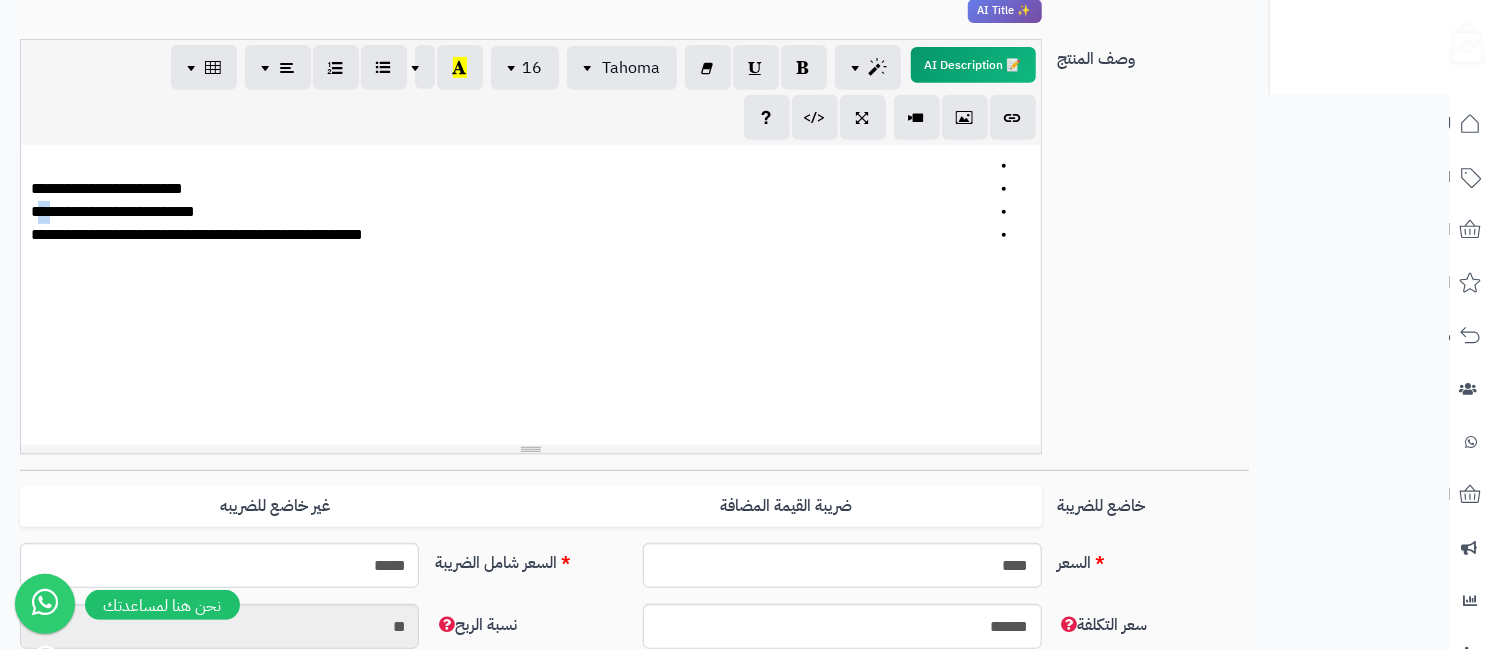 click on "**********" at bounding box center [113, 211] 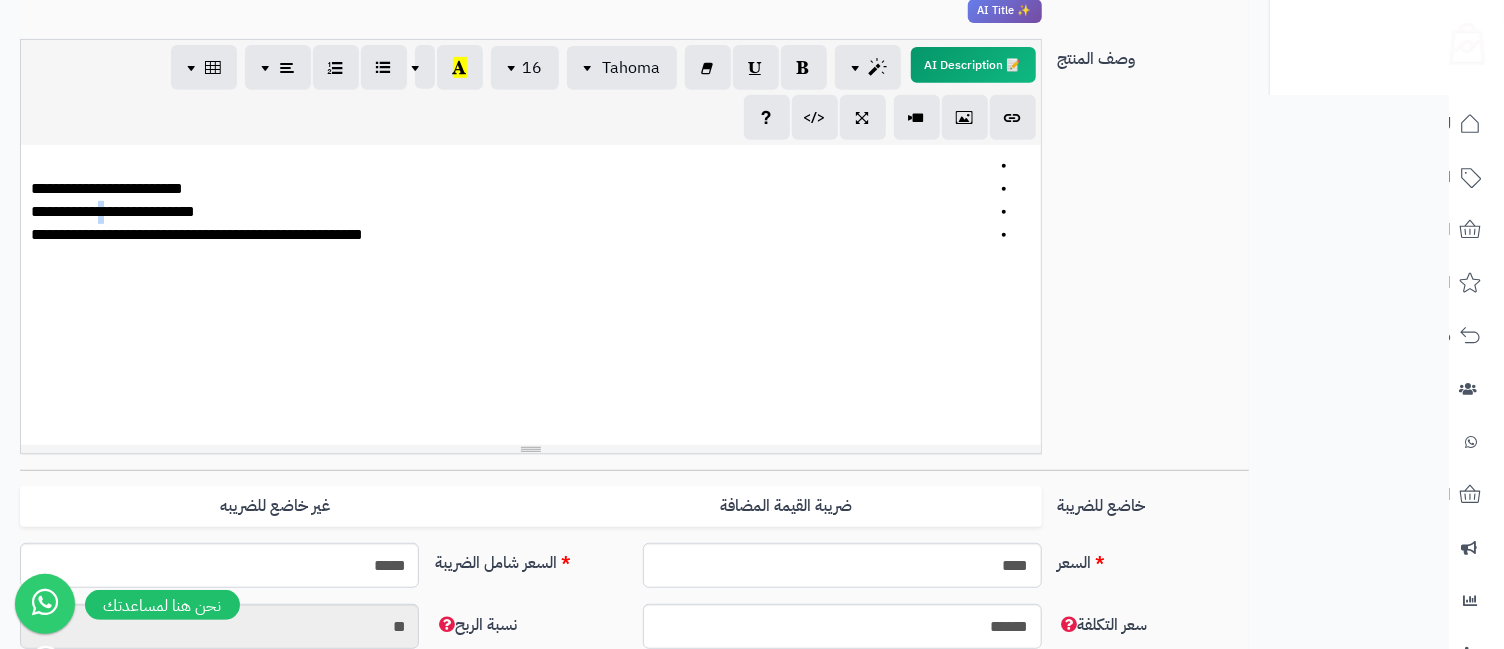 click on "**********" at bounding box center (113, 211) 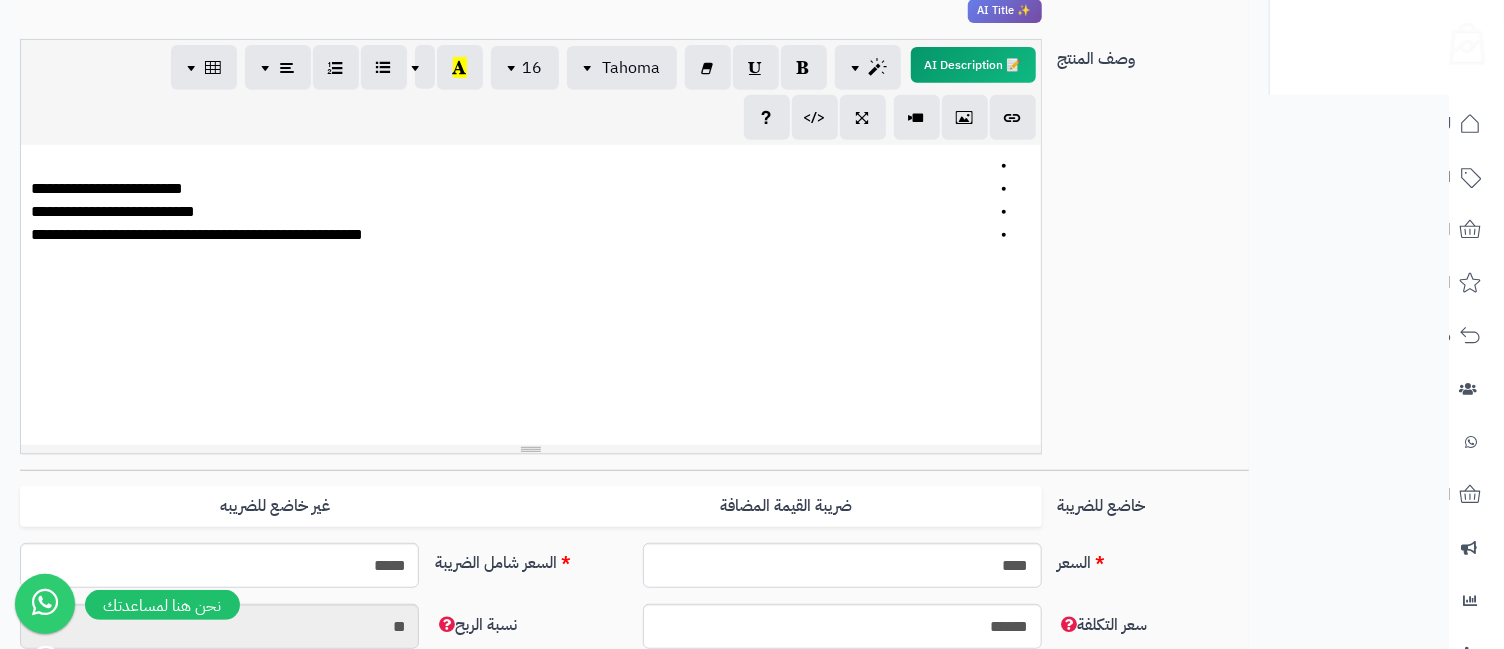 scroll, scrollTop: 0, scrollLeft: 0, axis: both 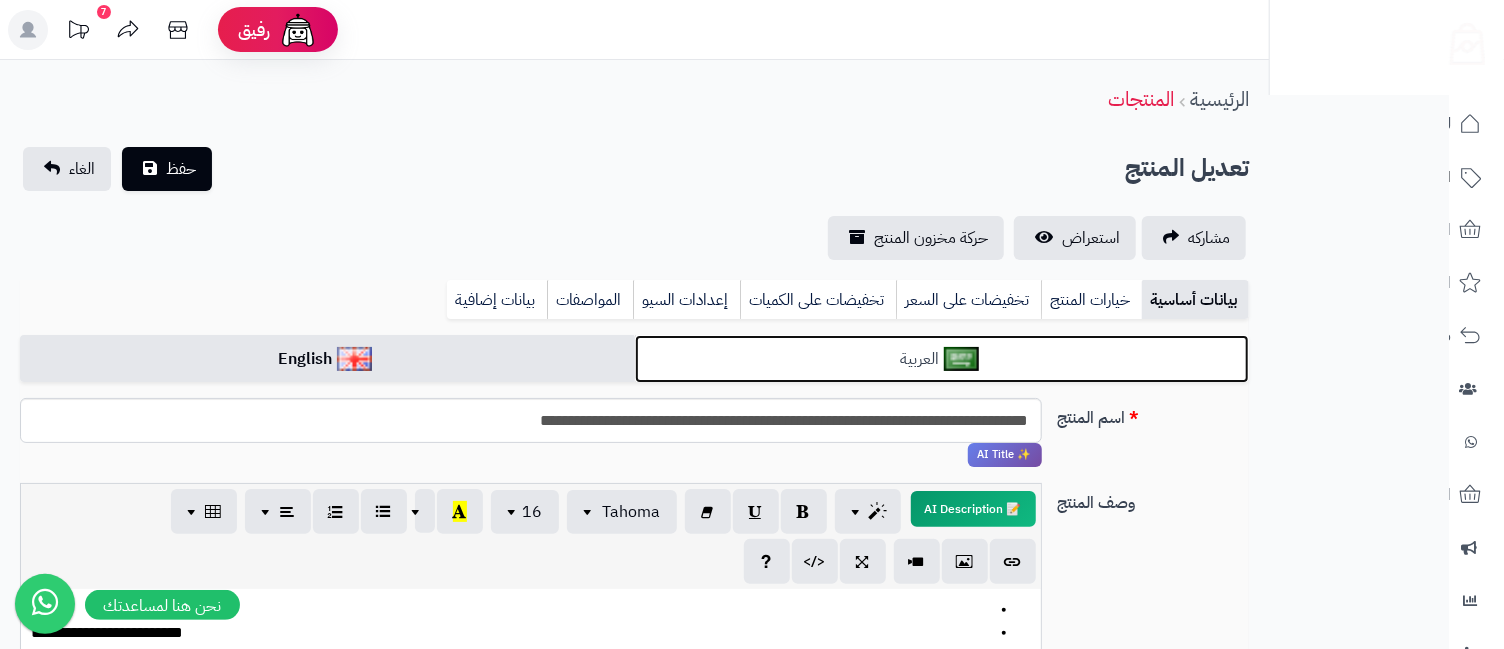 click at bounding box center [961, 359] 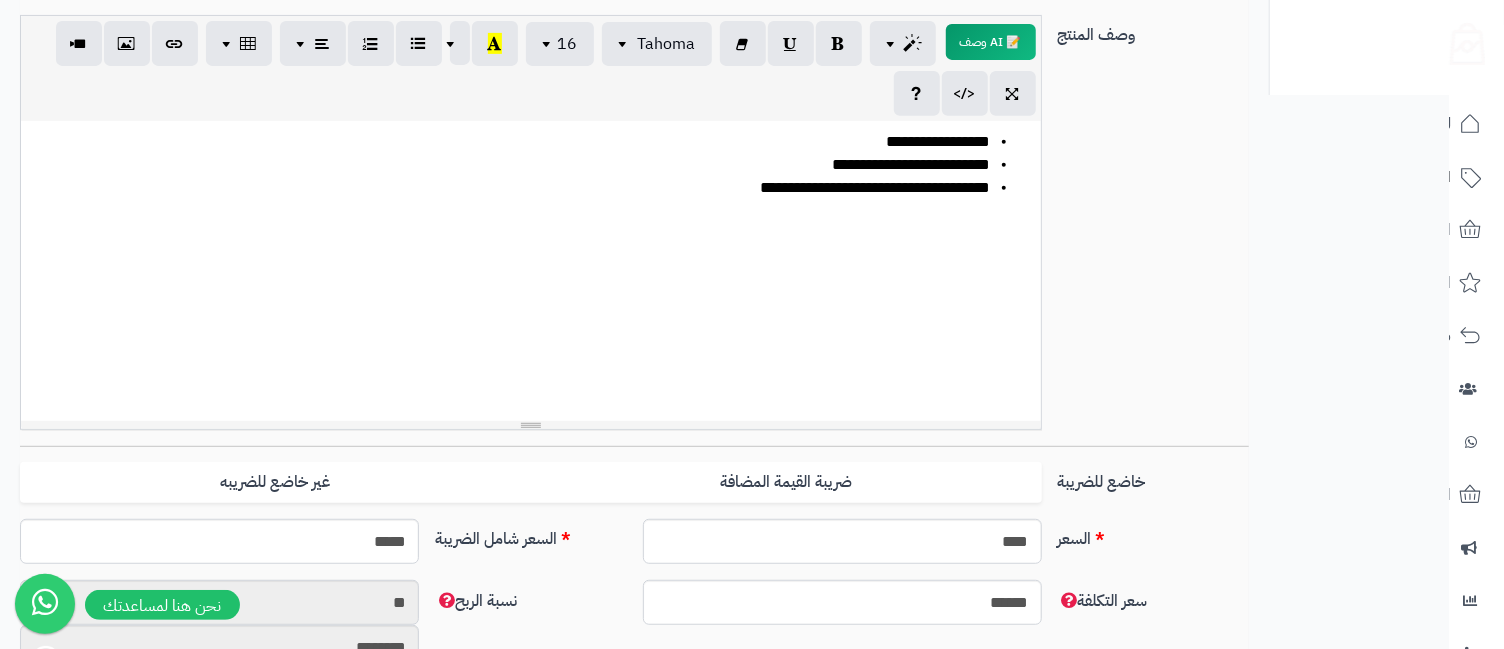scroll, scrollTop: 0, scrollLeft: 0, axis: both 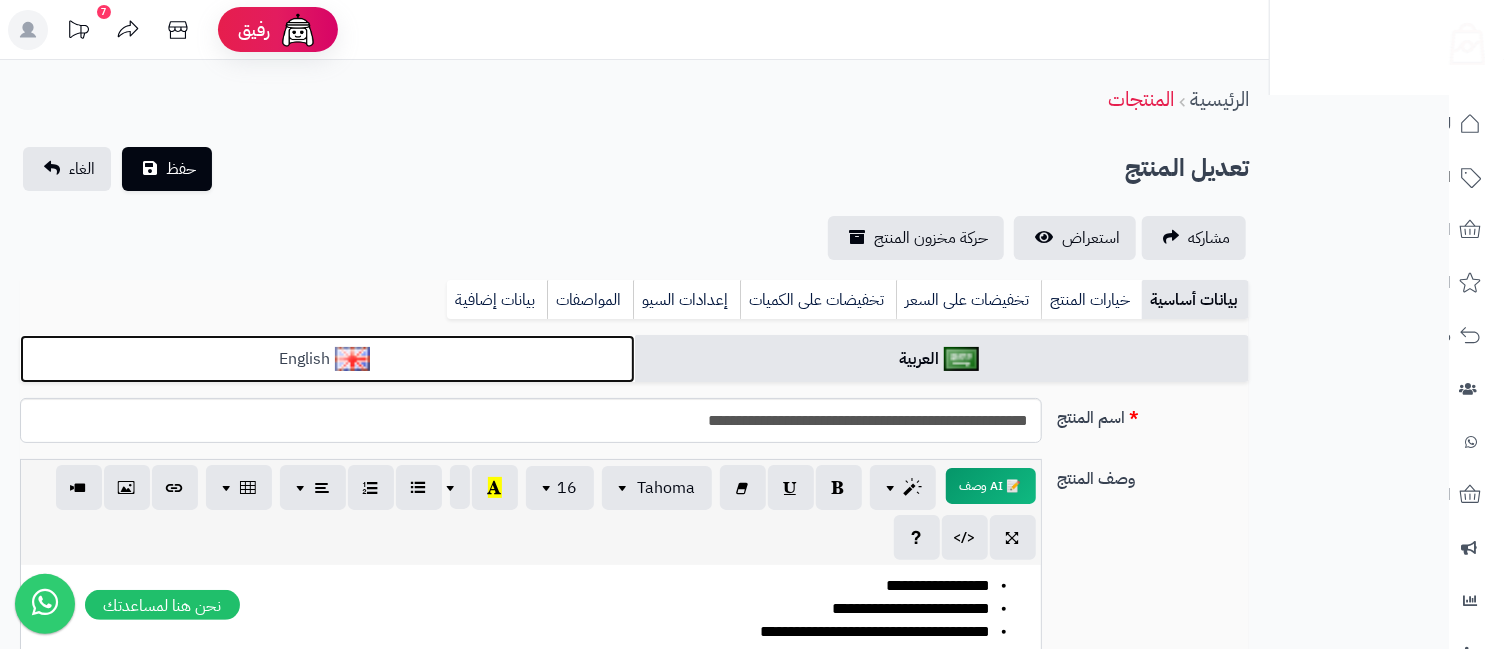 click on "English" at bounding box center (327, 359) 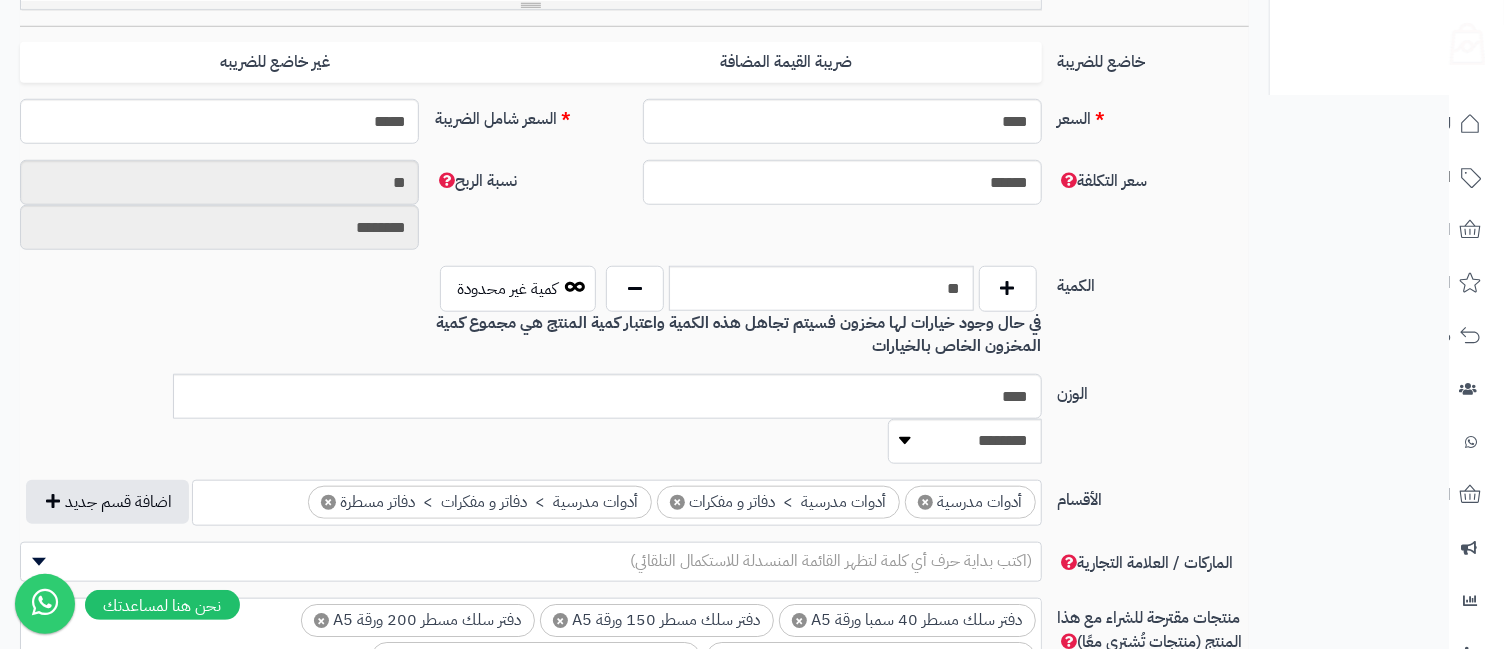 scroll, scrollTop: 444, scrollLeft: 0, axis: vertical 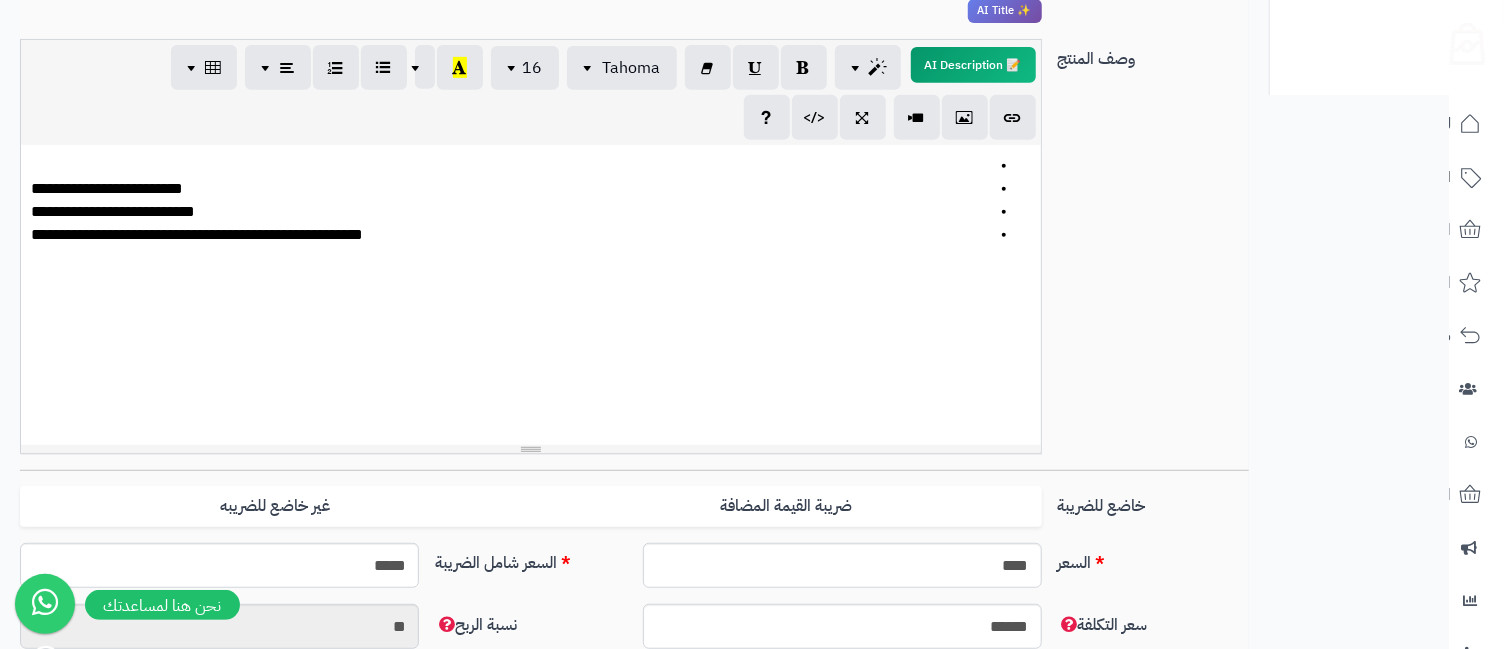 click at bounding box center (510, 166) 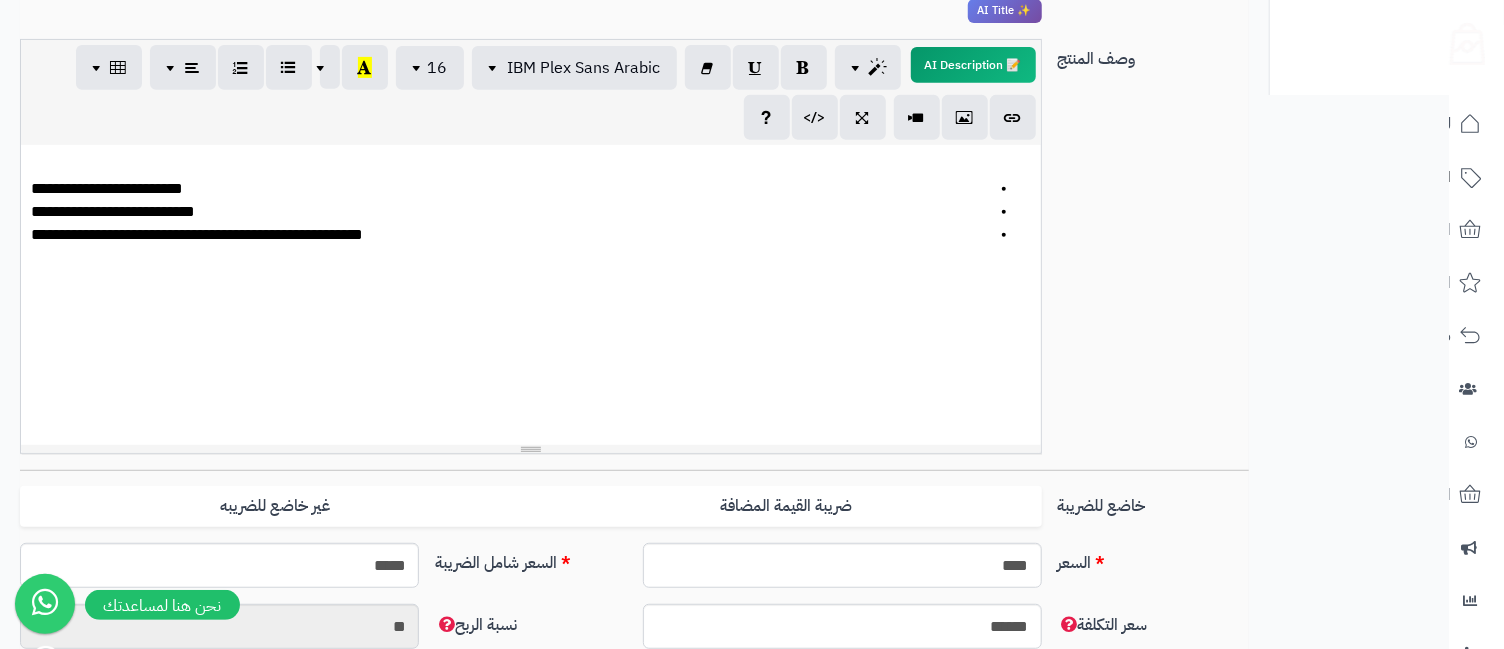 click on "**********" at bounding box center [530, 295] 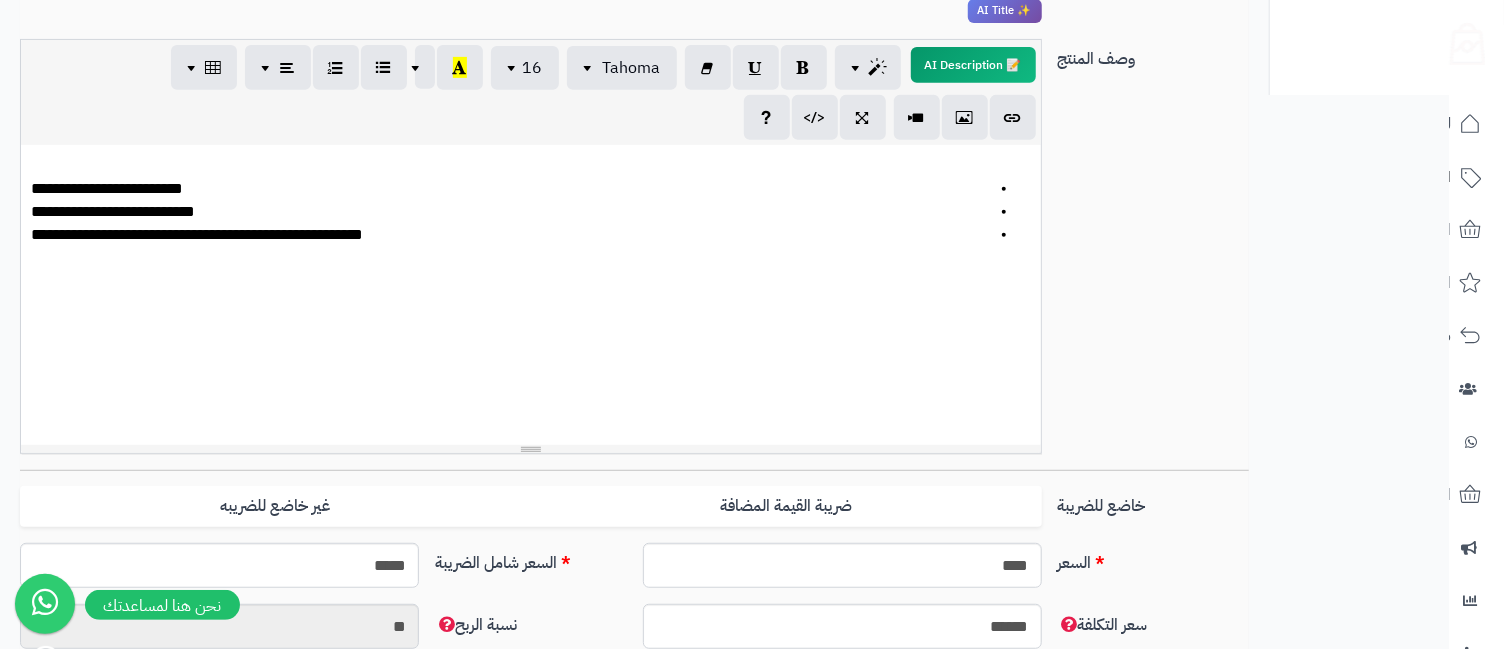 click on "**********" at bounding box center (510, 189) 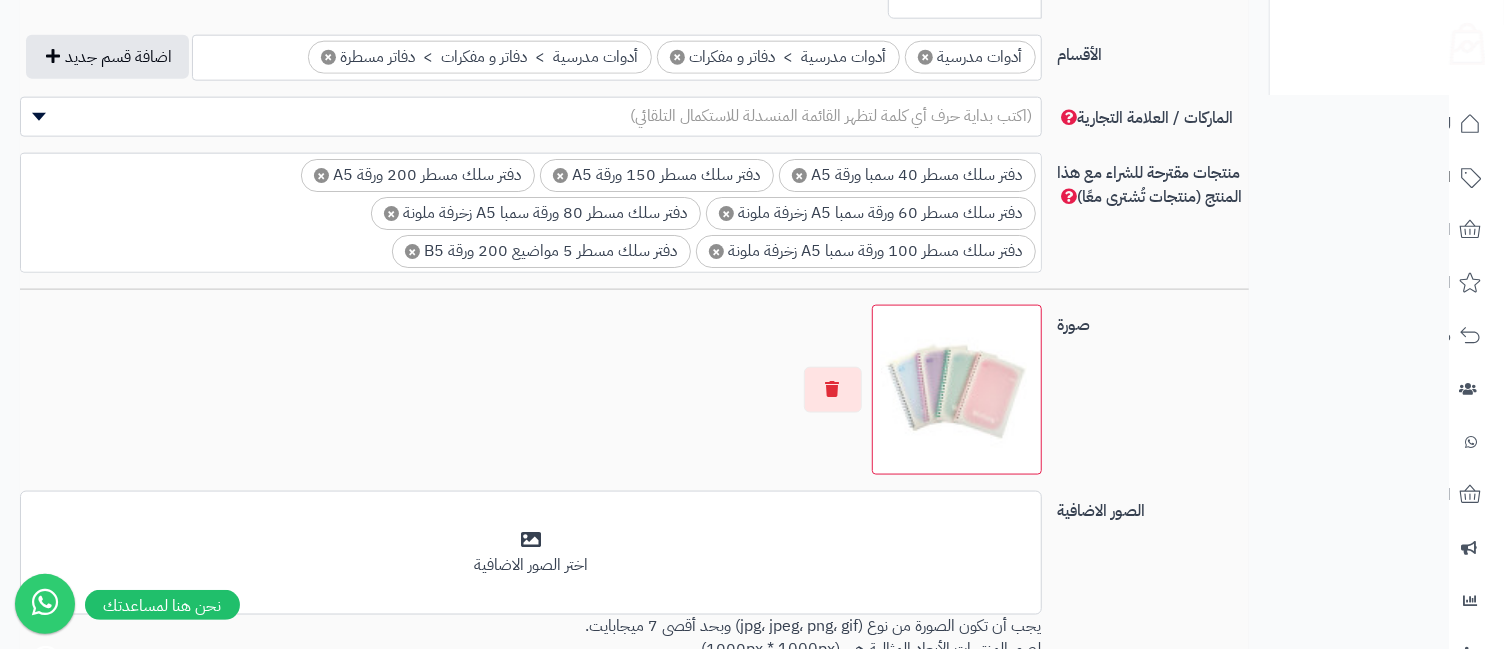 scroll, scrollTop: 1554, scrollLeft: 0, axis: vertical 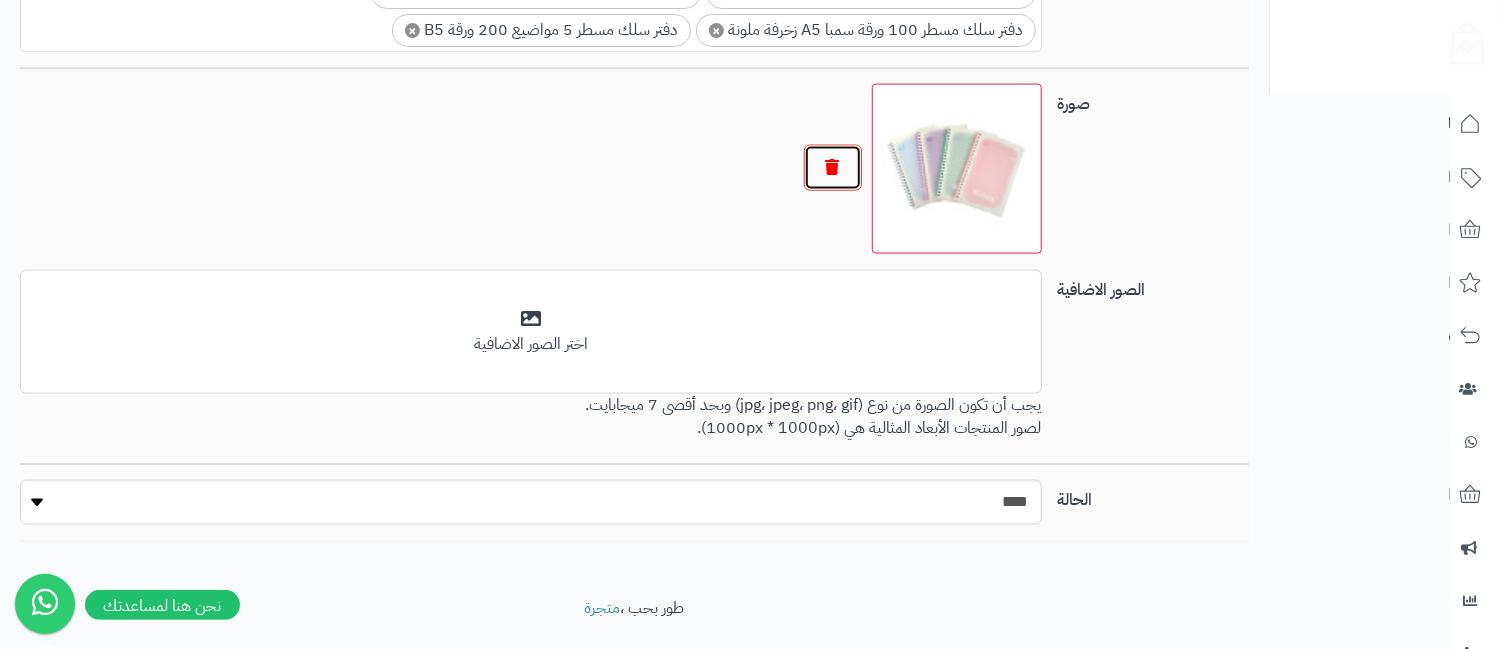 click at bounding box center (833, 168) 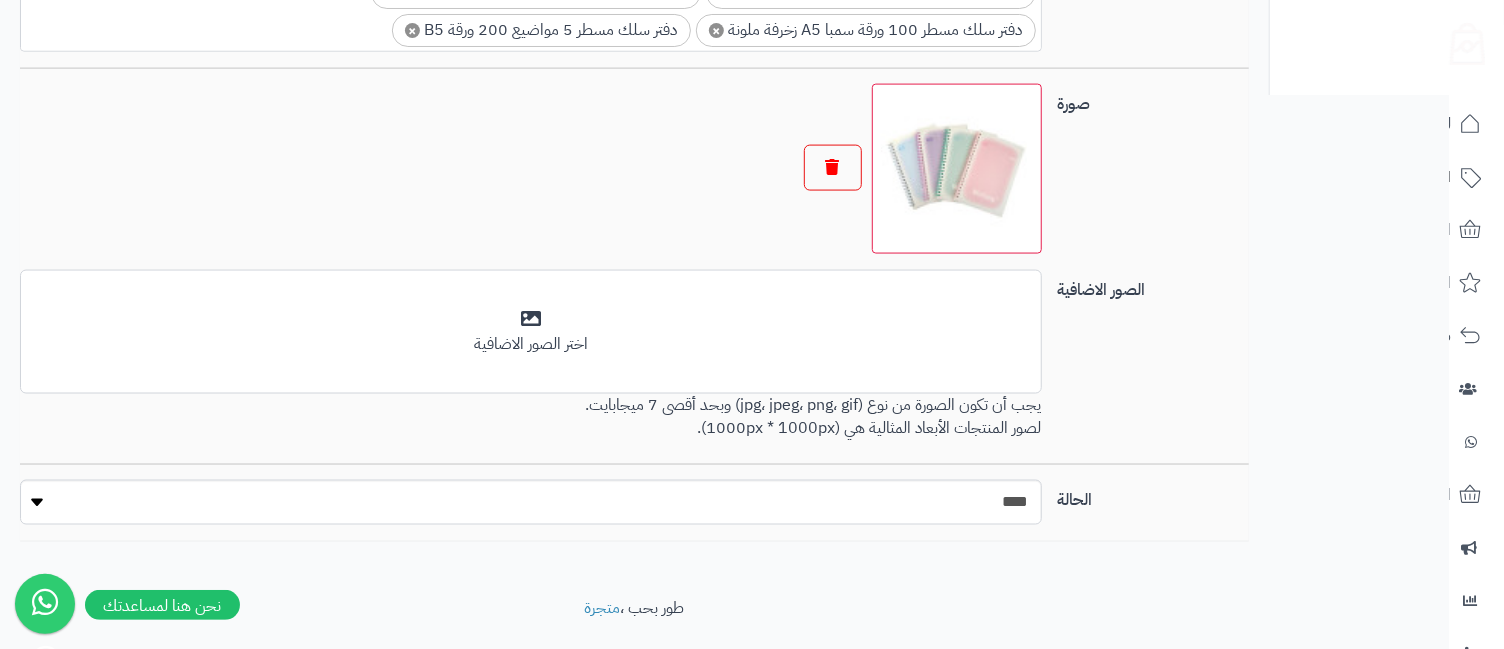 click at bounding box center [0, 0] 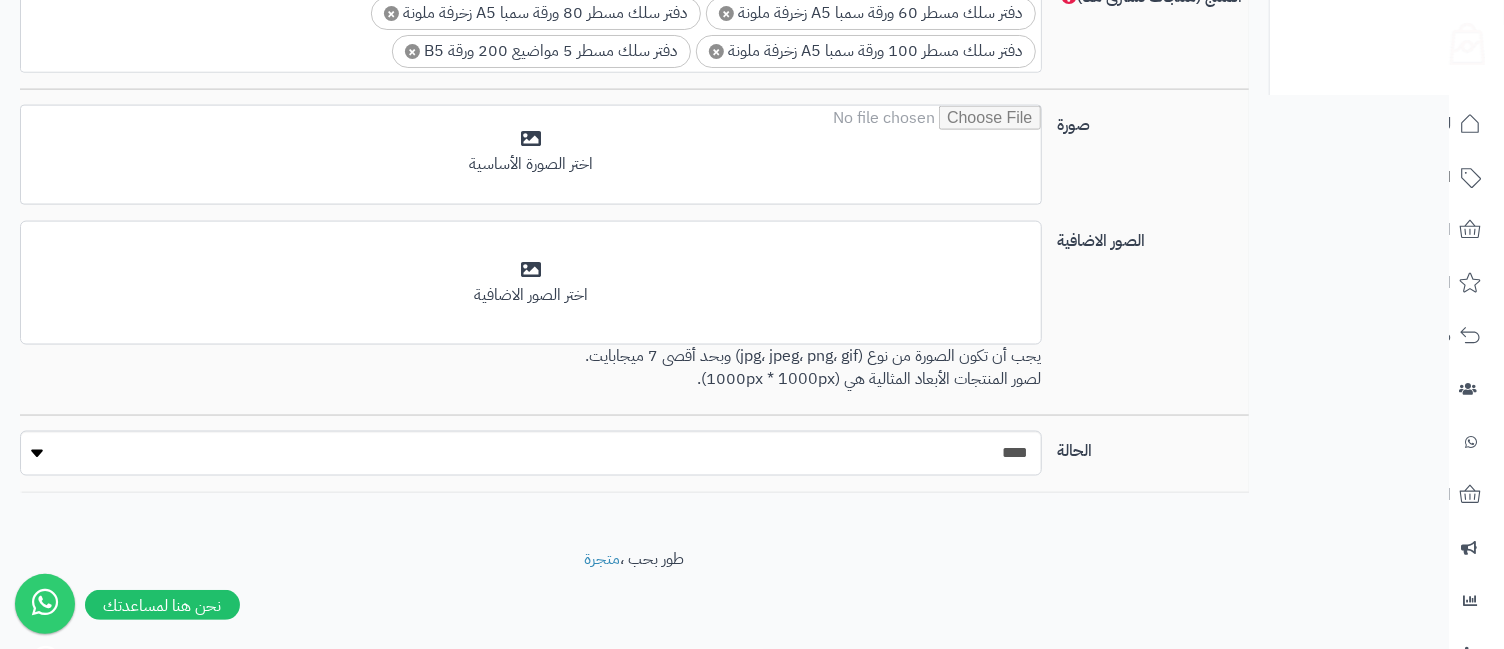 scroll, scrollTop: 1484, scrollLeft: 0, axis: vertical 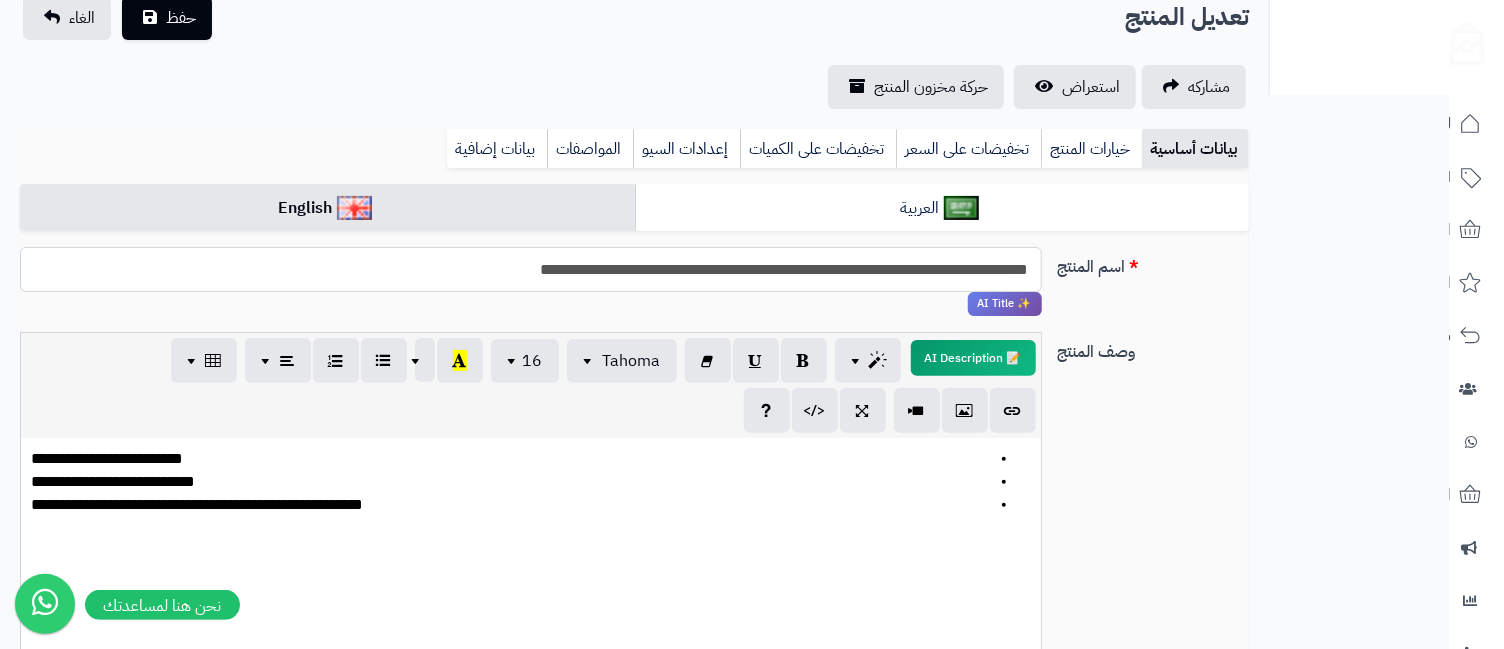 click on "**********" at bounding box center [530, 269] 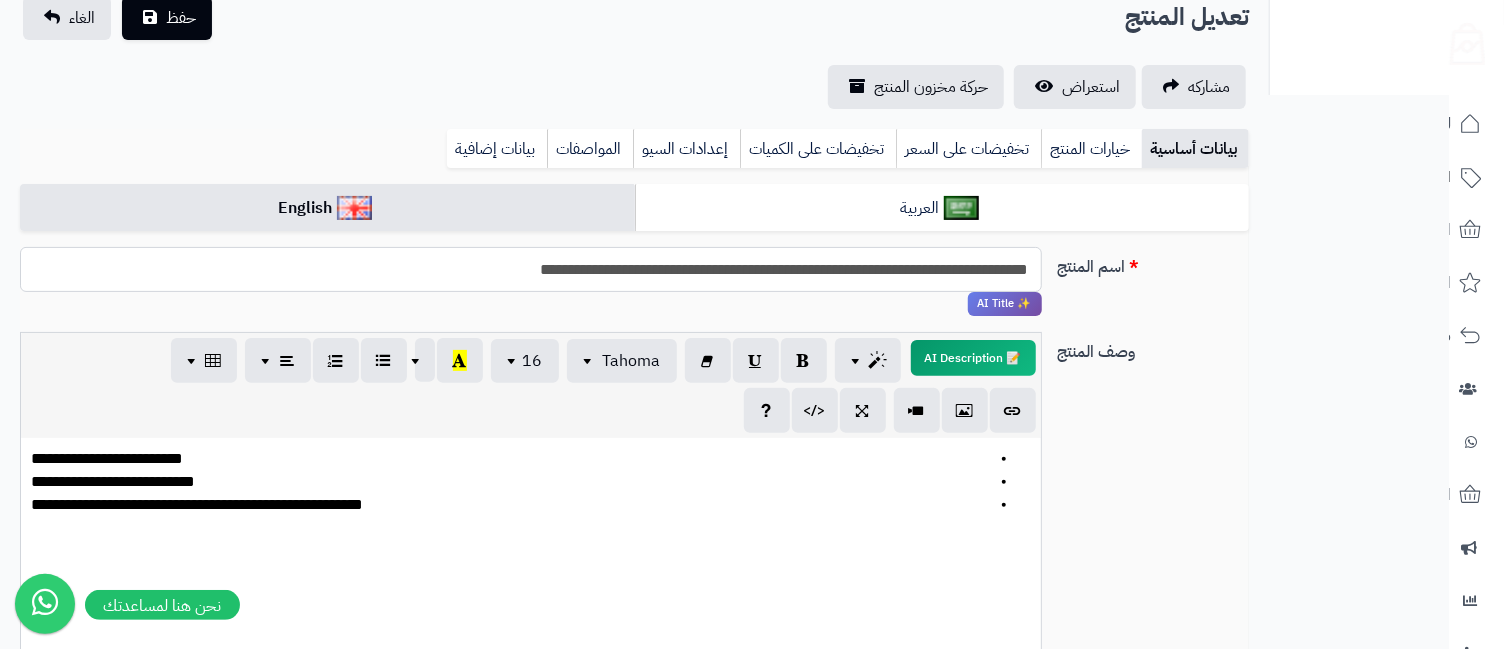 click on "**********" at bounding box center [530, 269] 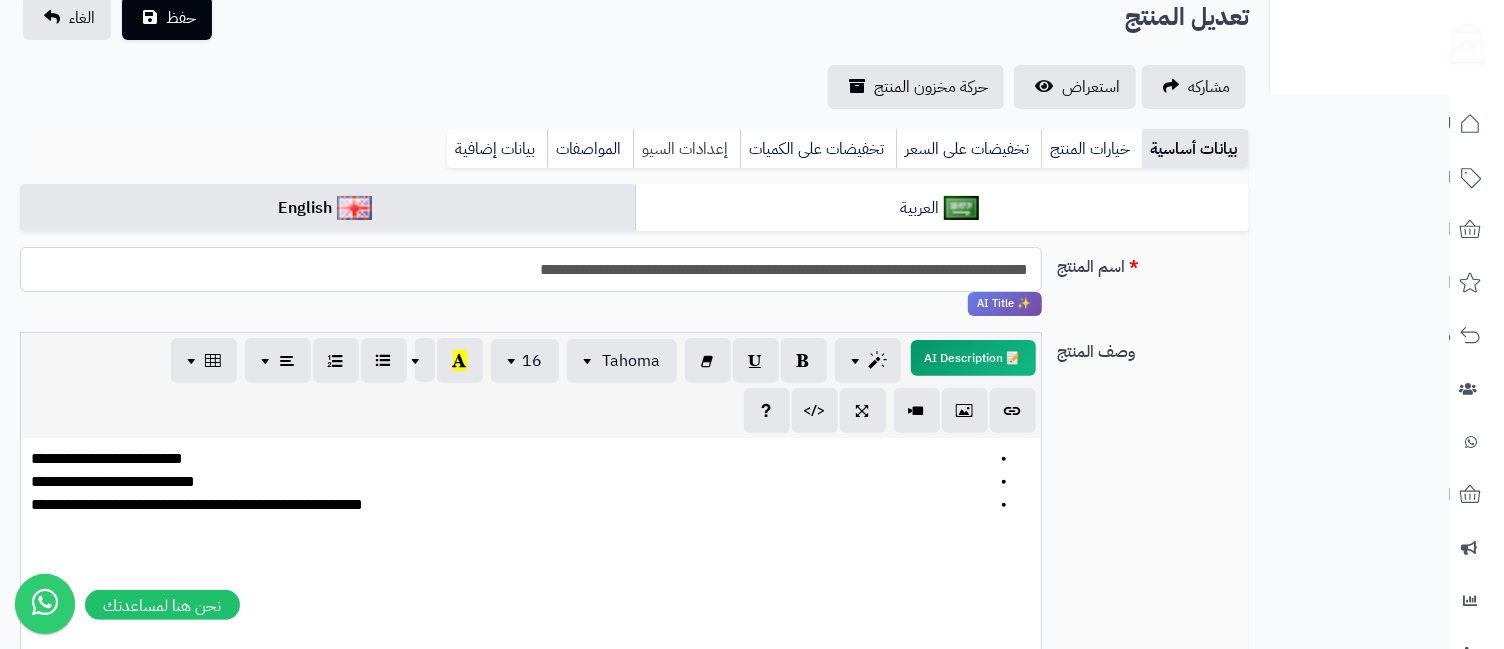 type on "**********" 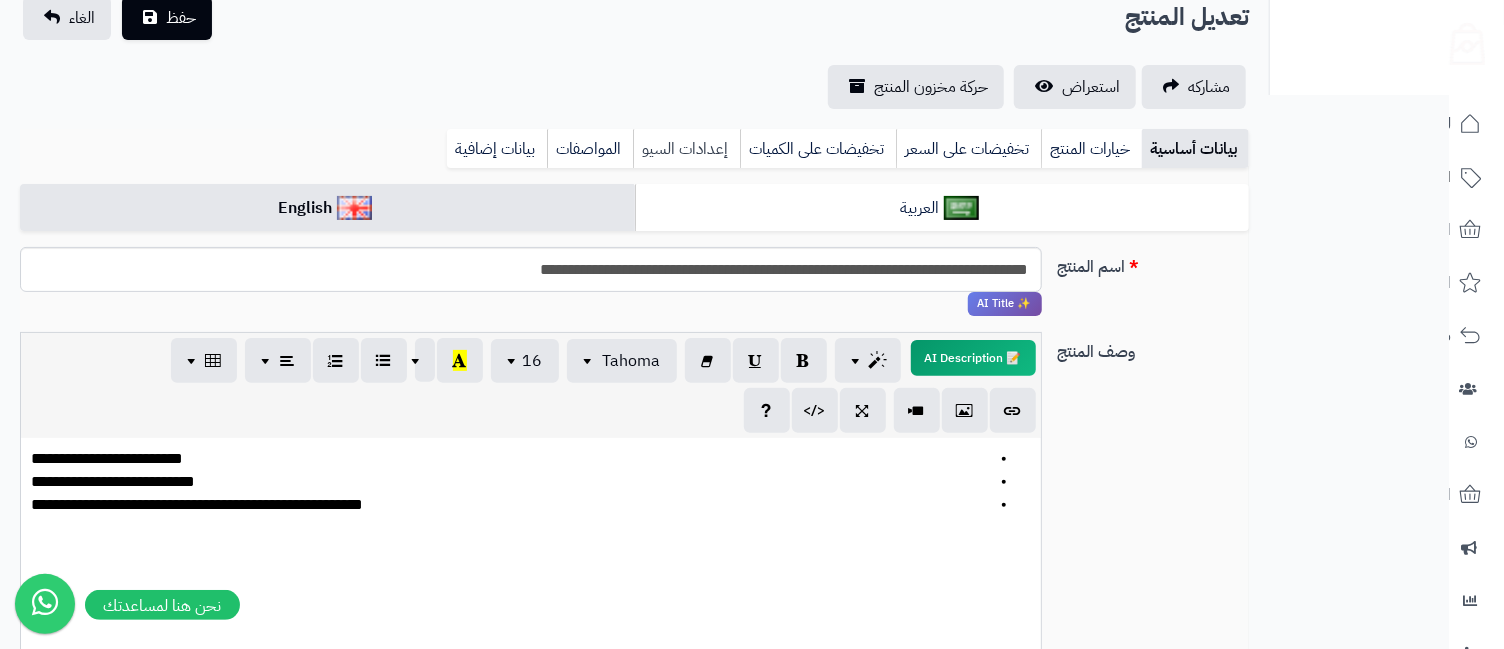 click on "إعدادات السيو" at bounding box center [686, 149] 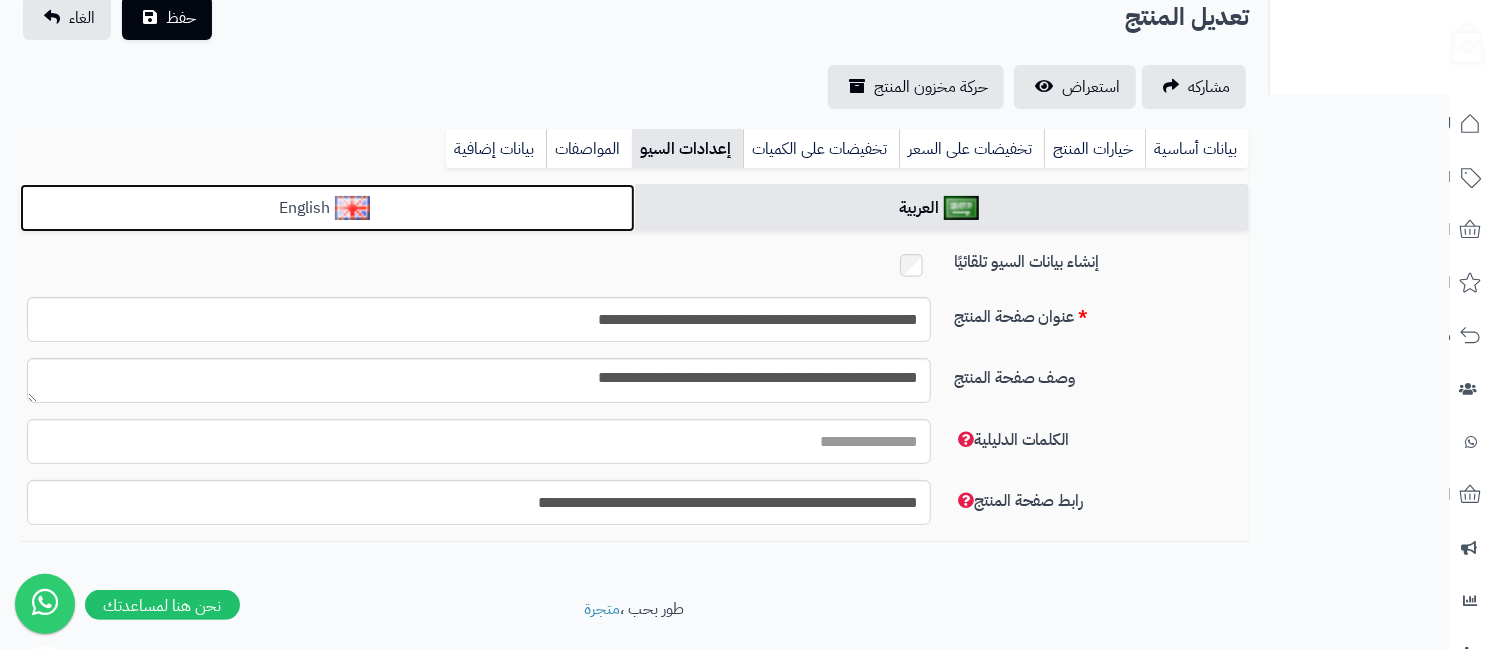 click on "English" at bounding box center [327, 208] 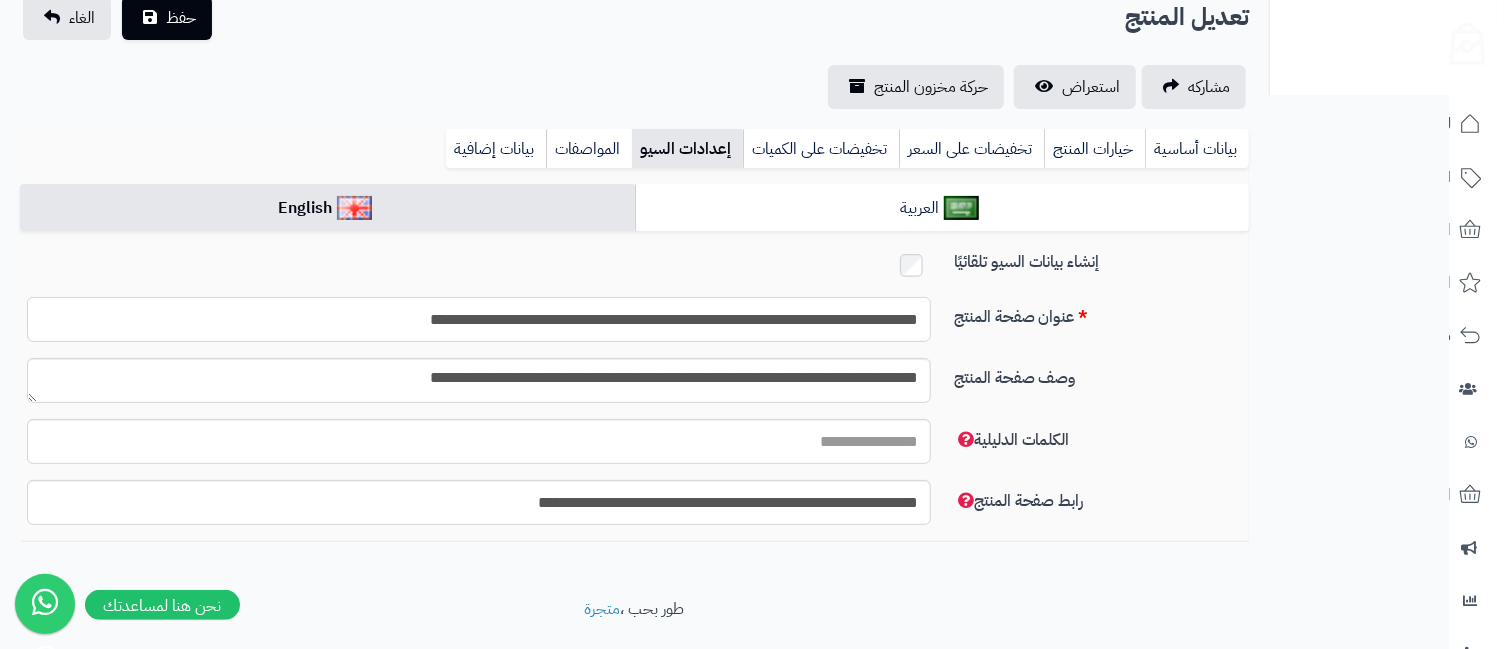 click on "**********" at bounding box center (479, 319) 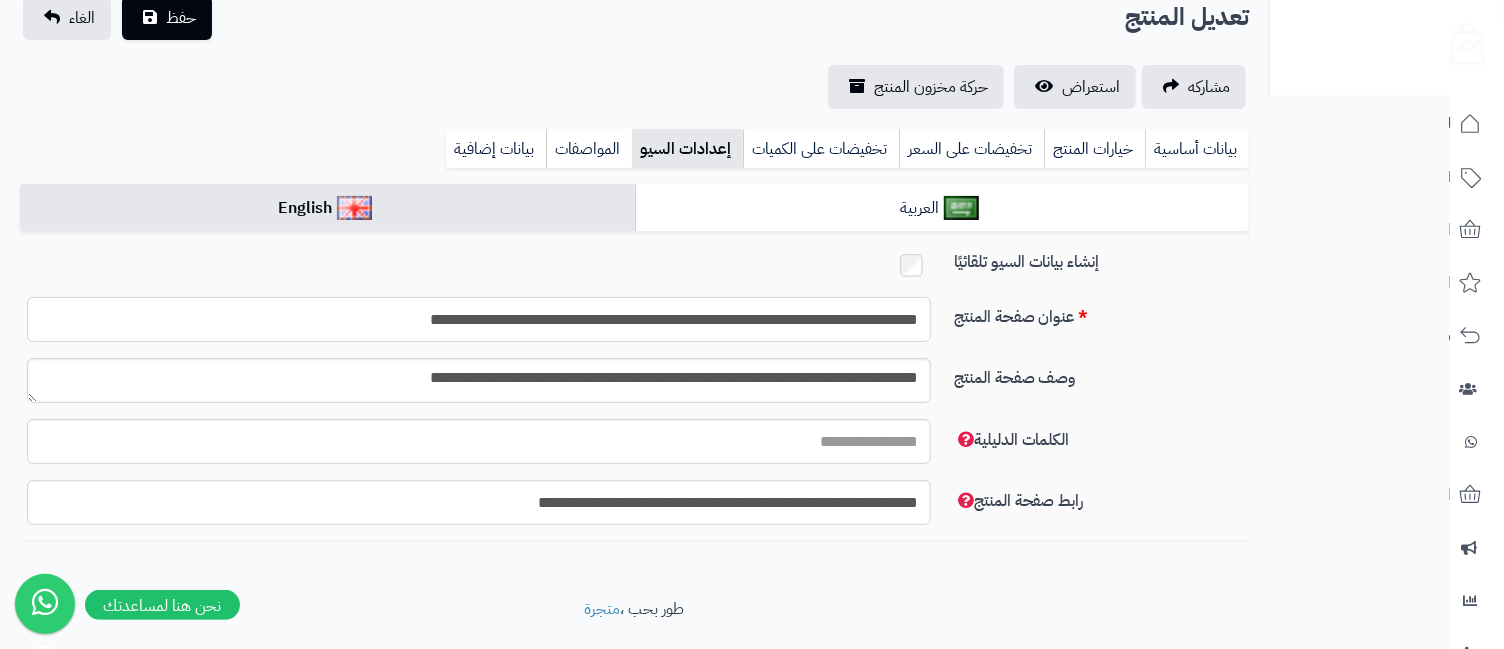 type on "**********" 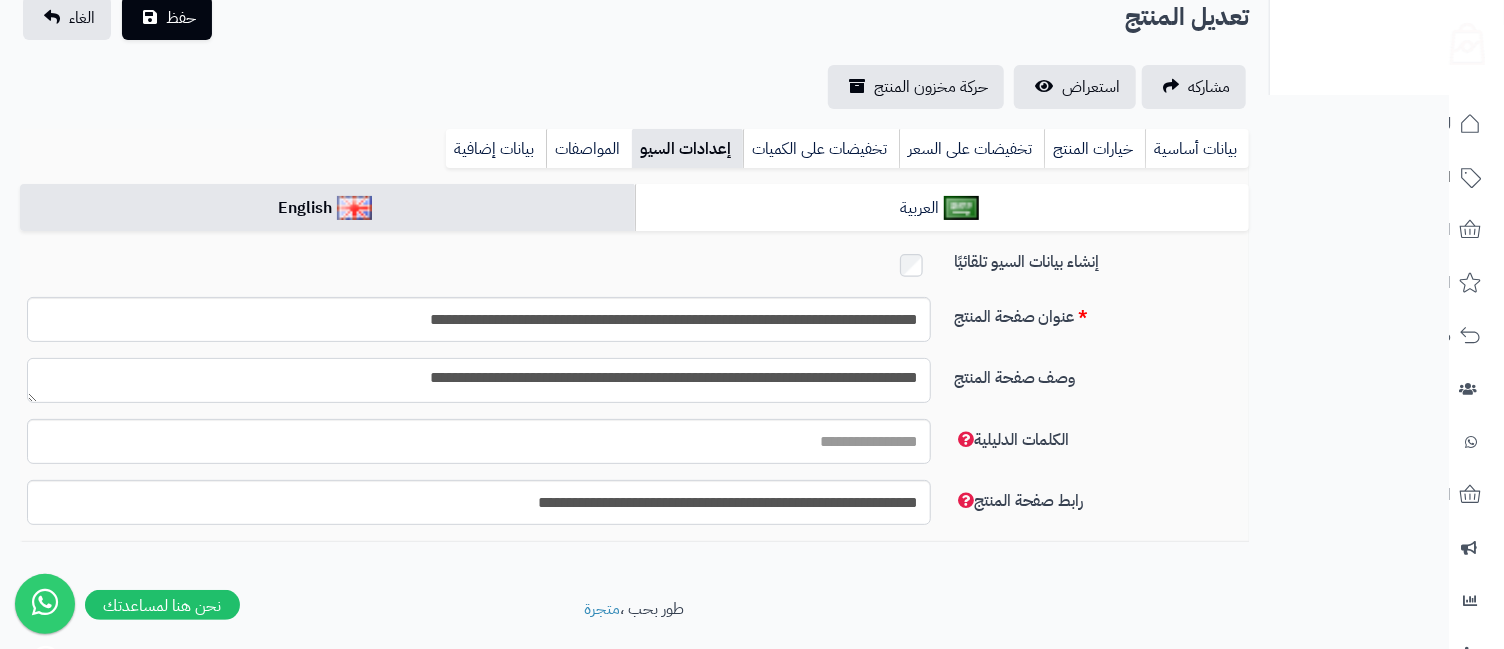 drag, startPoint x: 790, startPoint y: 377, endPoint x: 800, endPoint y: 379, distance: 10.198039 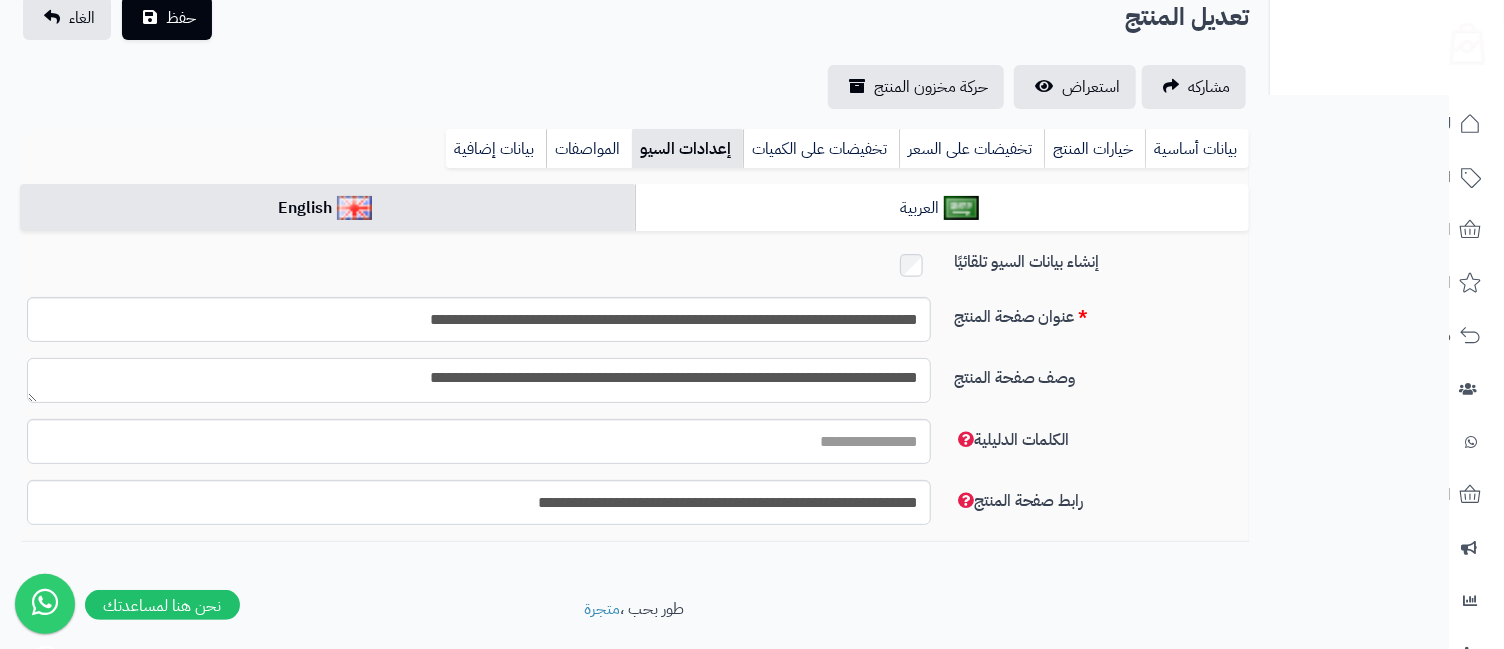 click on "**********" at bounding box center [479, 380] 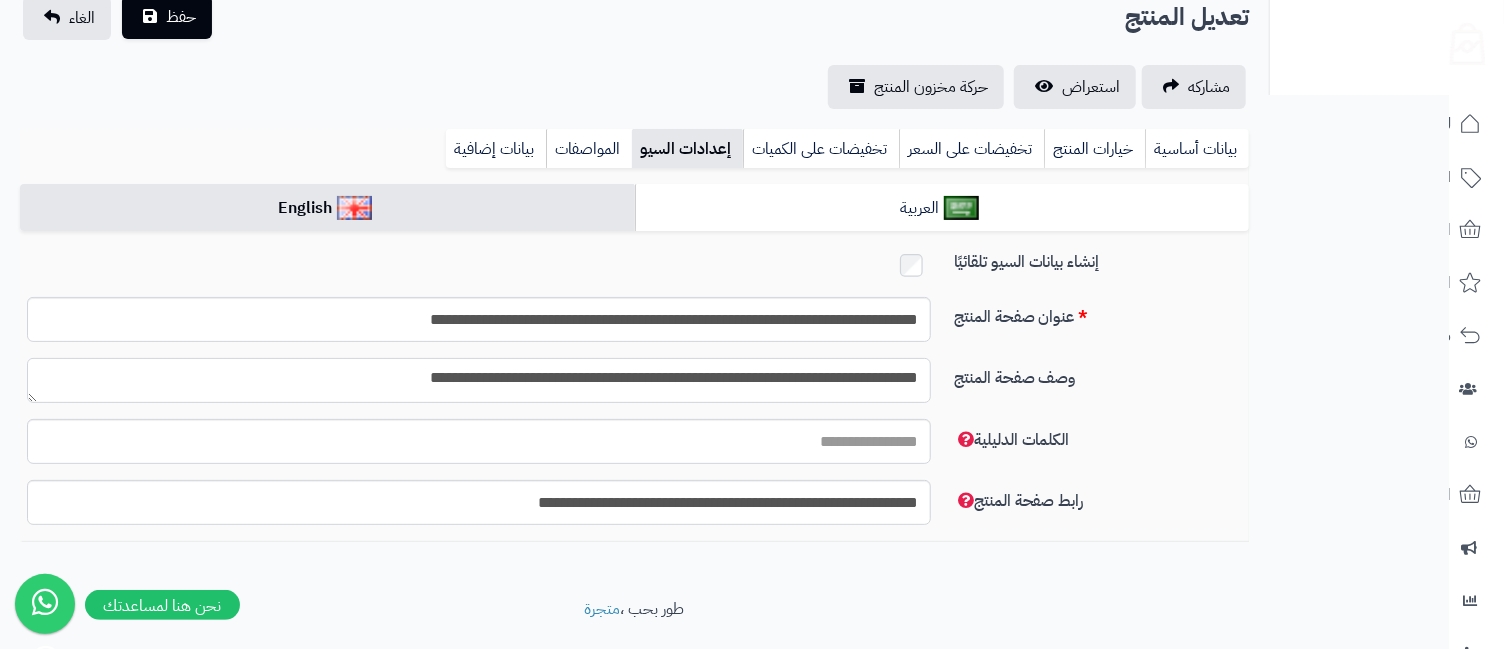 type on "**********" 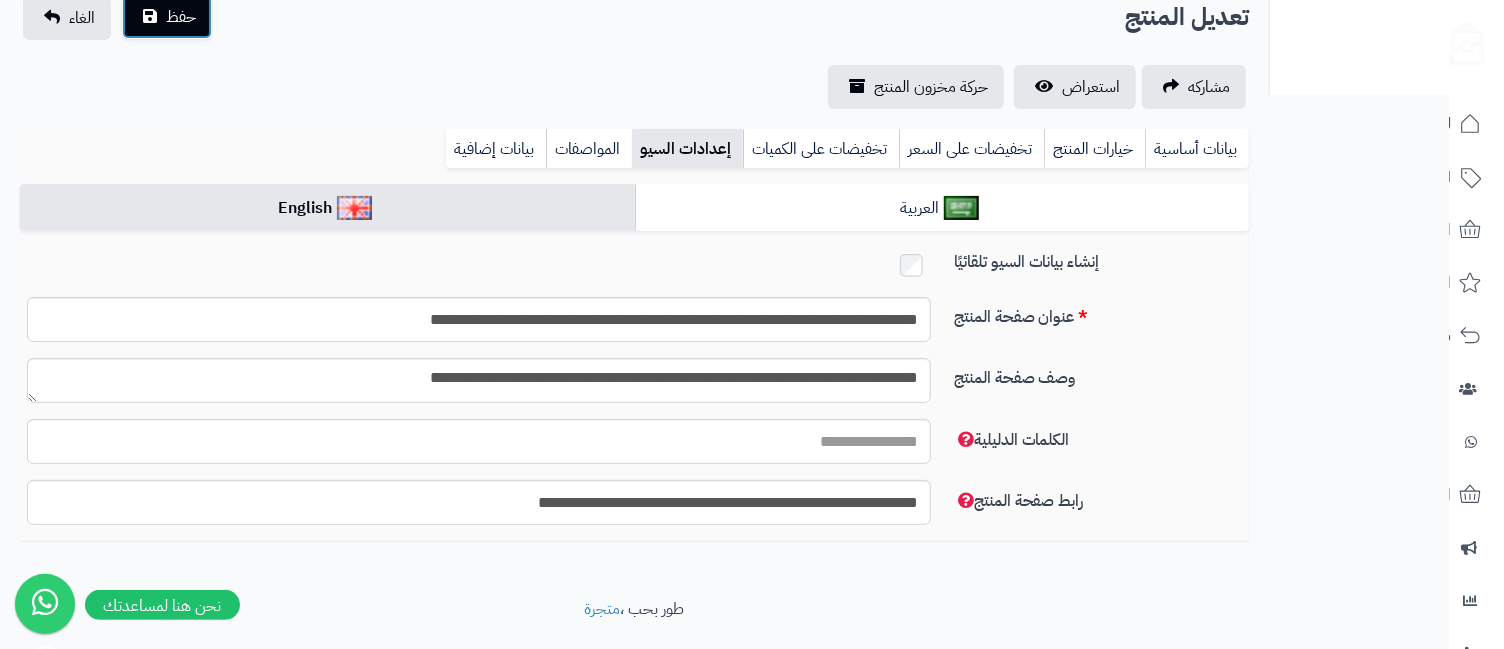 click on "حفظ" at bounding box center (181, 17) 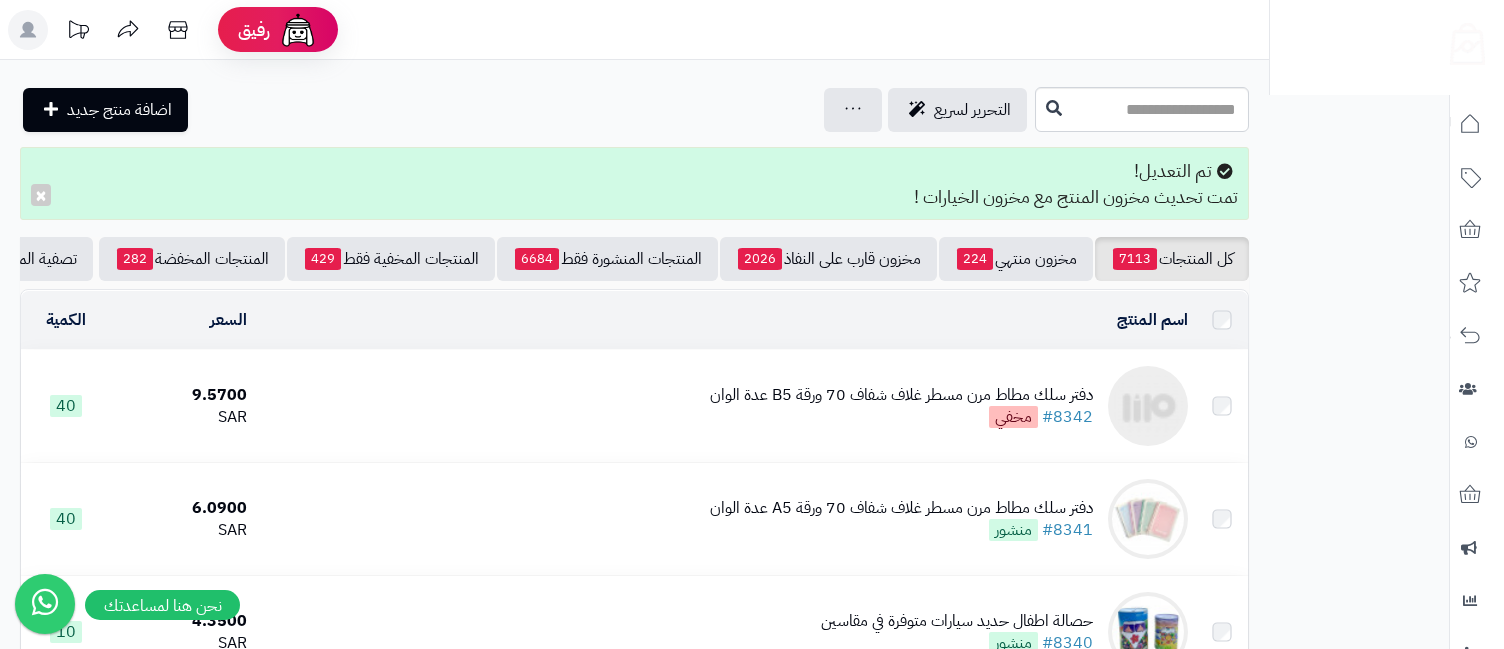 scroll, scrollTop: 0, scrollLeft: 0, axis: both 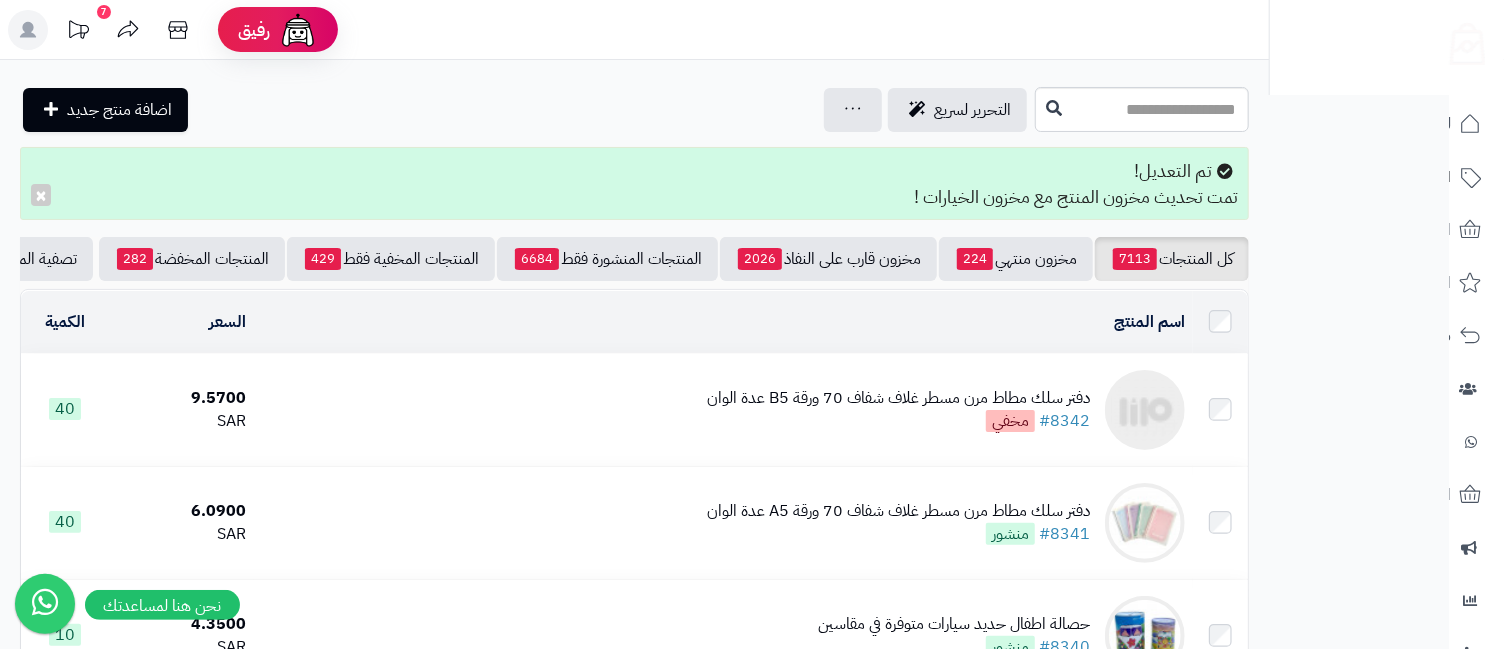 click on "دفتر سلك مطاط مرن مسطر غلاف شفاف 70 ورقة B5 عدة الوان" at bounding box center [898, 398] 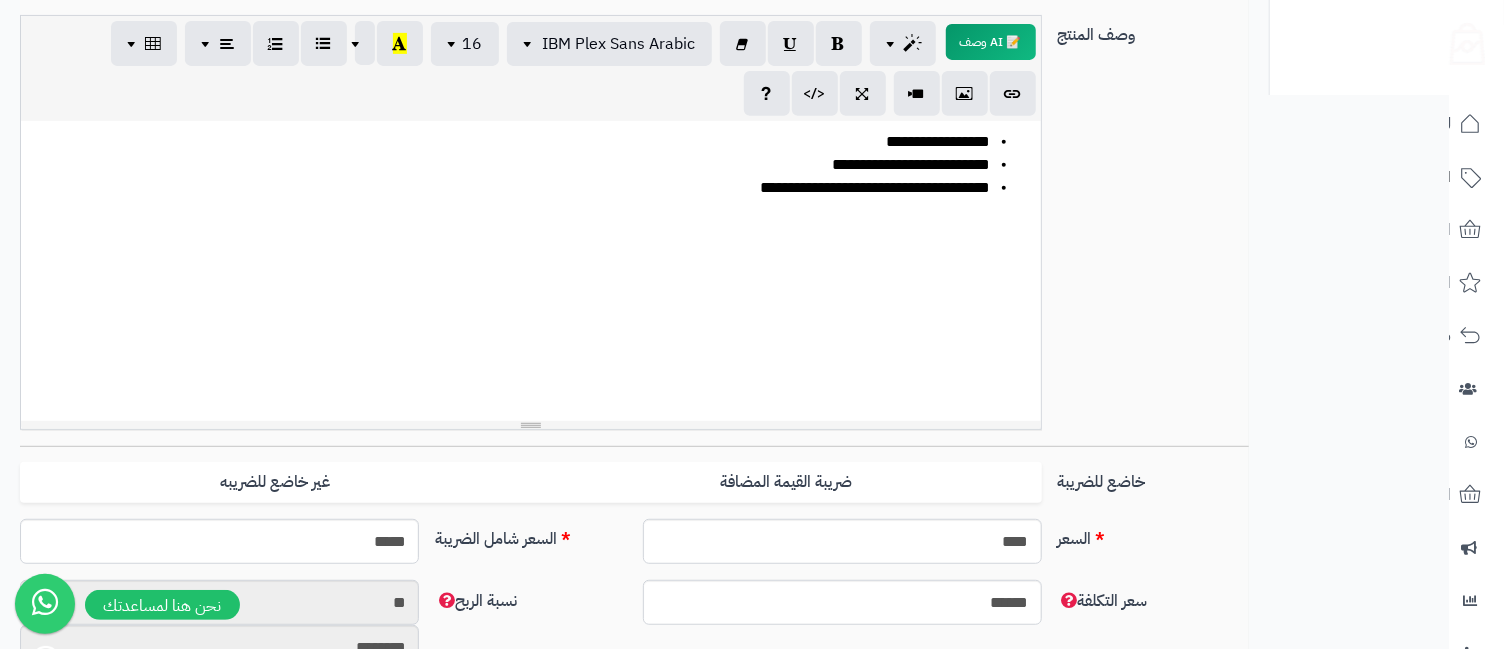 scroll, scrollTop: 0, scrollLeft: 0, axis: both 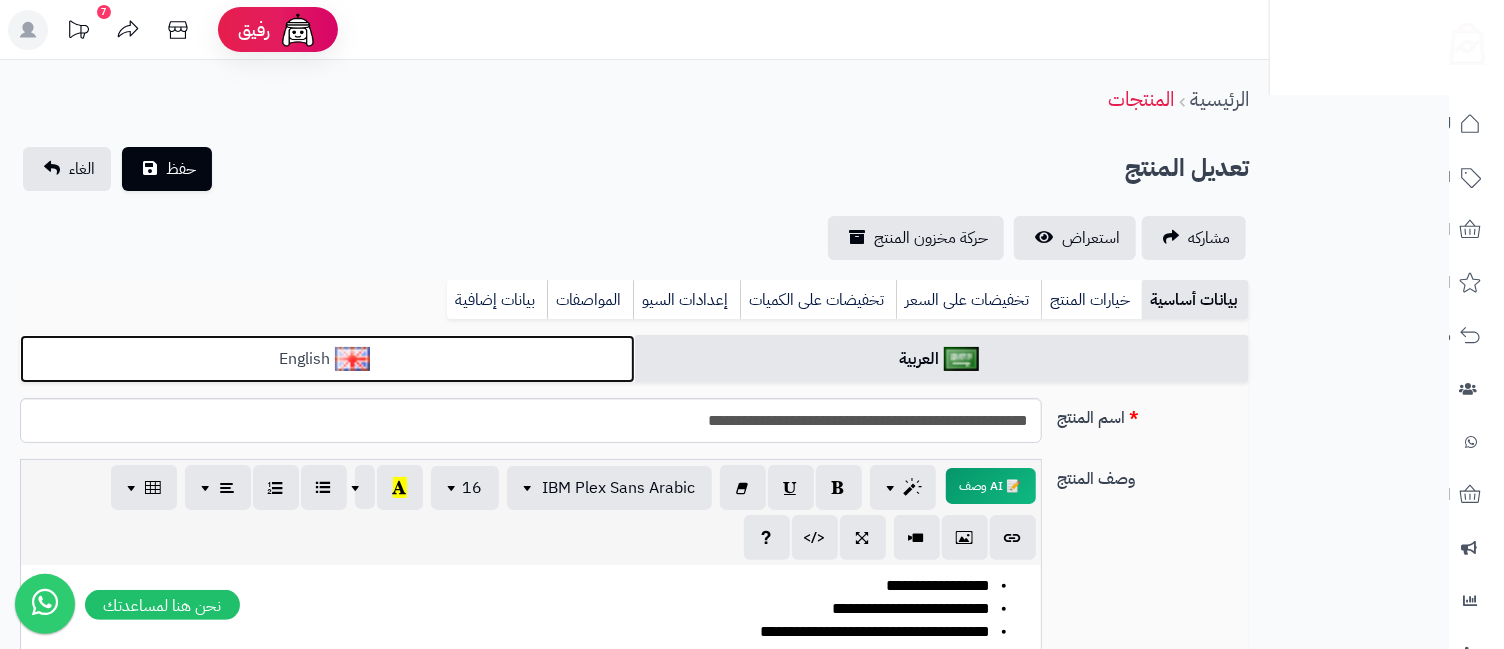 click on "English" at bounding box center [327, 359] 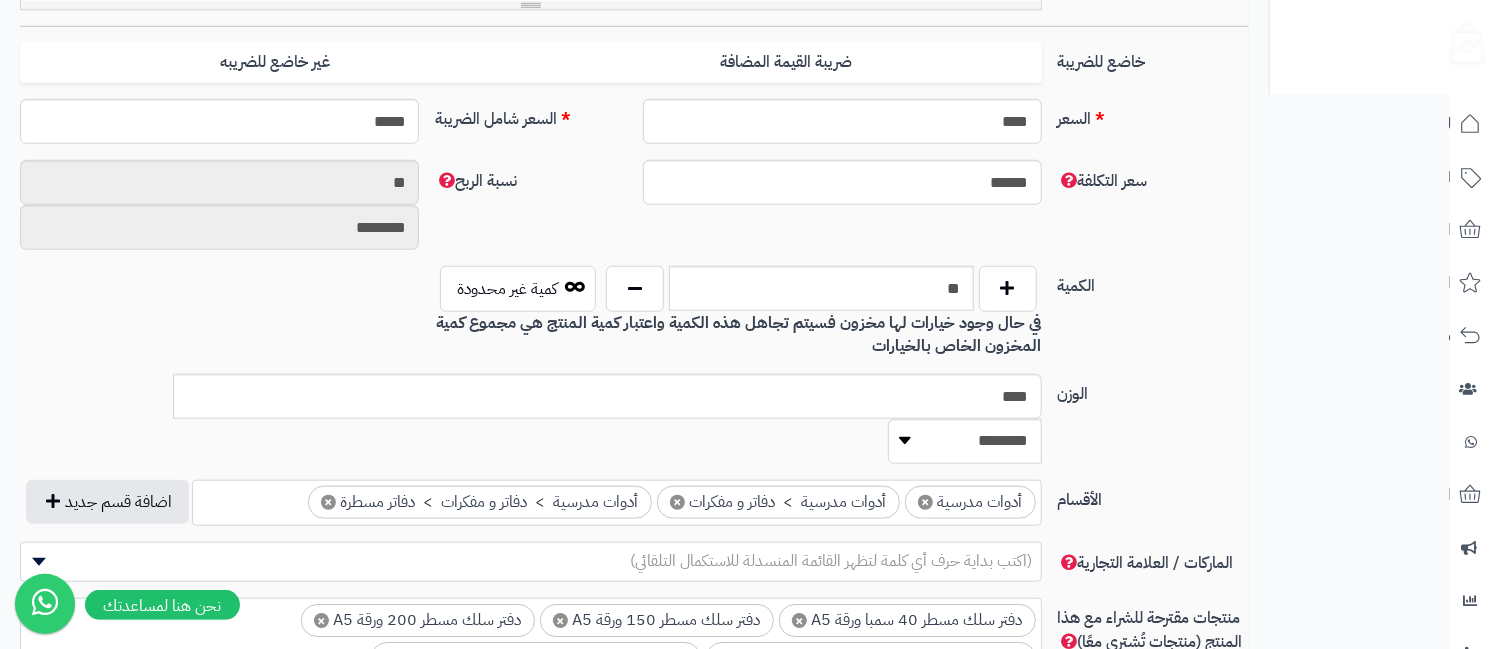 scroll, scrollTop: 1484, scrollLeft: 0, axis: vertical 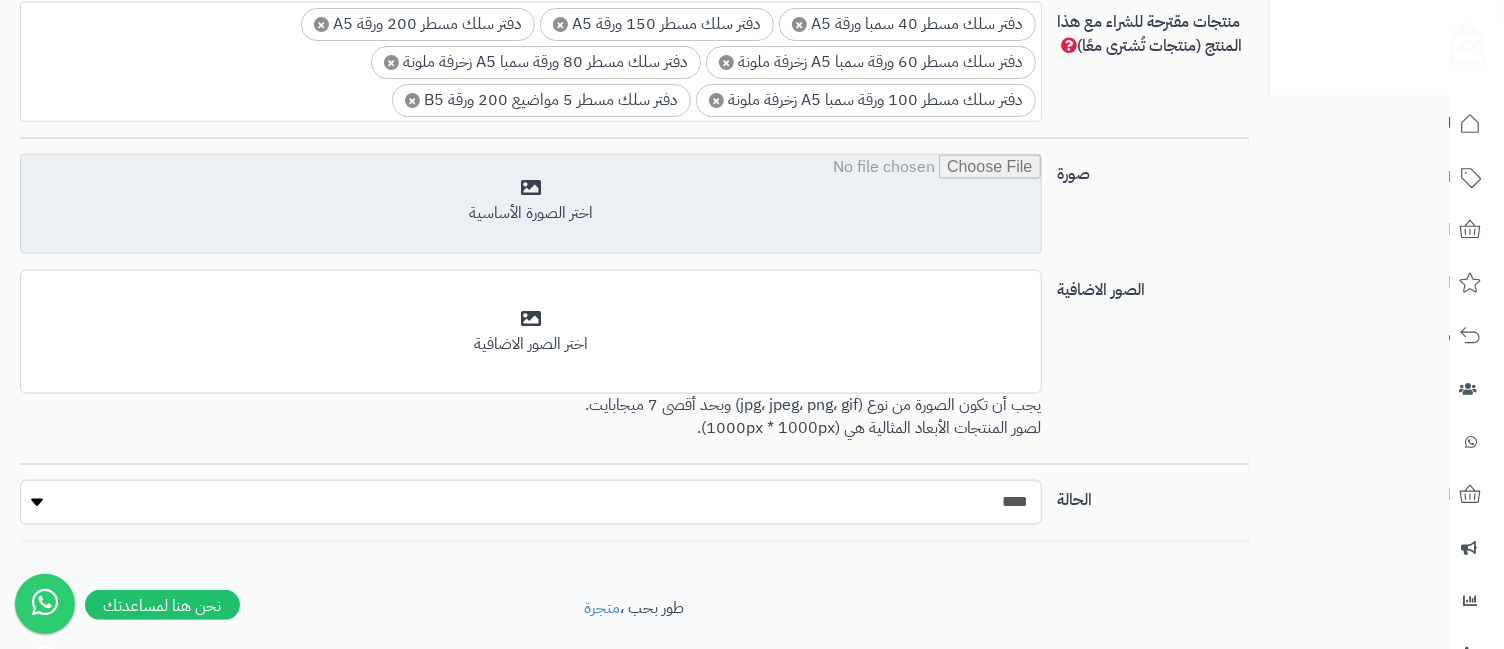 click at bounding box center [530, 205] 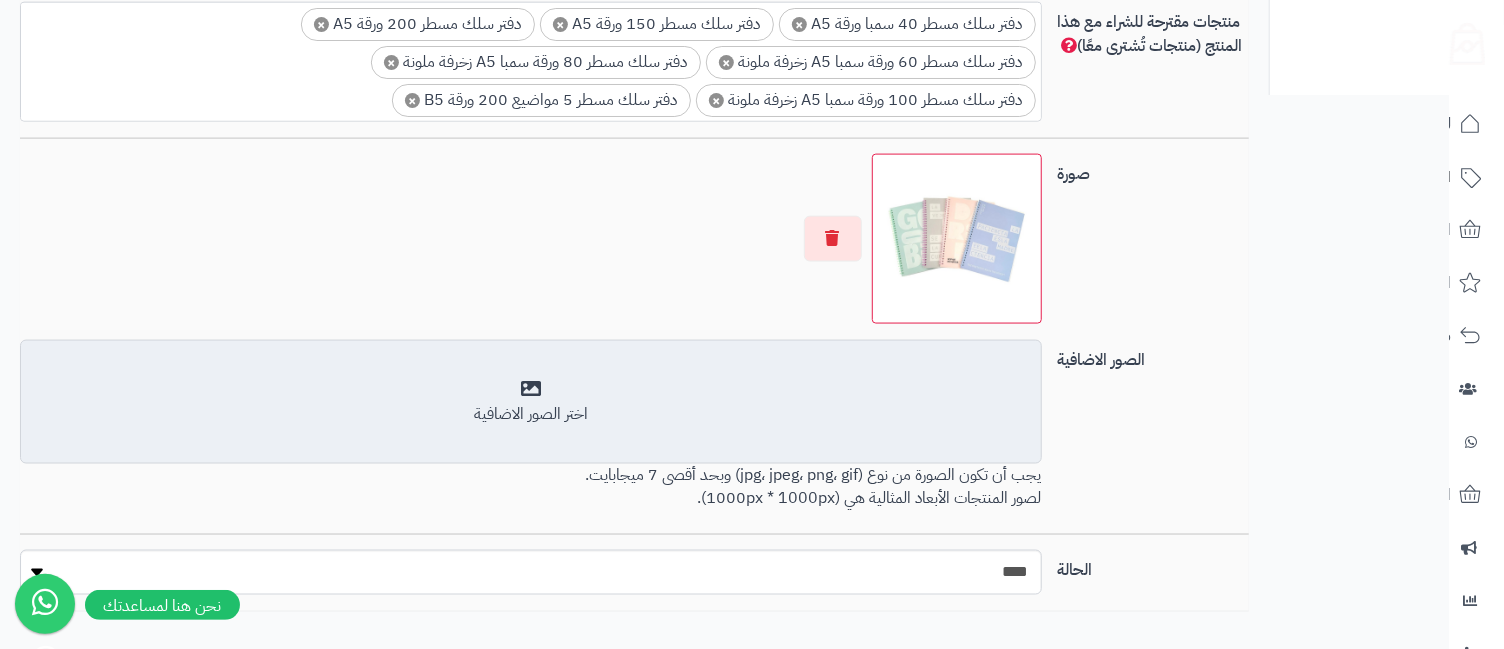 click on "أضف الصور الاضافية
اختر الصور الاضافية" at bounding box center [530, 402] 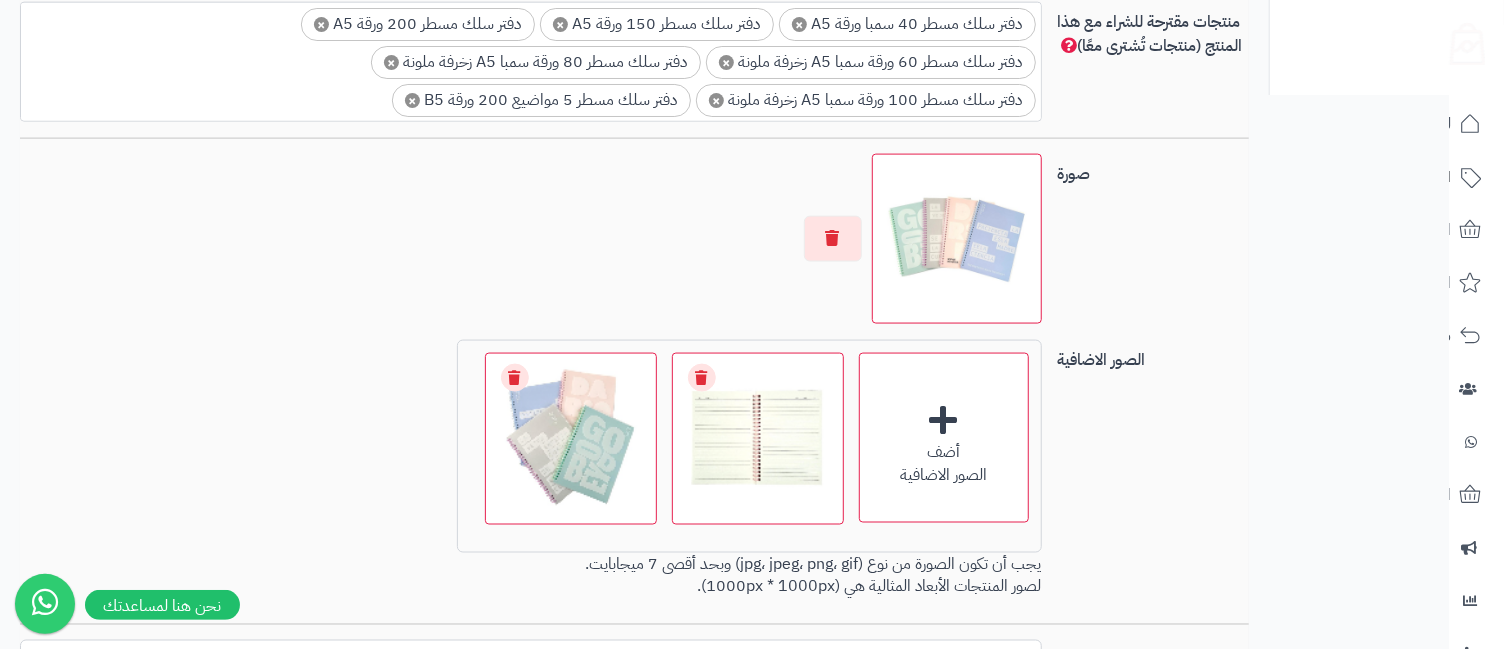 click on "***** ****" at bounding box center [531, 662] 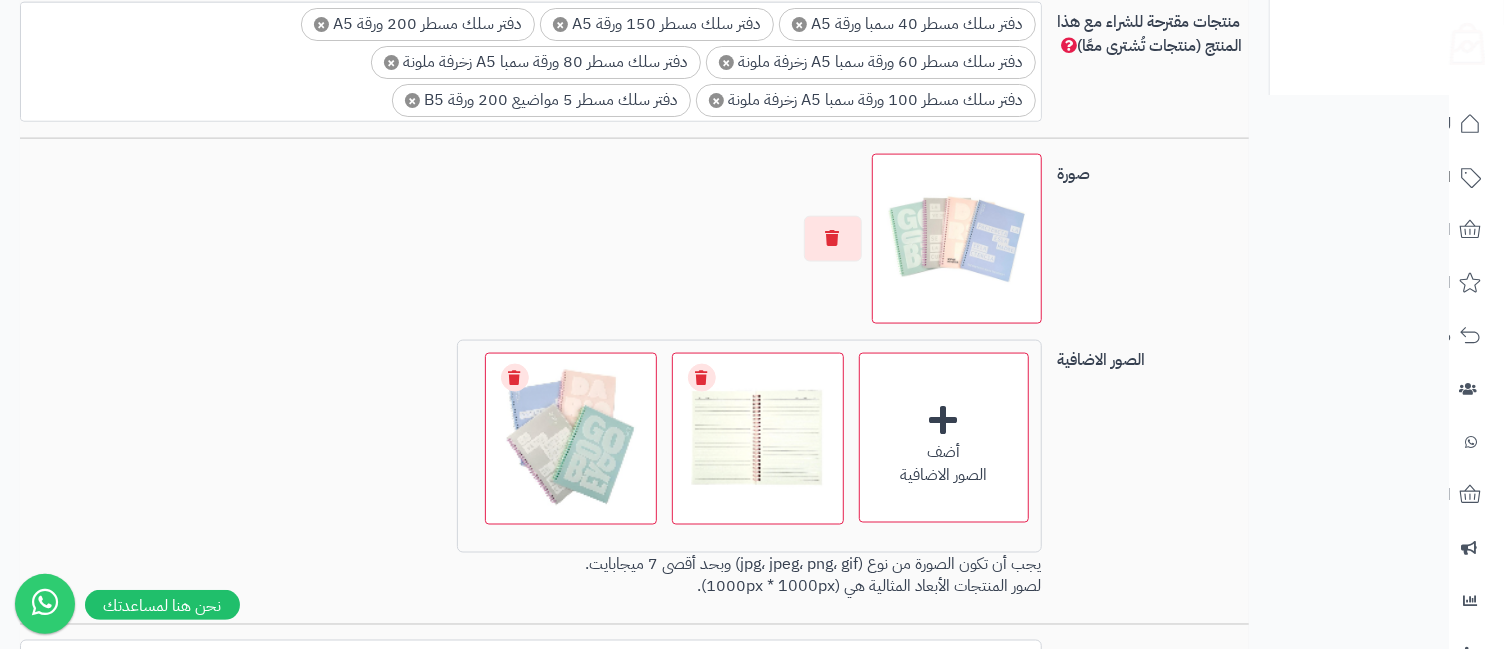 select on "*" 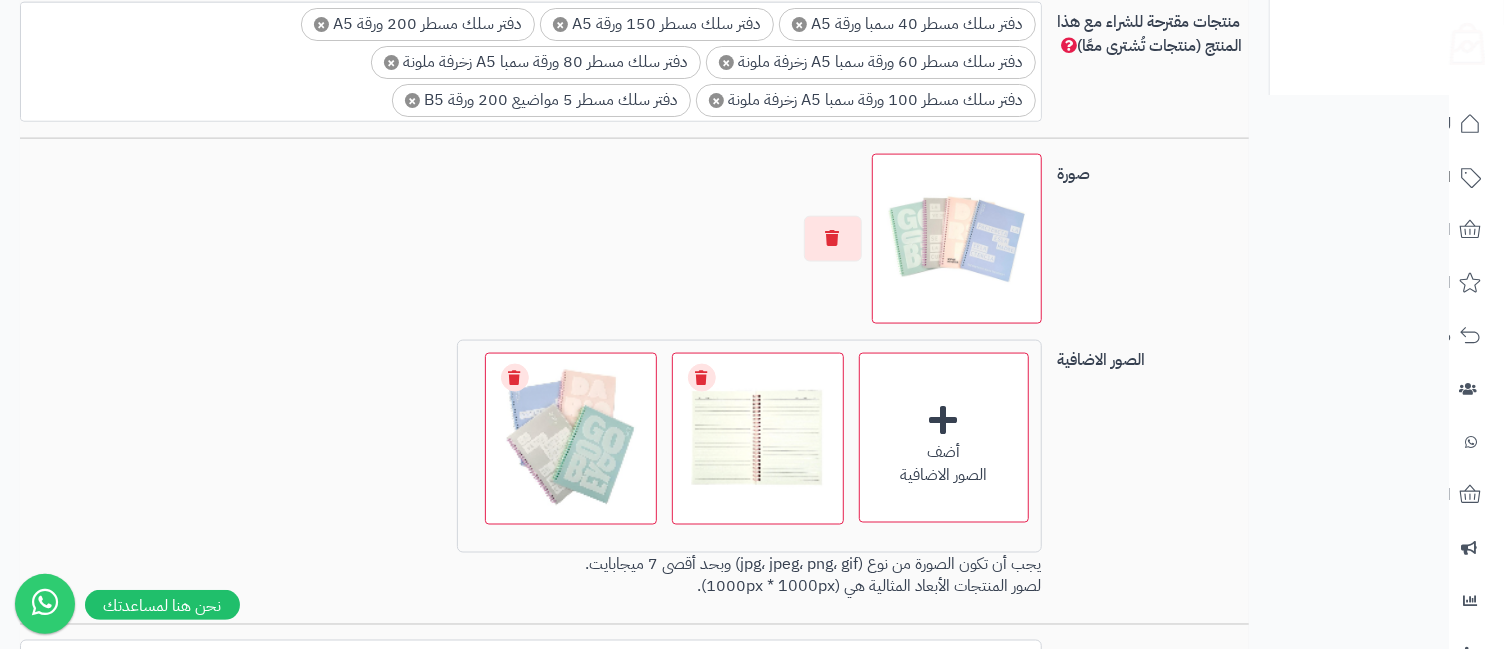 click on "***** ****" at bounding box center [531, 662] 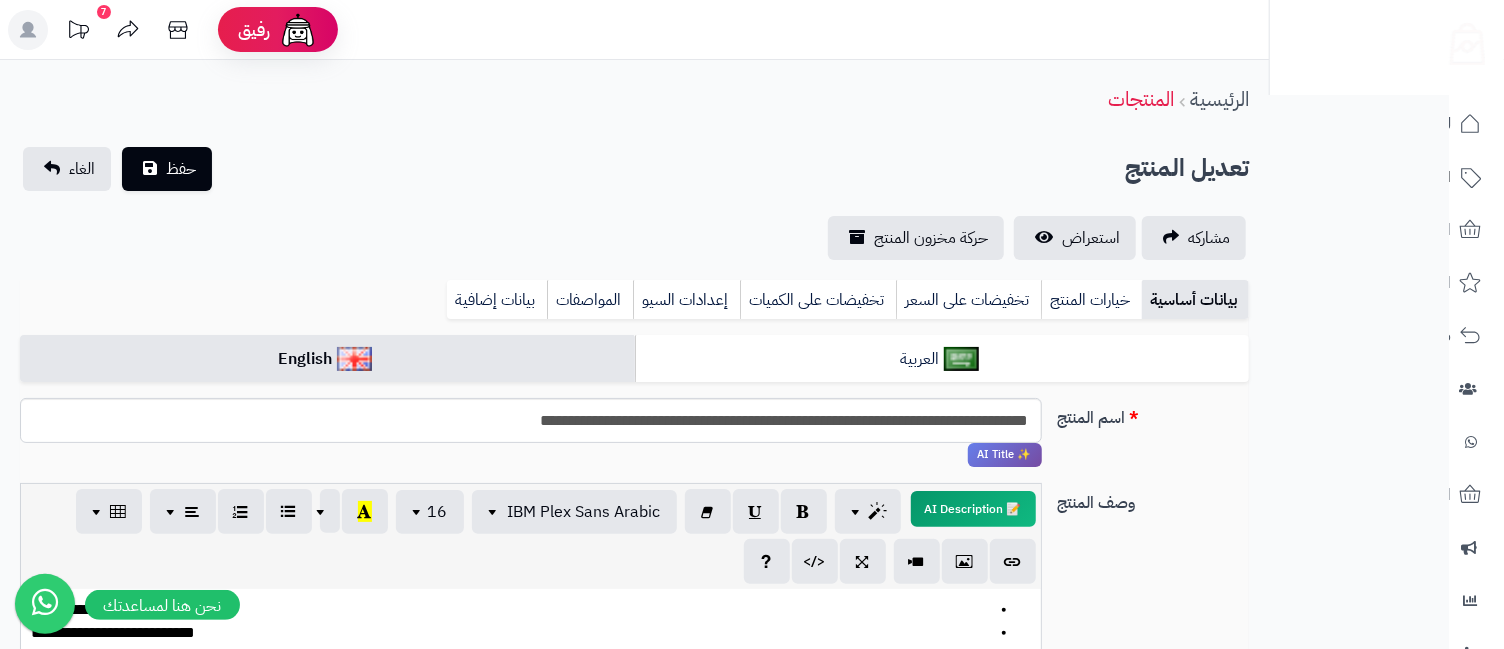 scroll, scrollTop: 0, scrollLeft: 0, axis: both 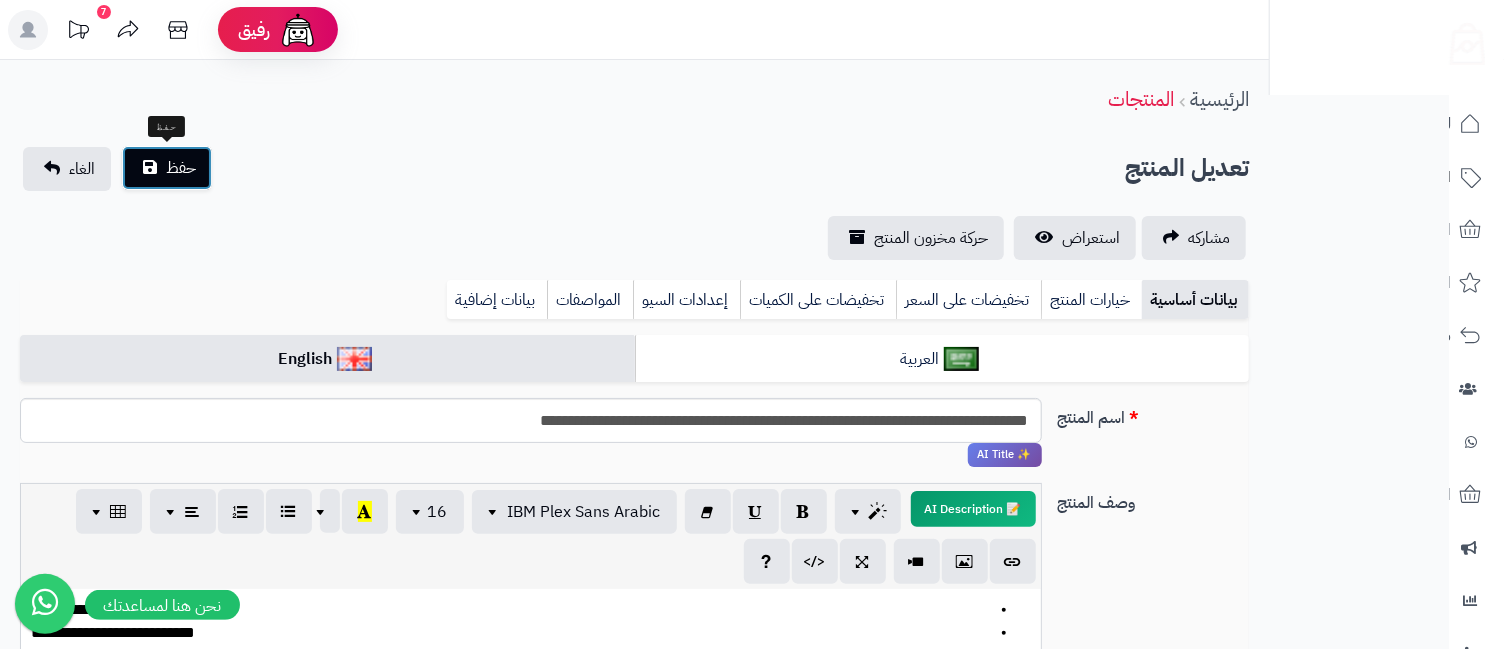 click on "حفظ" at bounding box center (181, 168) 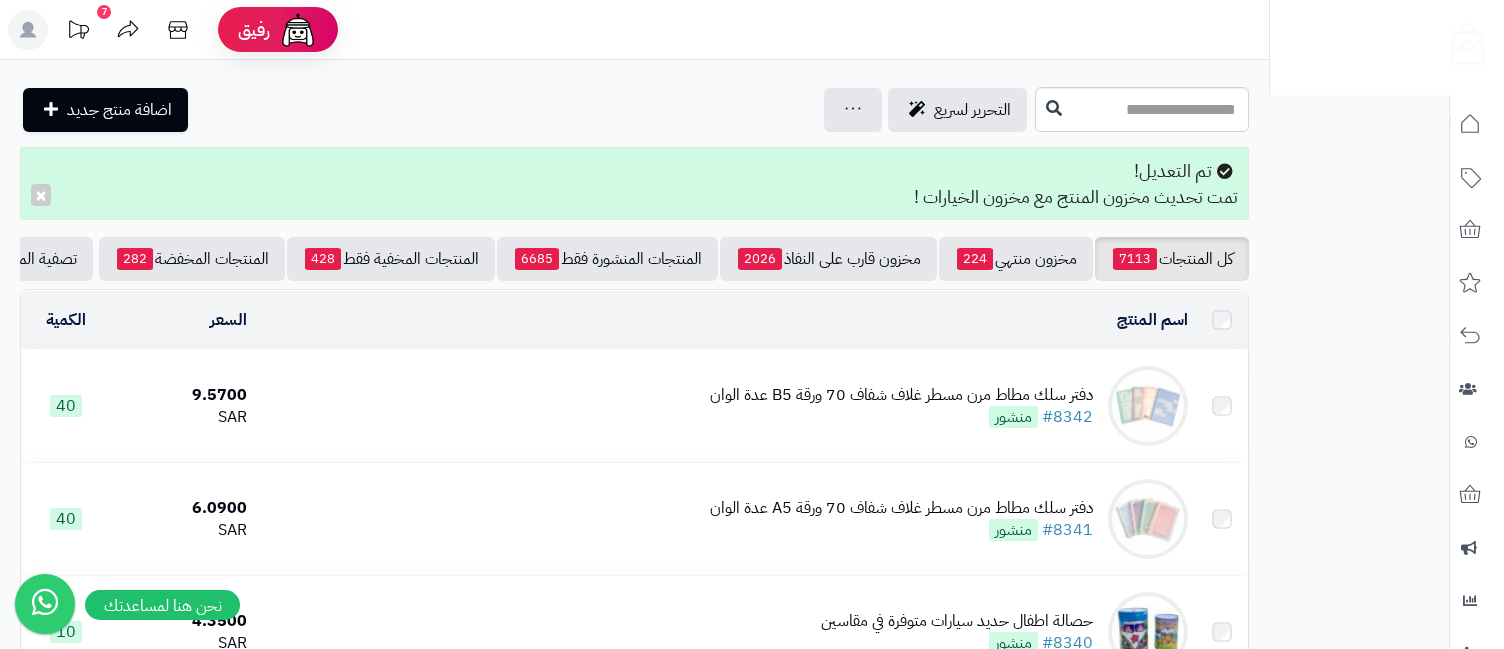 scroll, scrollTop: 0, scrollLeft: 0, axis: both 